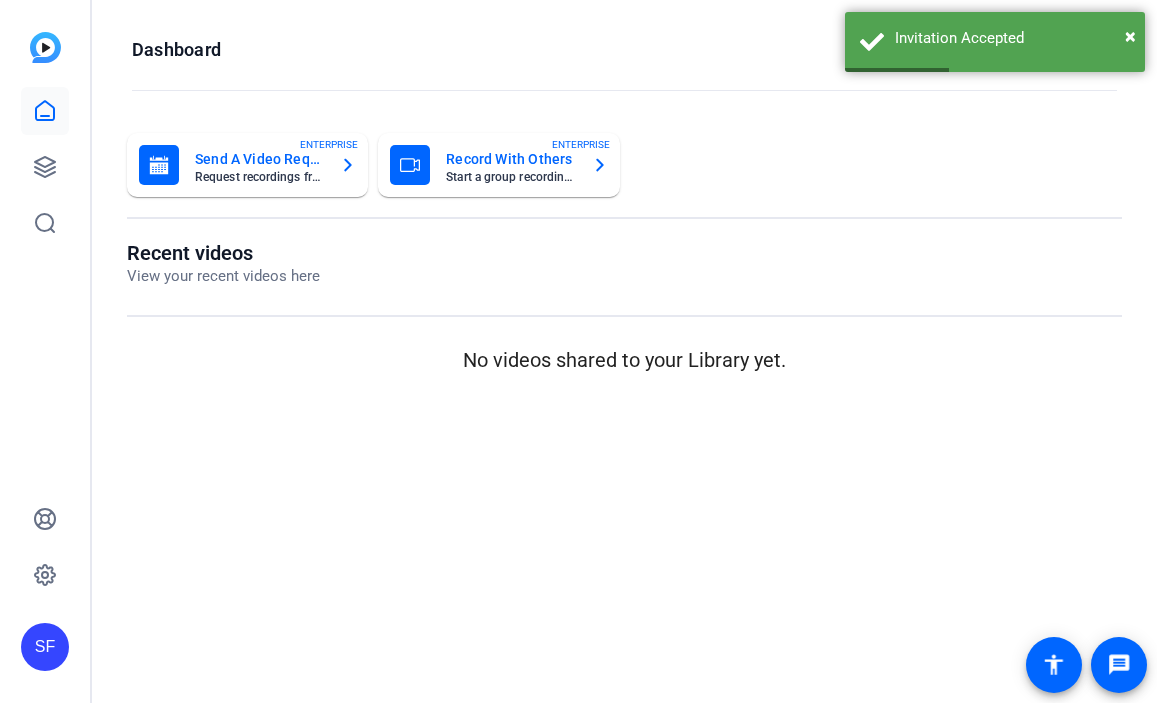 scroll, scrollTop: 0, scrollLeft: 0, axis: both 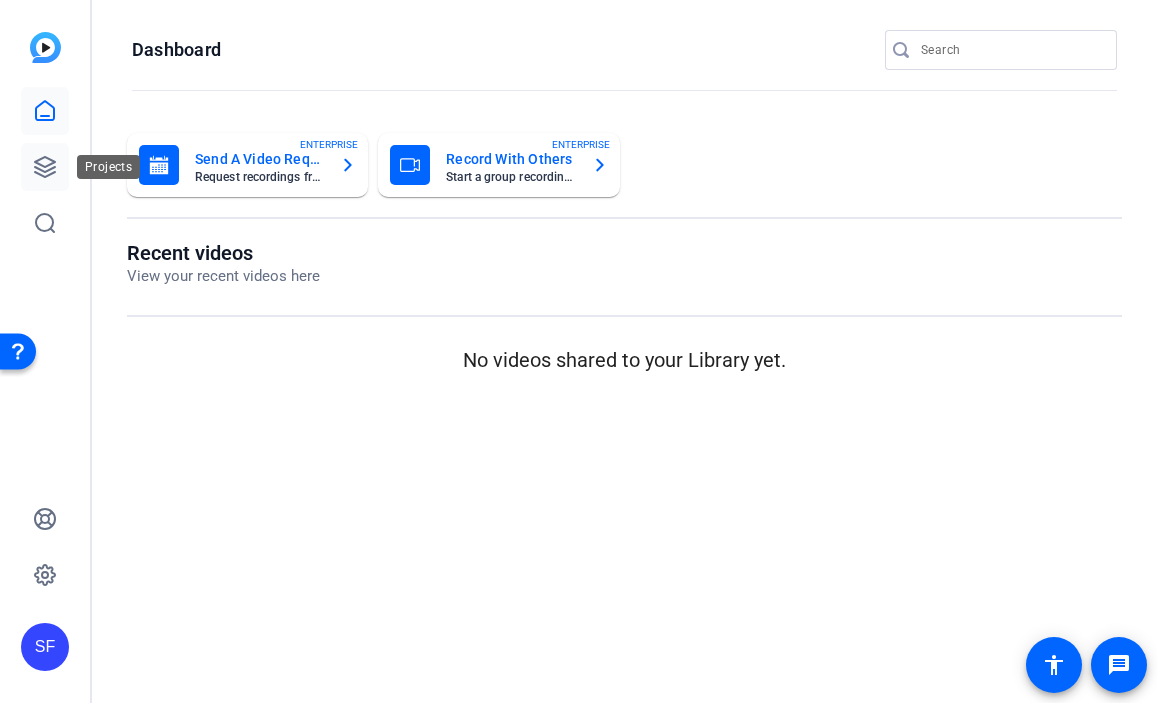 click 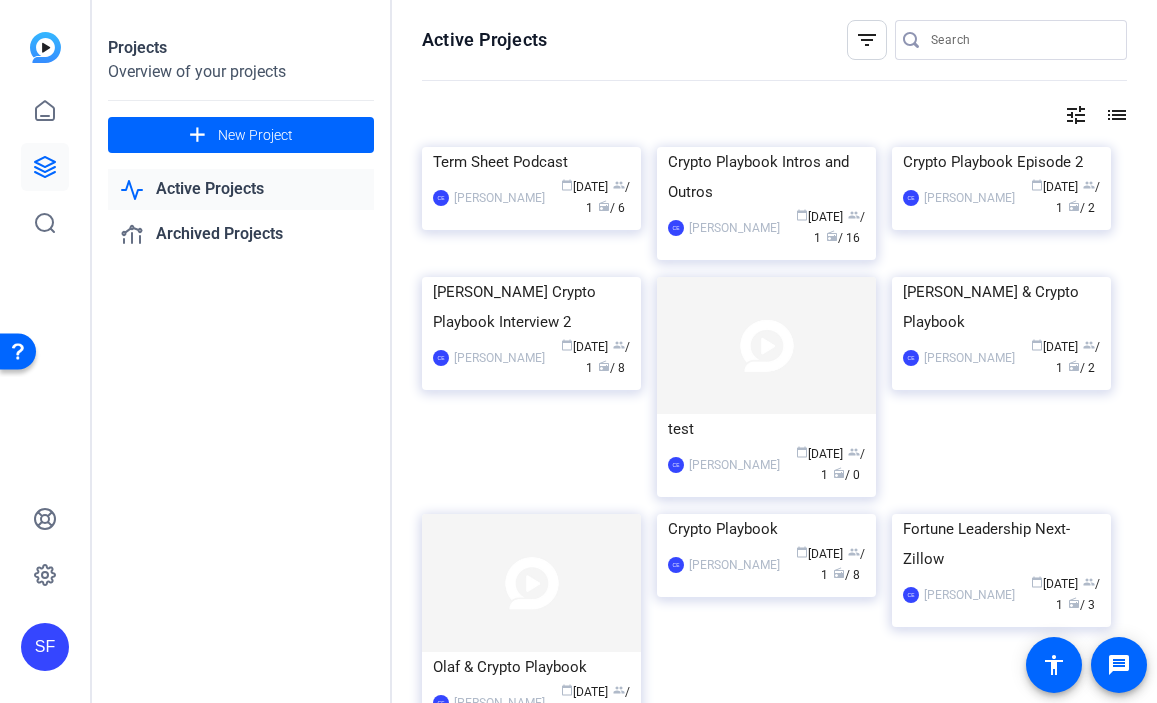 click on "Active Projects" 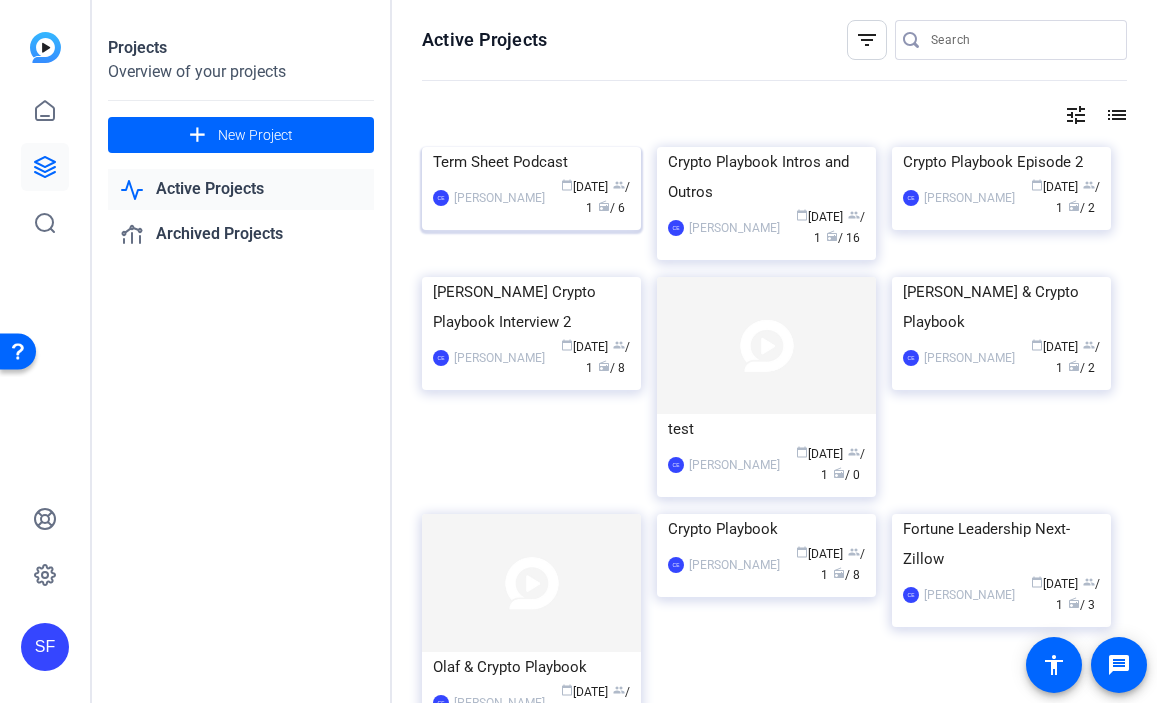 click 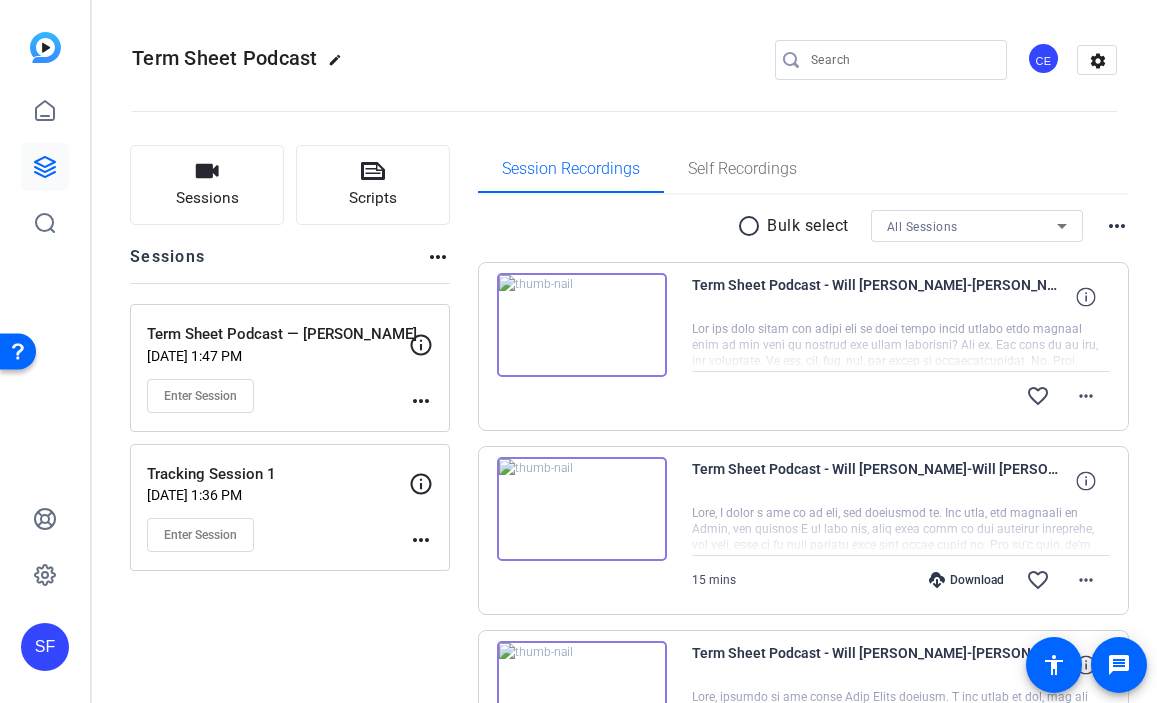 click at bounding box center [582, 325] 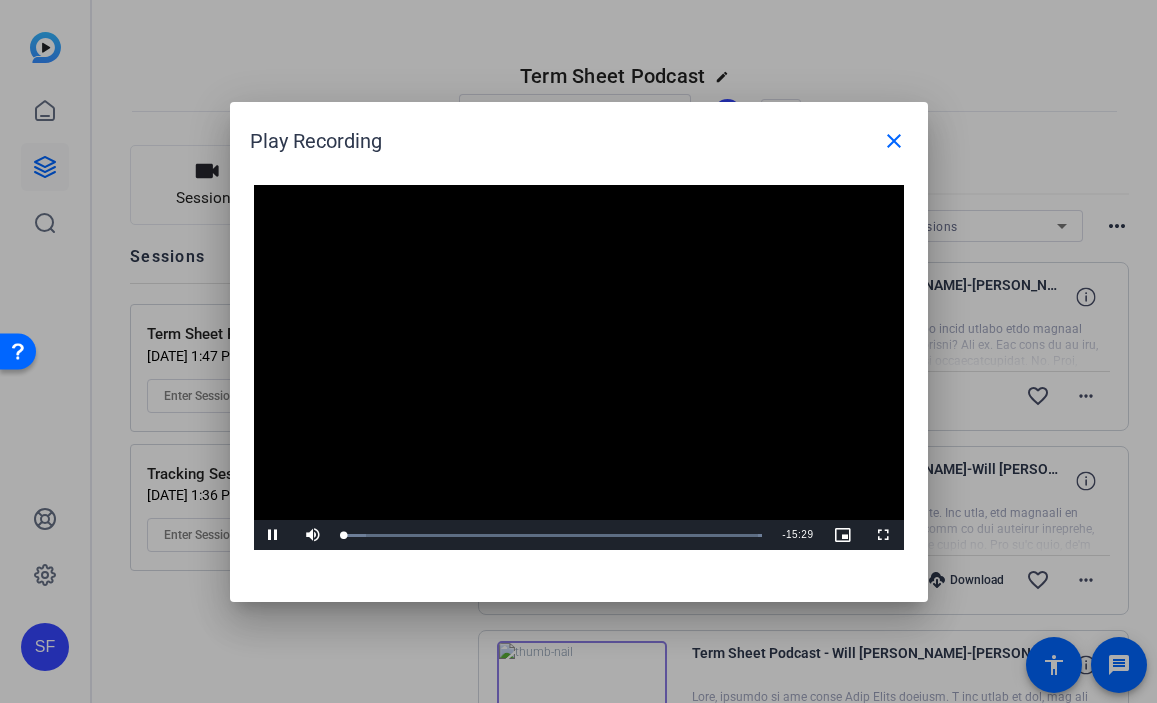 click at bounding box center [579, 368] 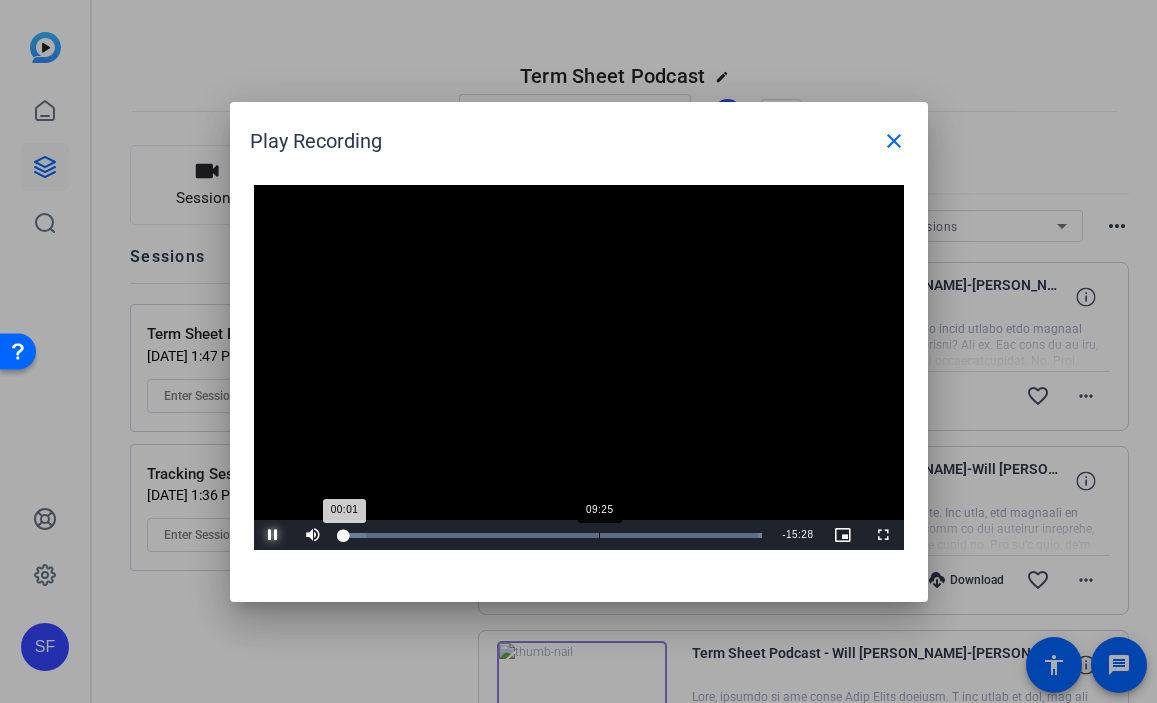 click on "09:25" at bounding box center [599, 535] 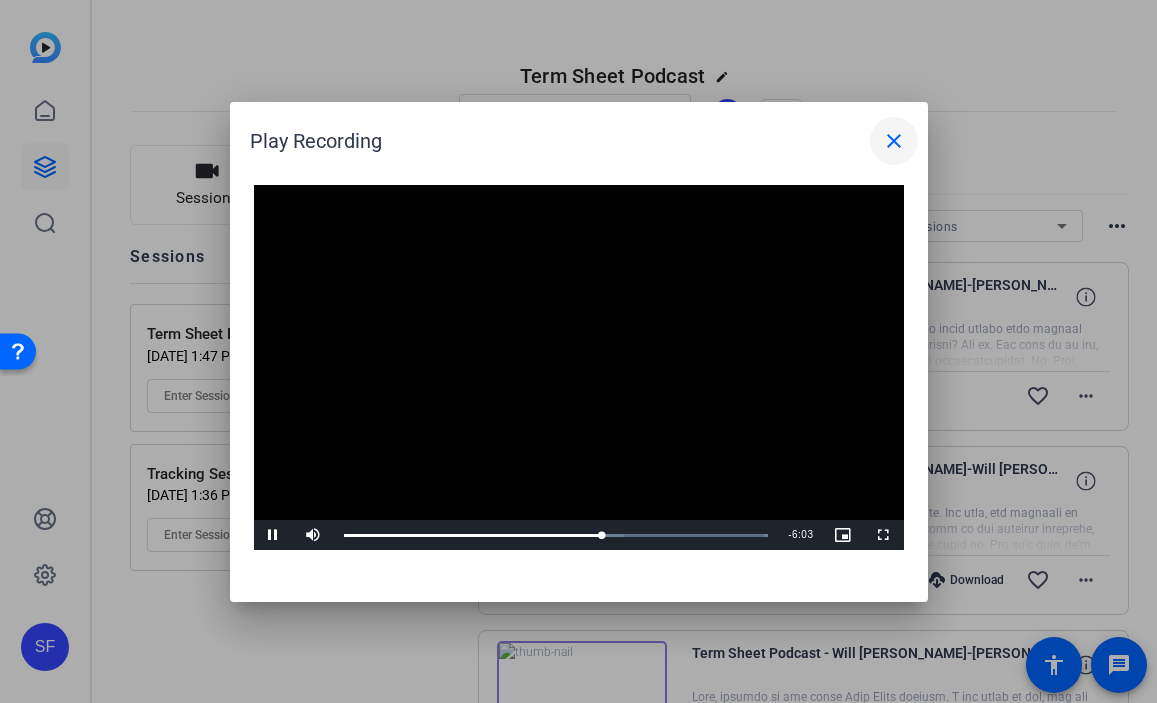 click on "close" at bounding box center [894, 141] 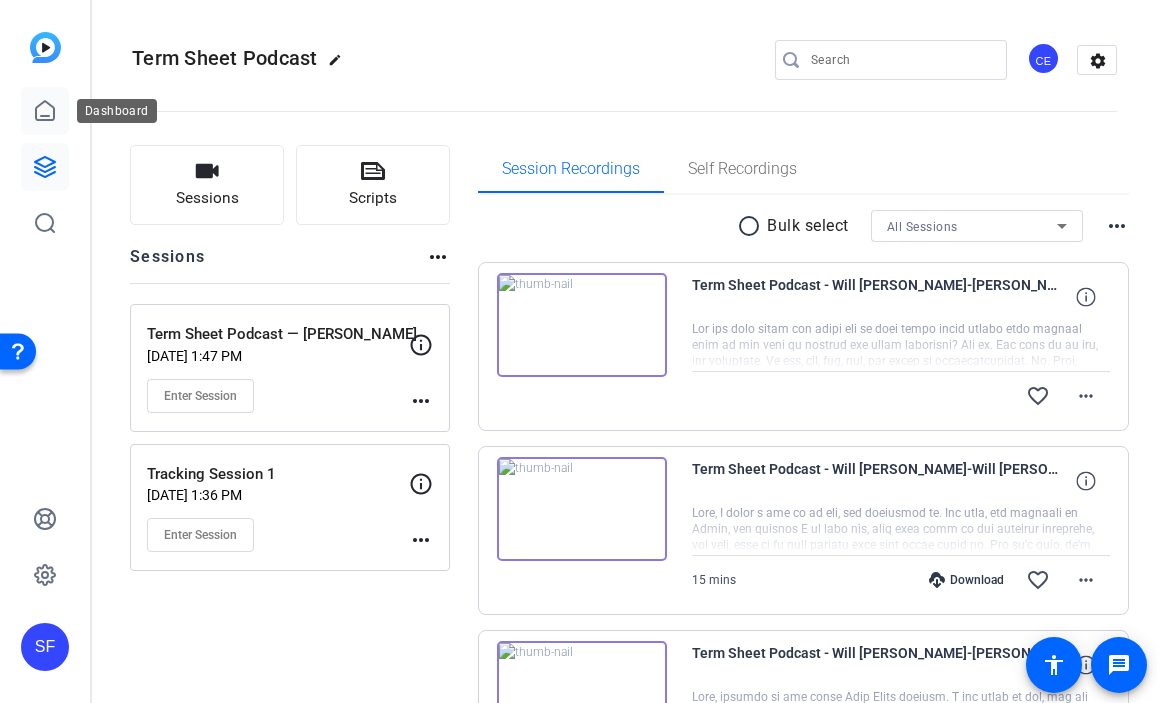 click 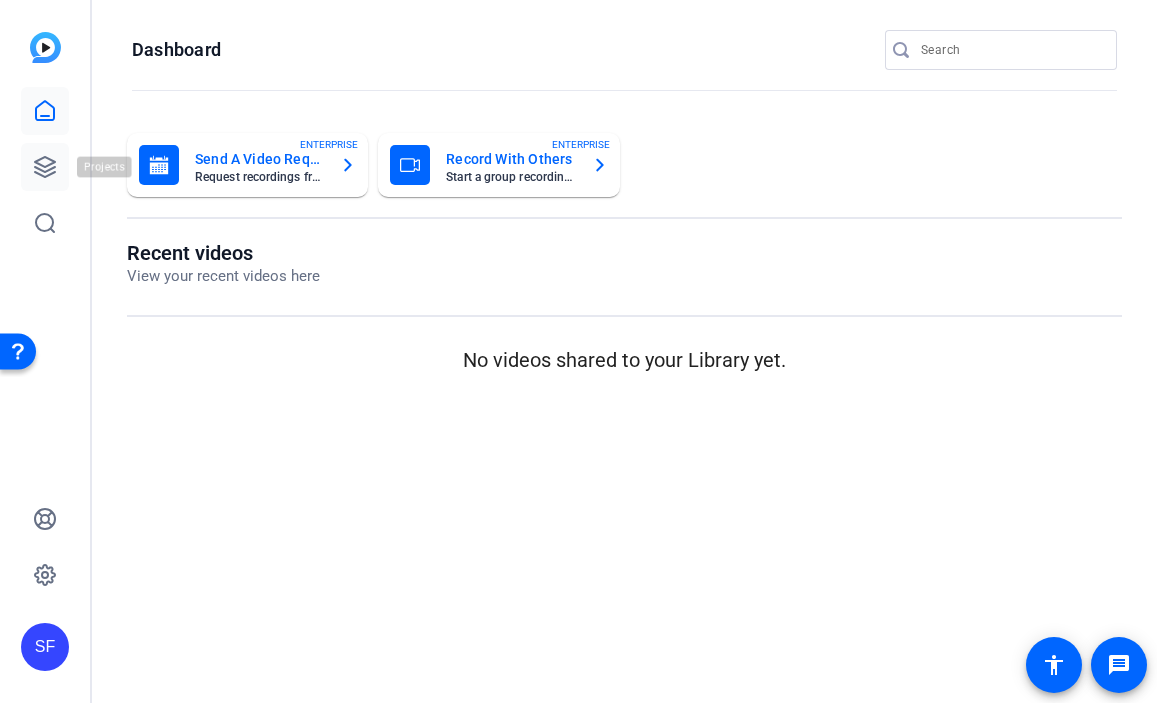 click 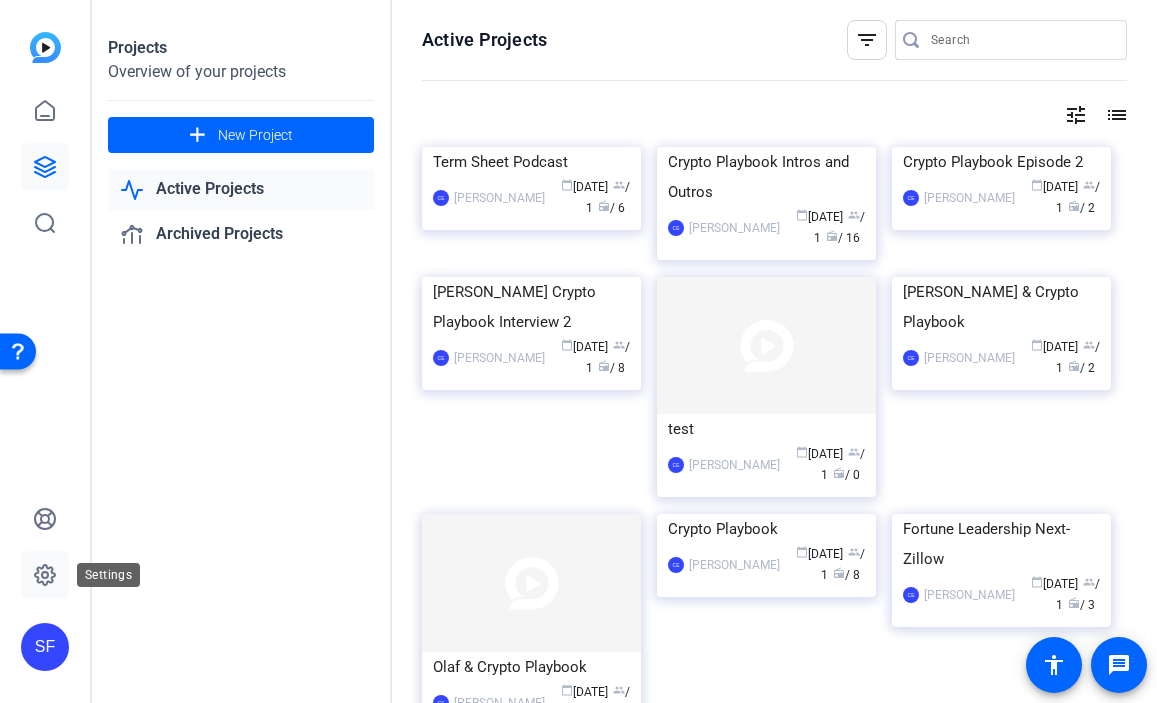 click 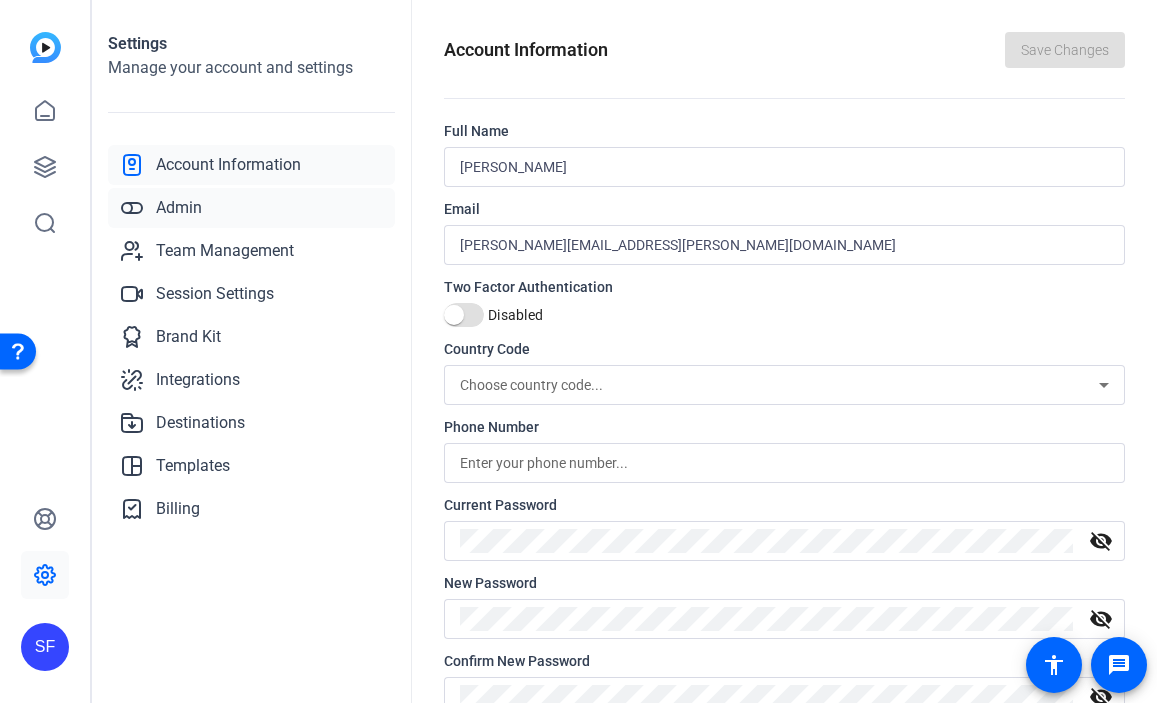 click on "Admin" 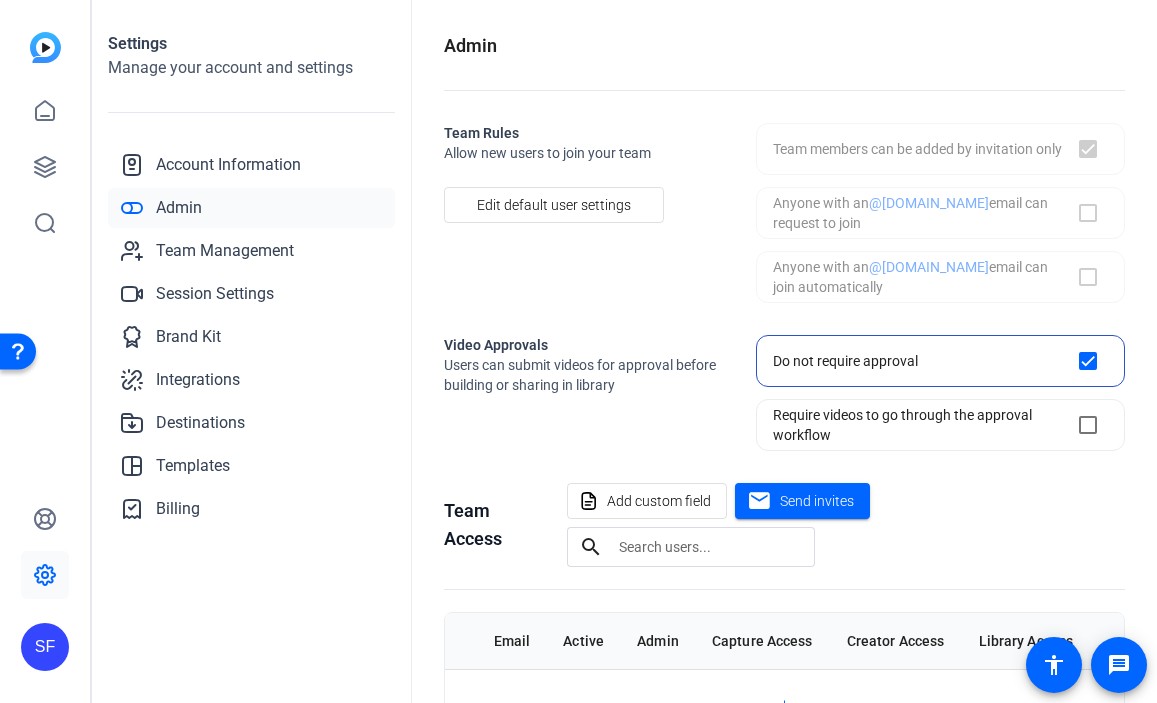 checkbox on "true" 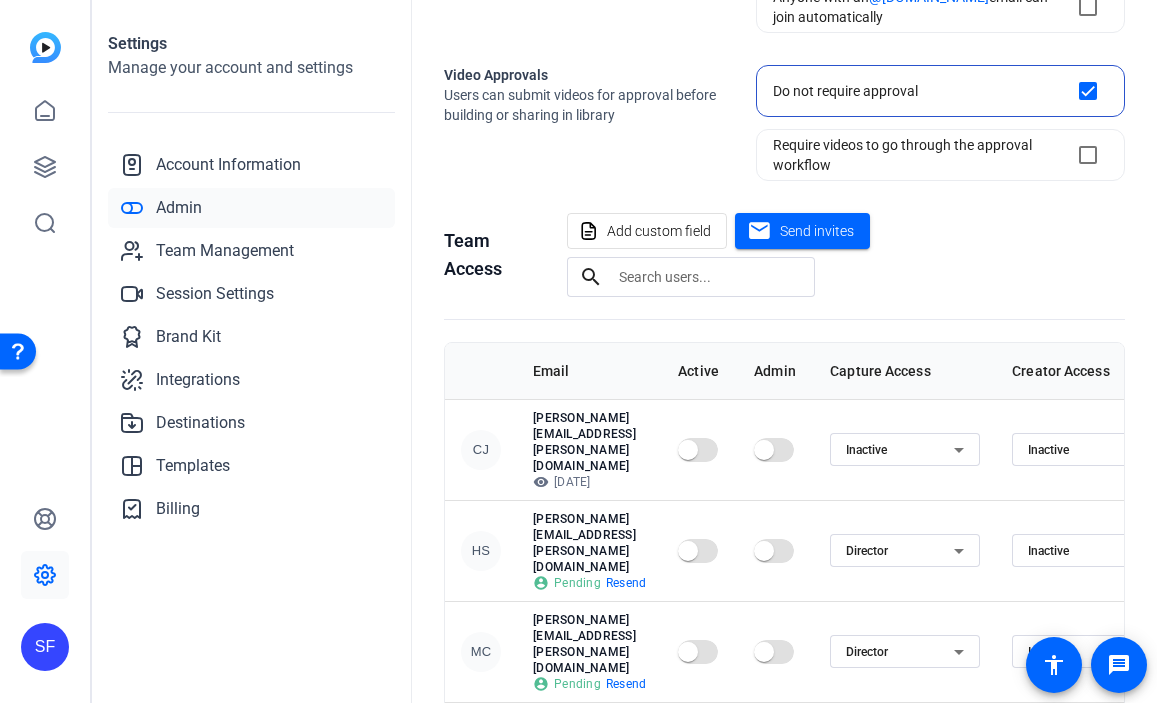 scroll, scrollTop: 407, scrollLeft: 0, axis: vertical 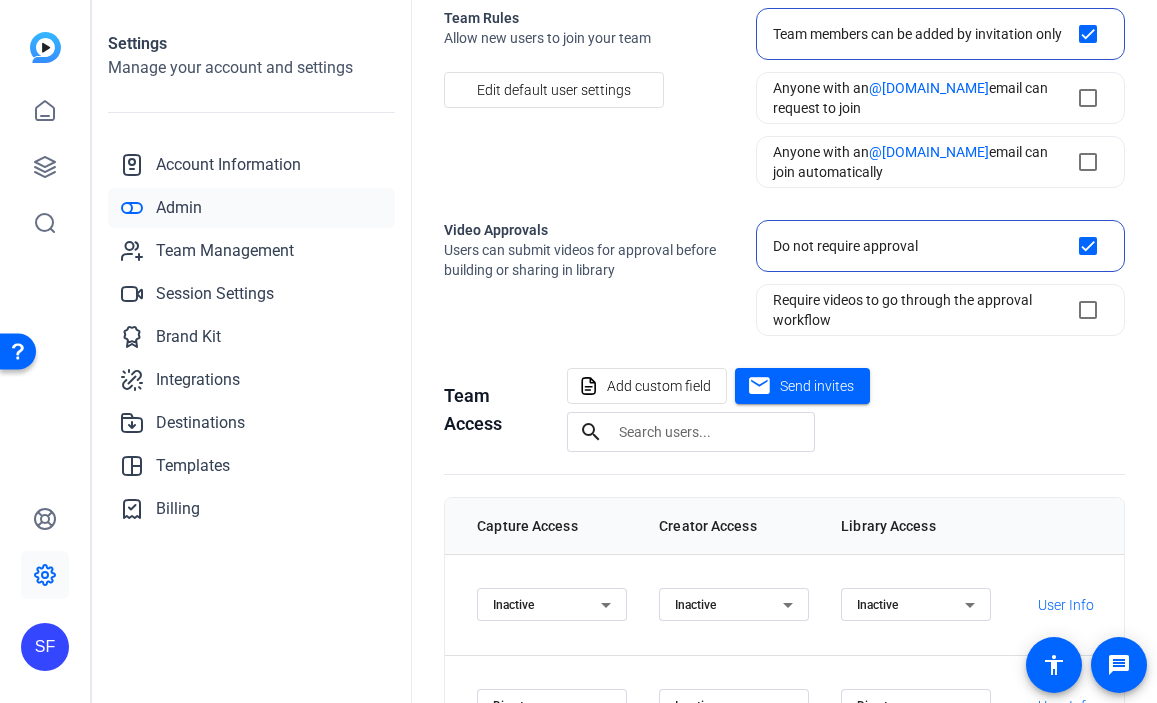 click at bounding box center (709, 432) 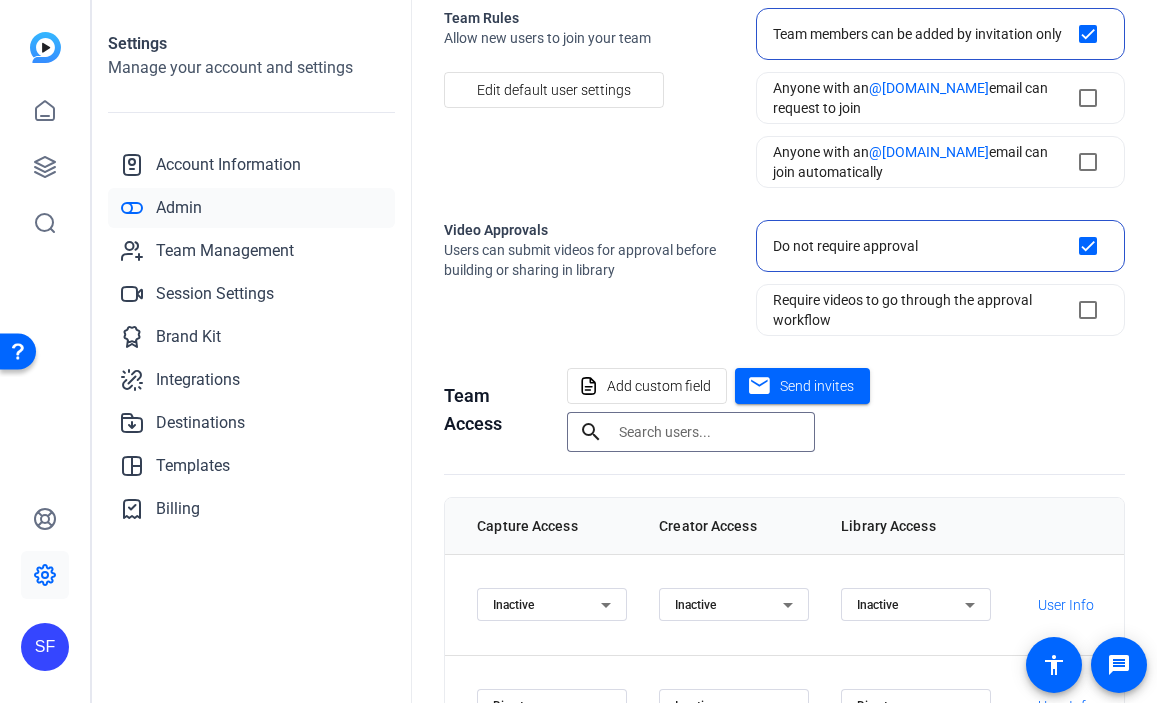 paste on "[EMAIL_ADDRESS][DOMAIN_NAME]" 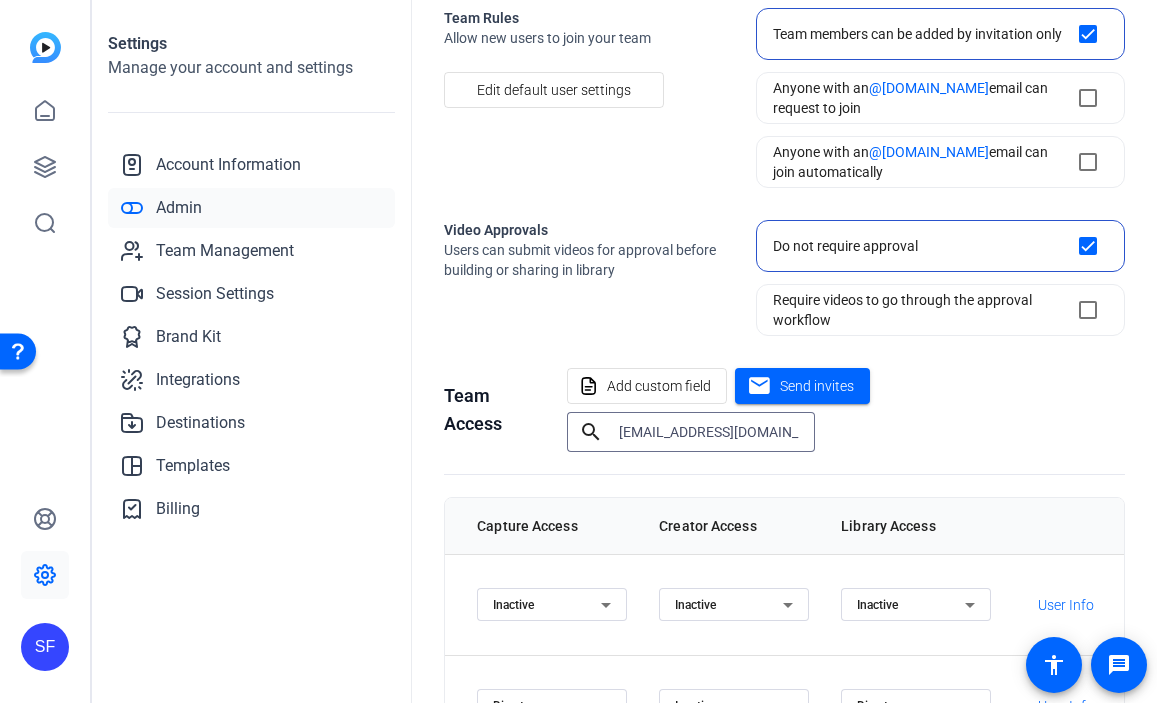 scroll, scrollTop: 0, scrollLeft: 12, axis: horizontal 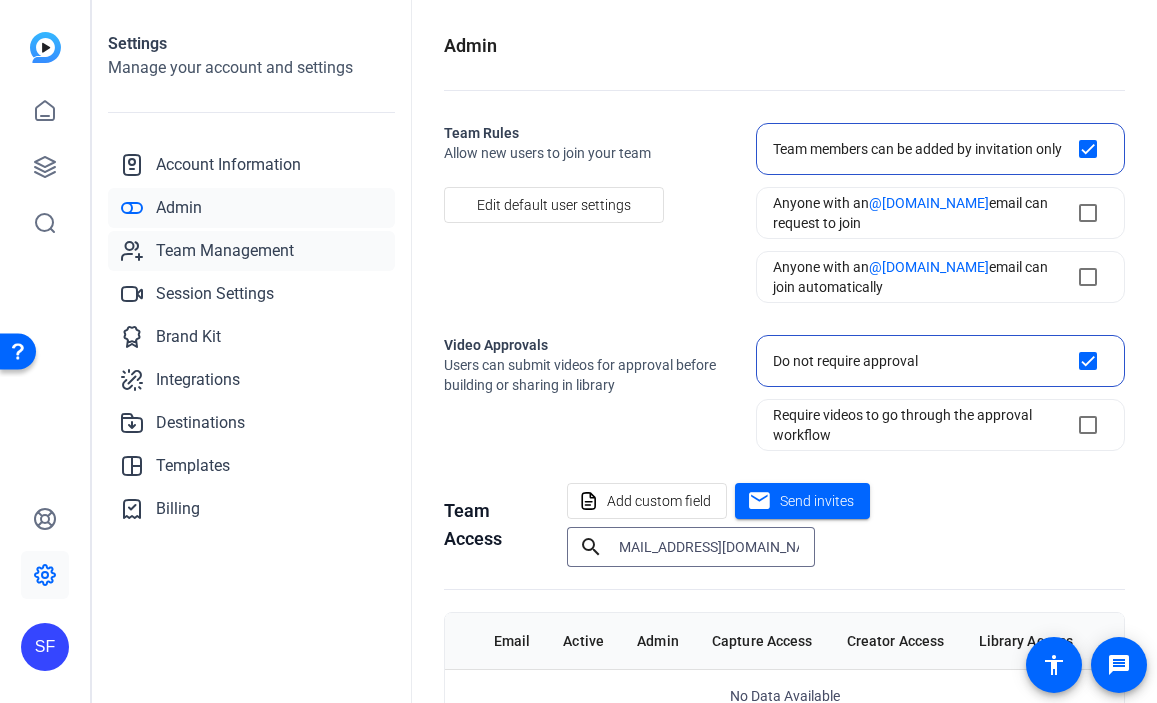 type on "[EMAIL_ADDRESS][DOMAIN_NAME]" 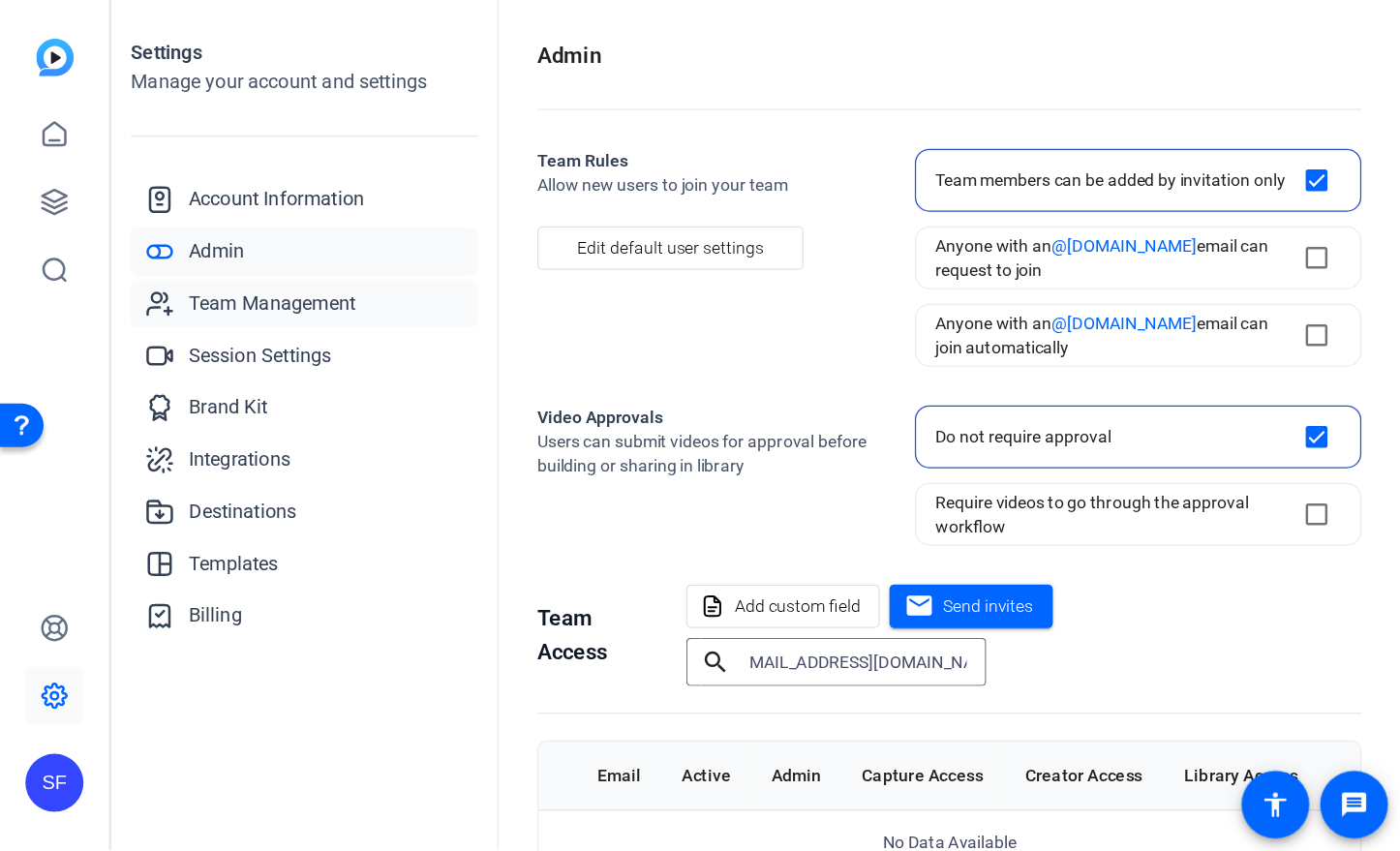 scroll, scrollTop: 0, scrollLeft: 0, axis: both 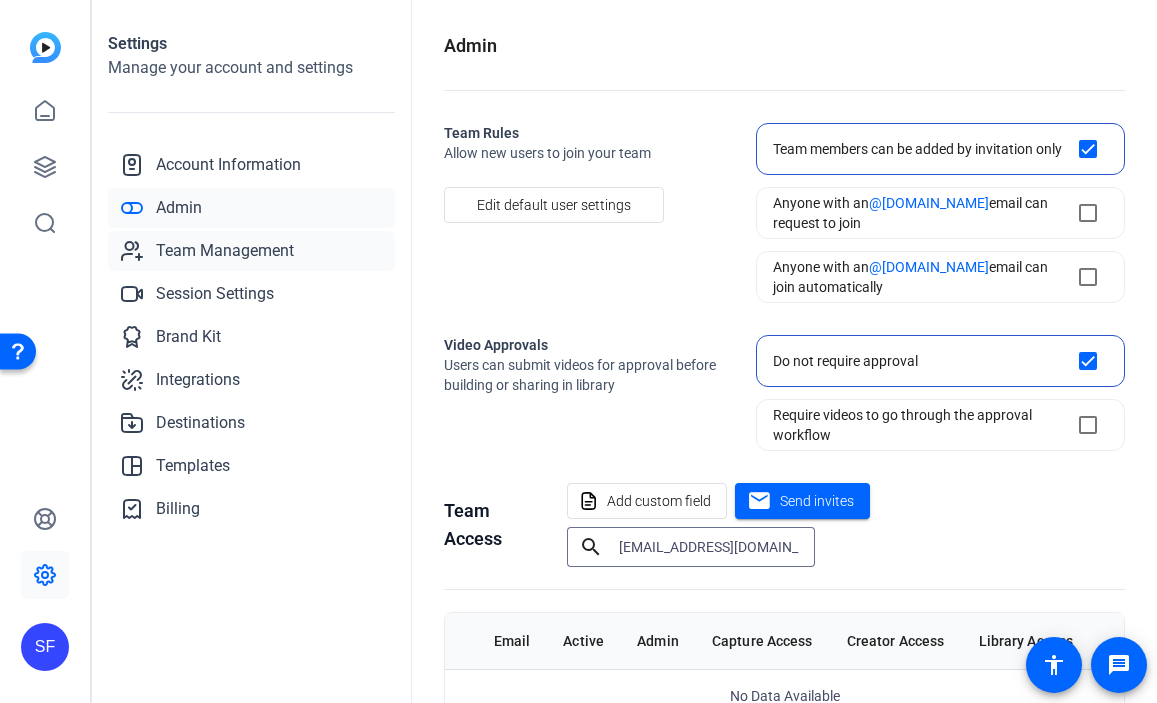 click on "Team Management" 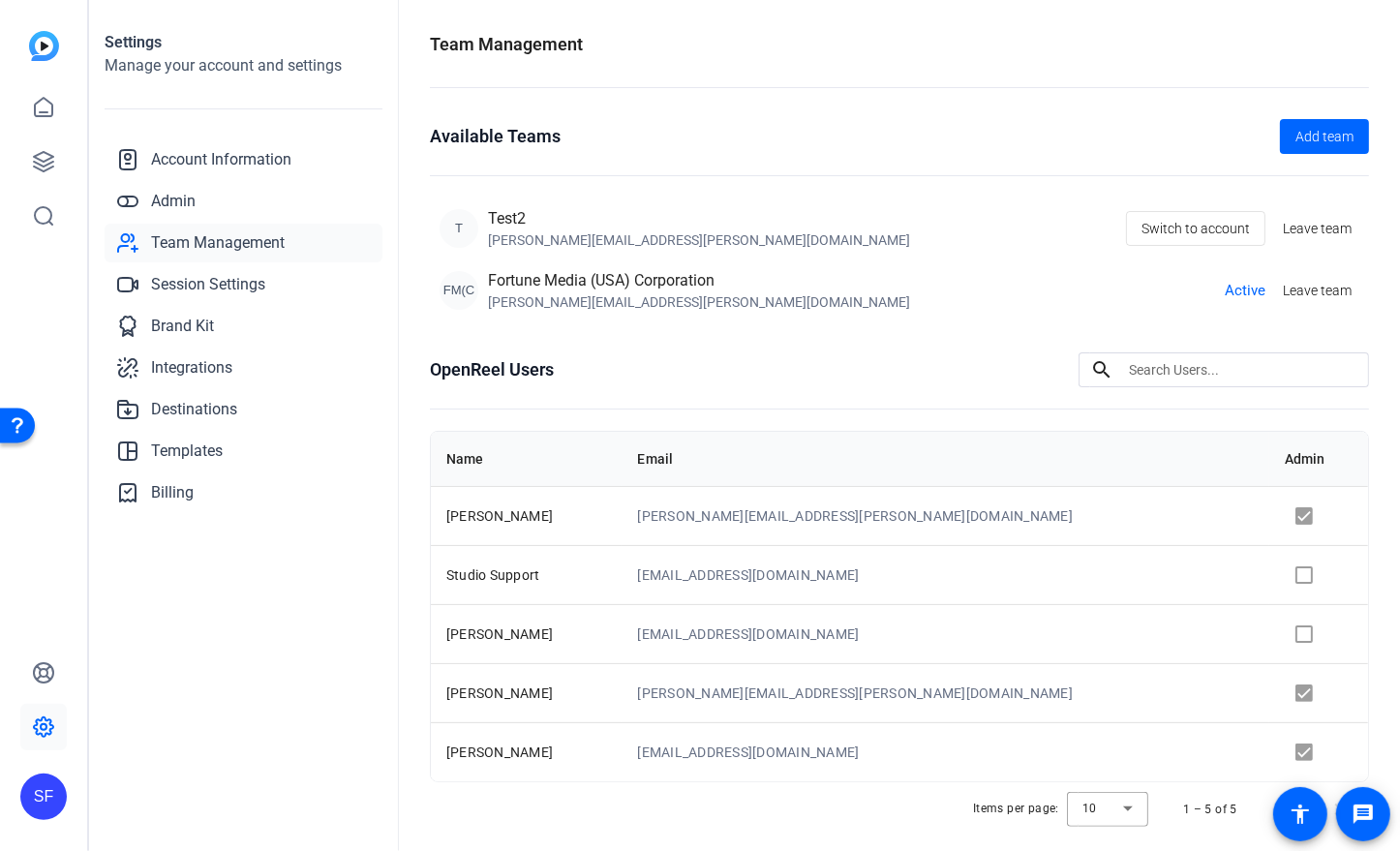 scroll, scrollTop: 43, scrollLeft: 0, axis: vertical 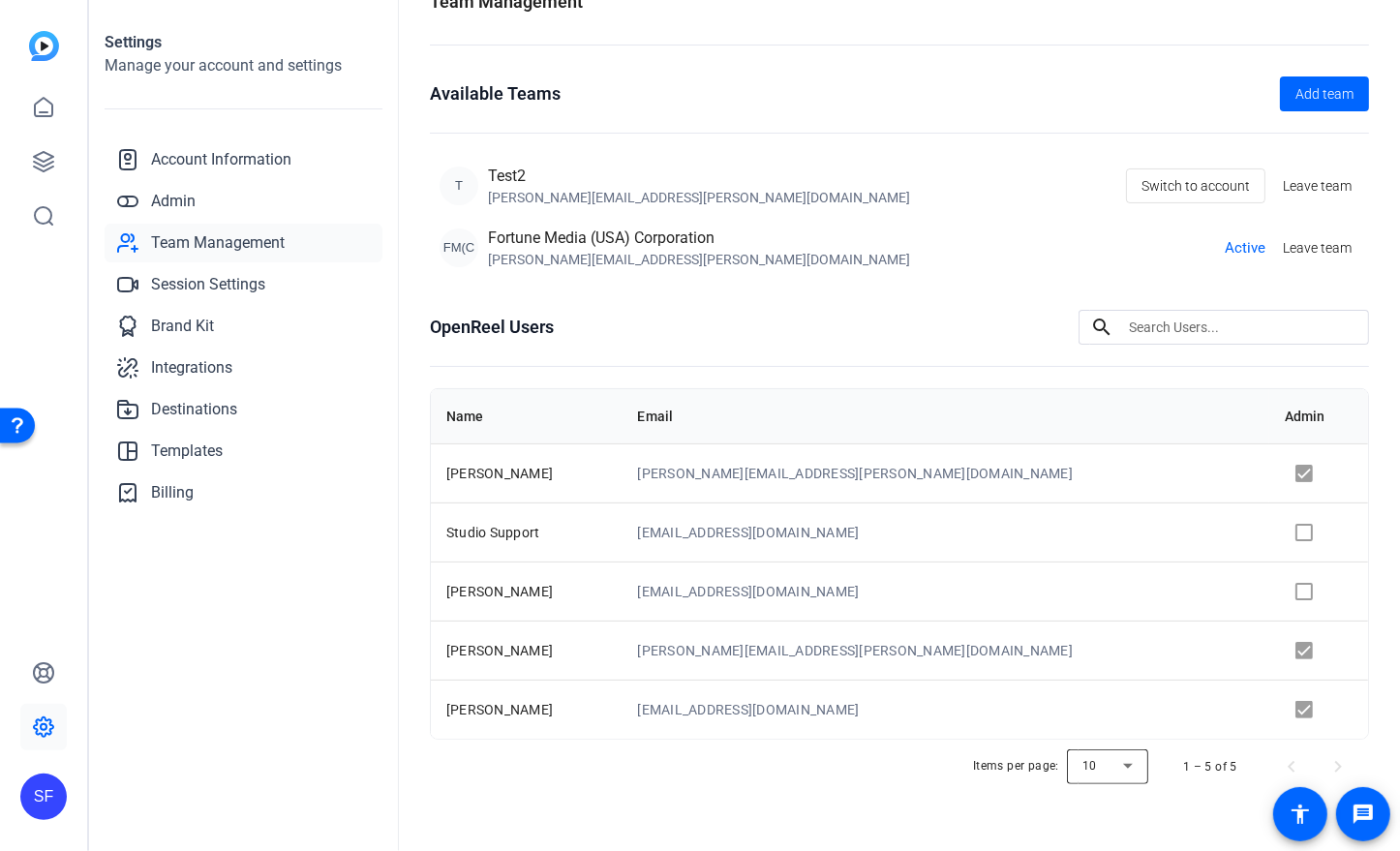 click 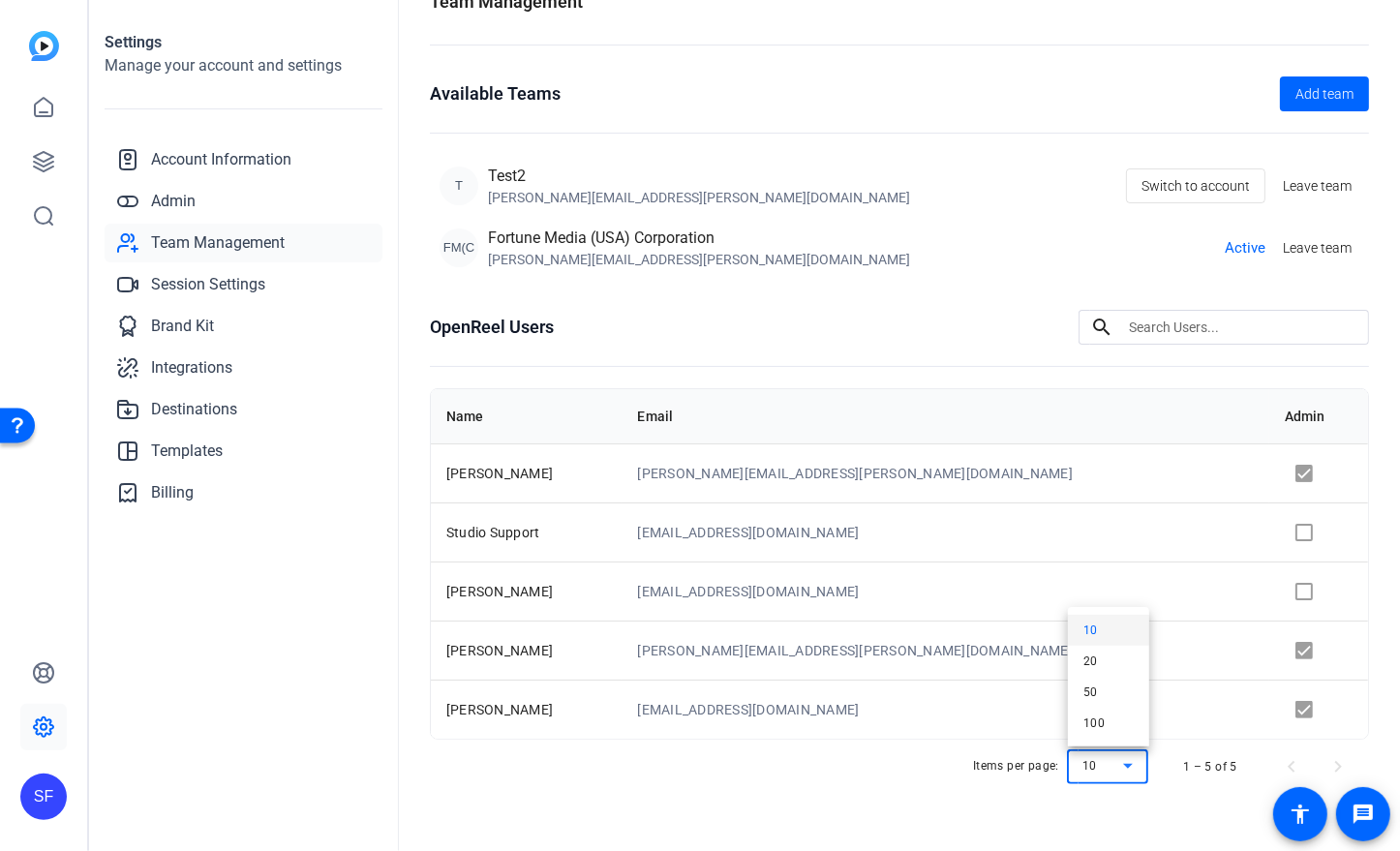 click at bounding box center (700, 425) 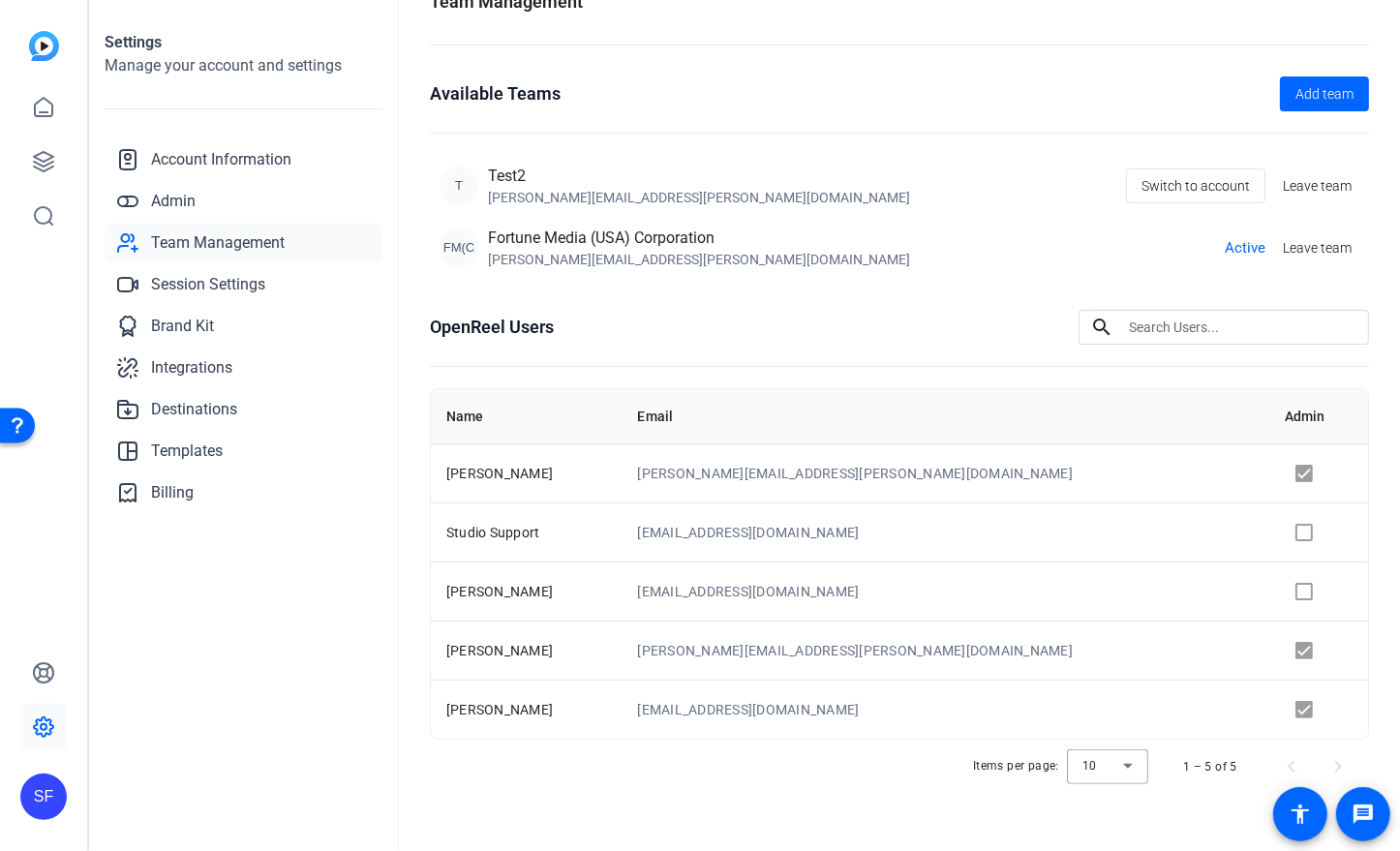 scroll, scrollTop: 0, scrollLeft: 0, axis: both 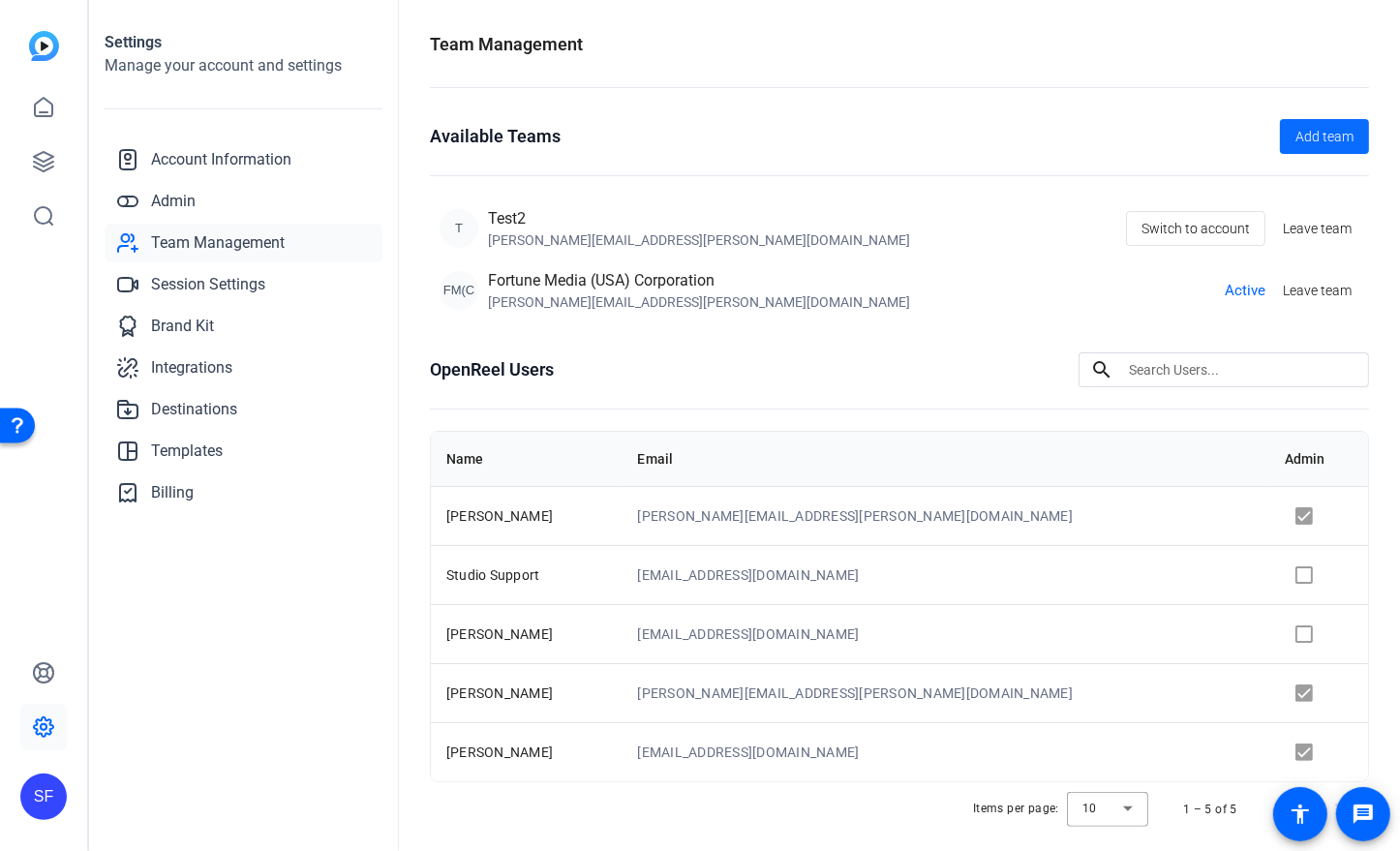 click on "Add team" 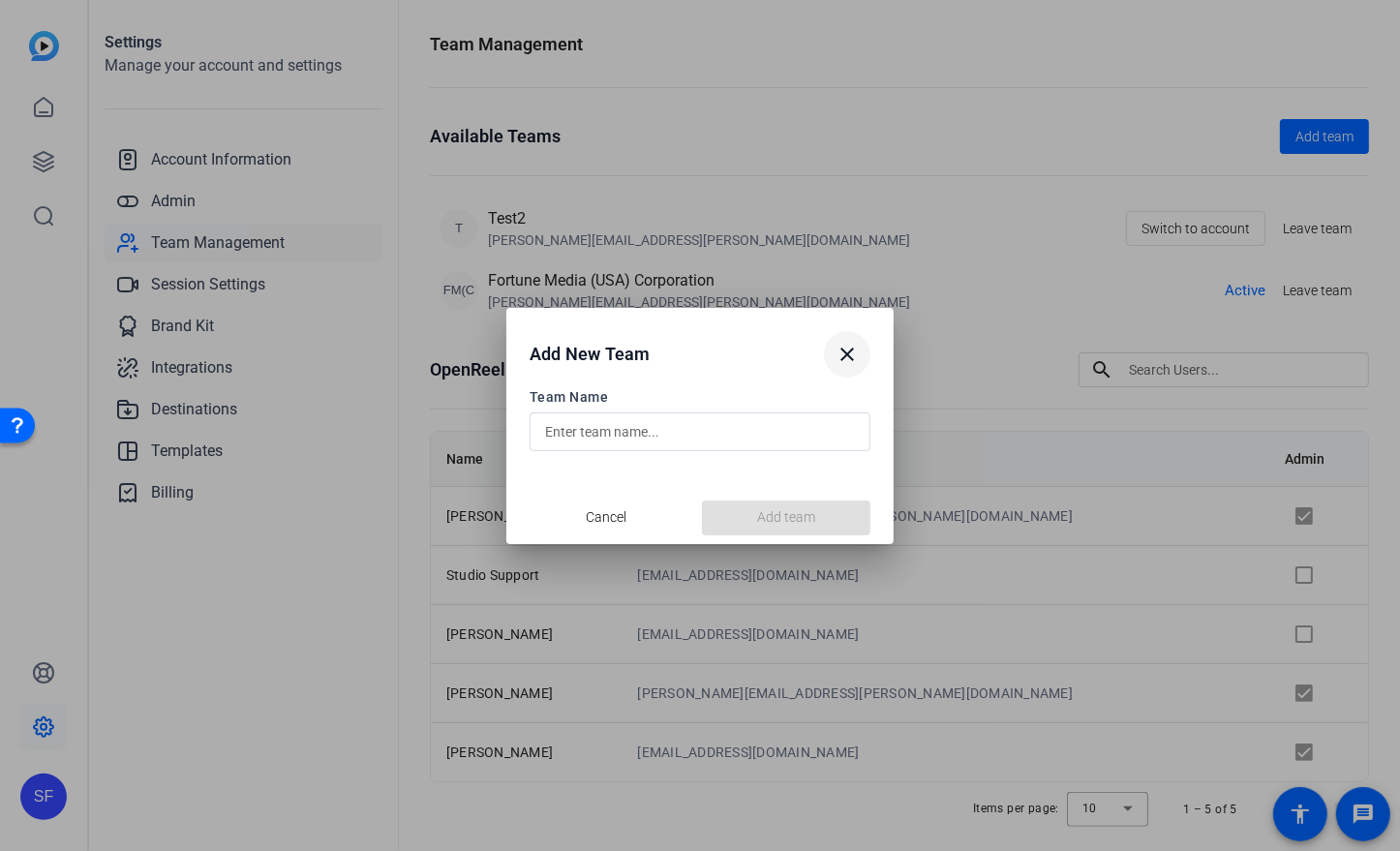 click on "close" at bounding box center (847, 354) 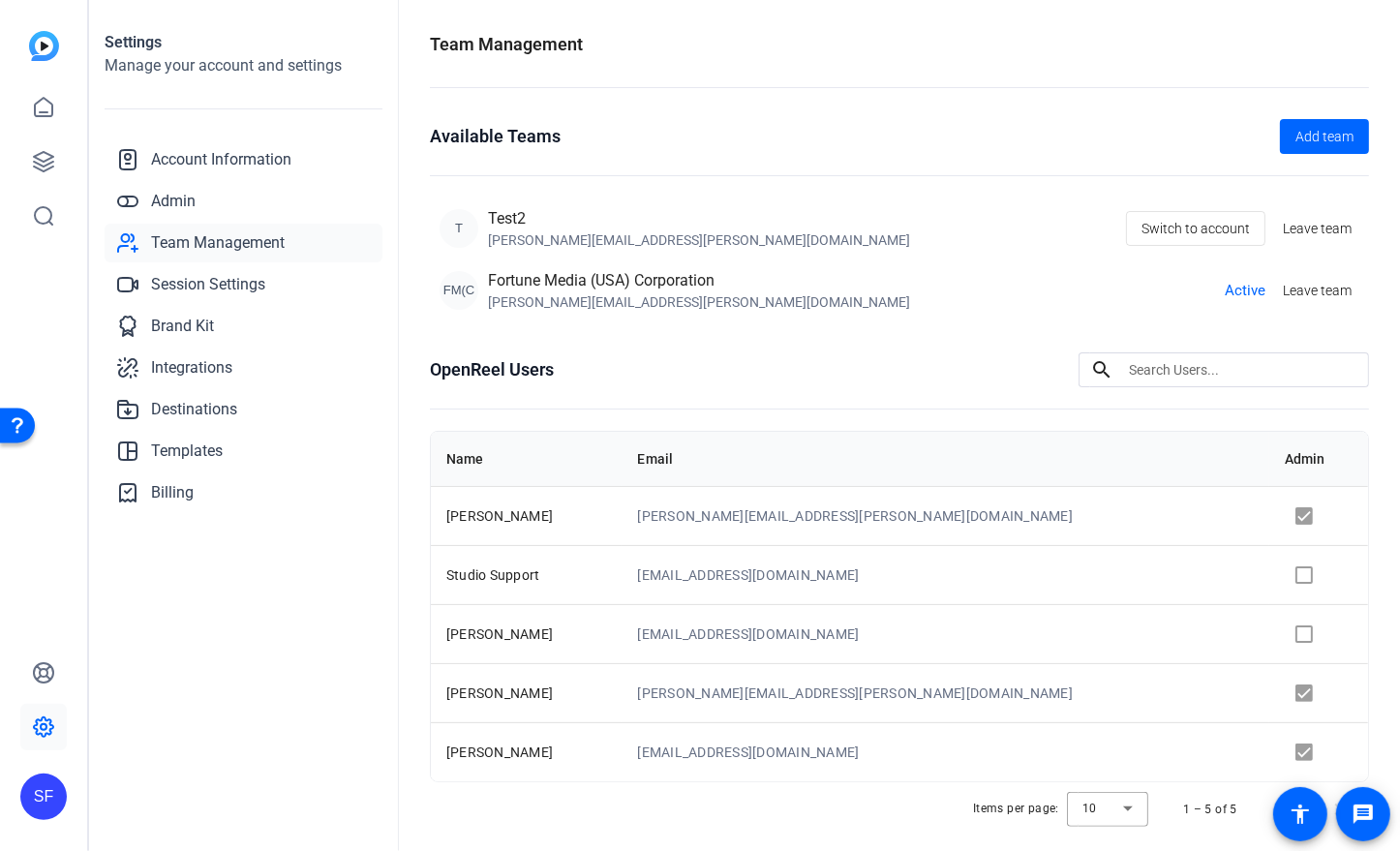 scroll, scrollTop: 0, scrollLeft: 0, axis: both 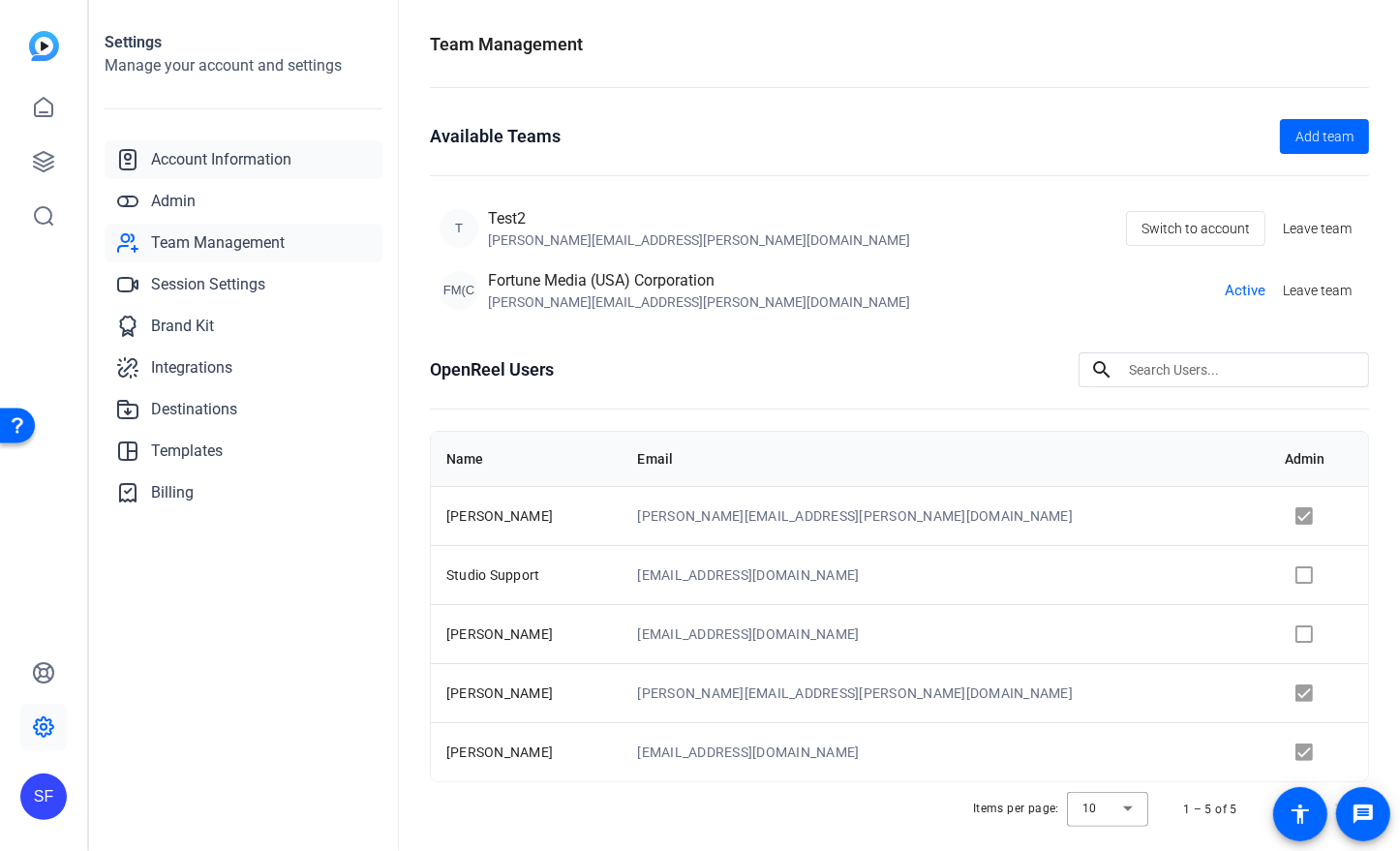 click on "Account Information" 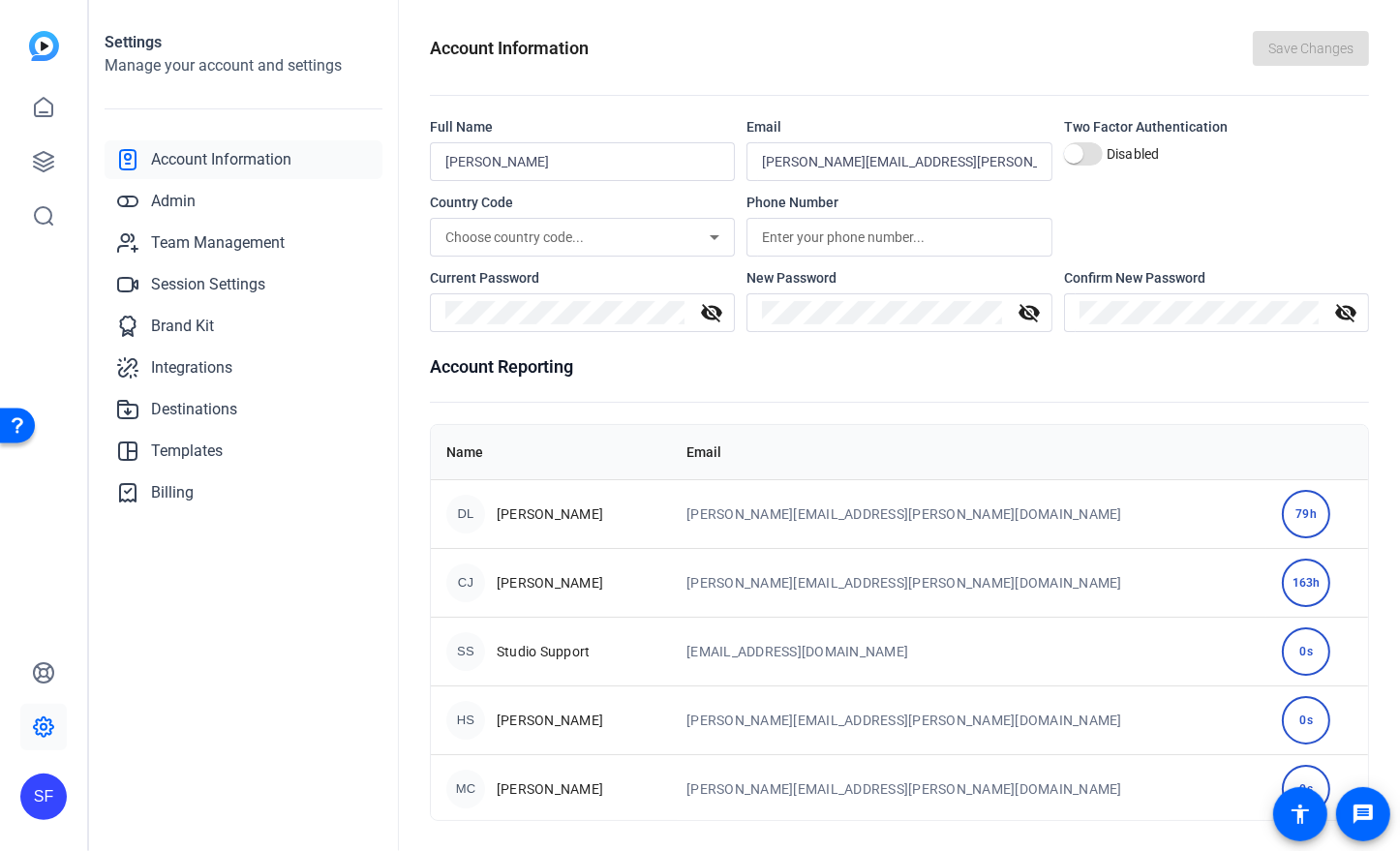 scroll, scrollTop: 1, scrollLeft: 0, axis: vertical 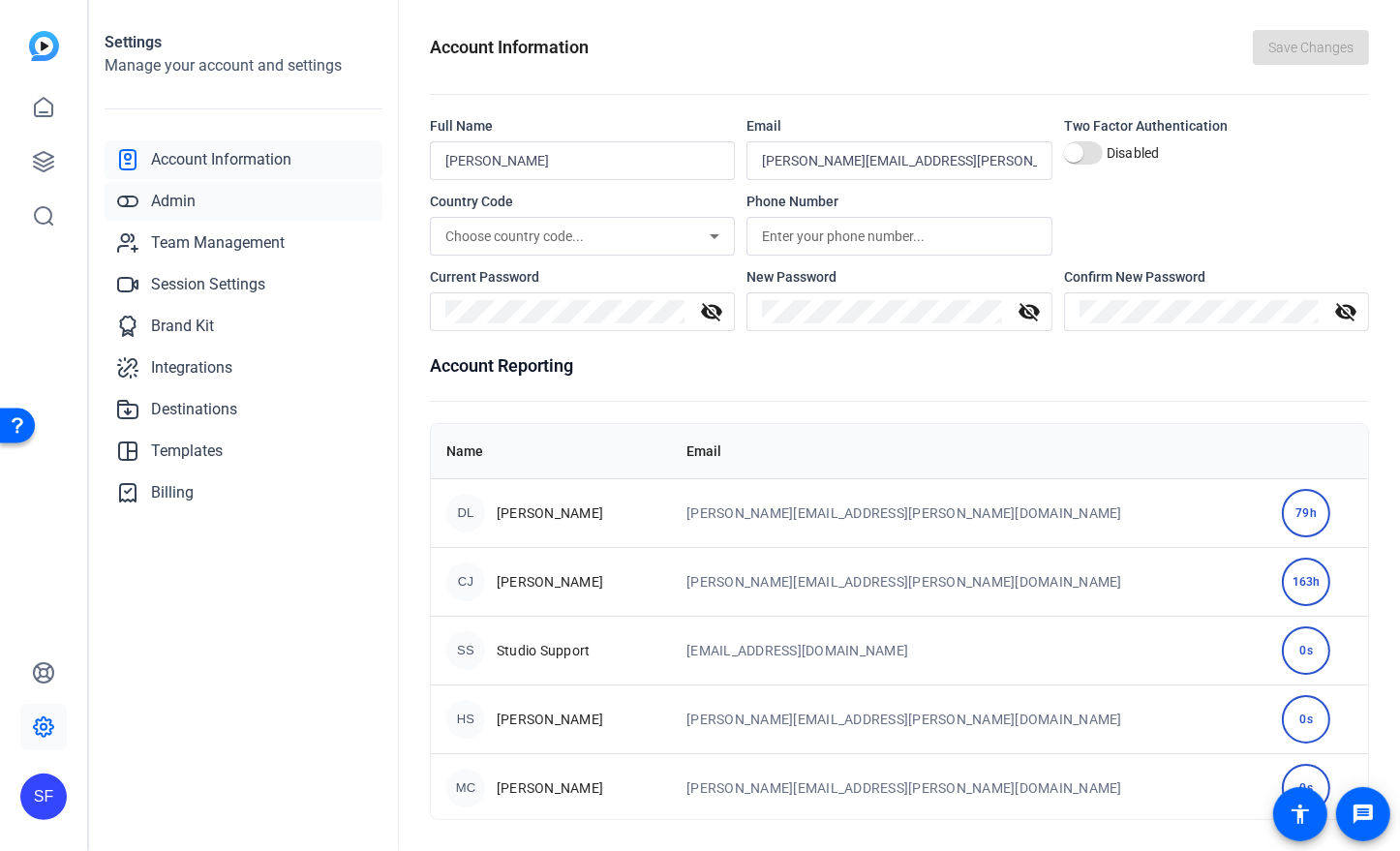 click on "Admin" 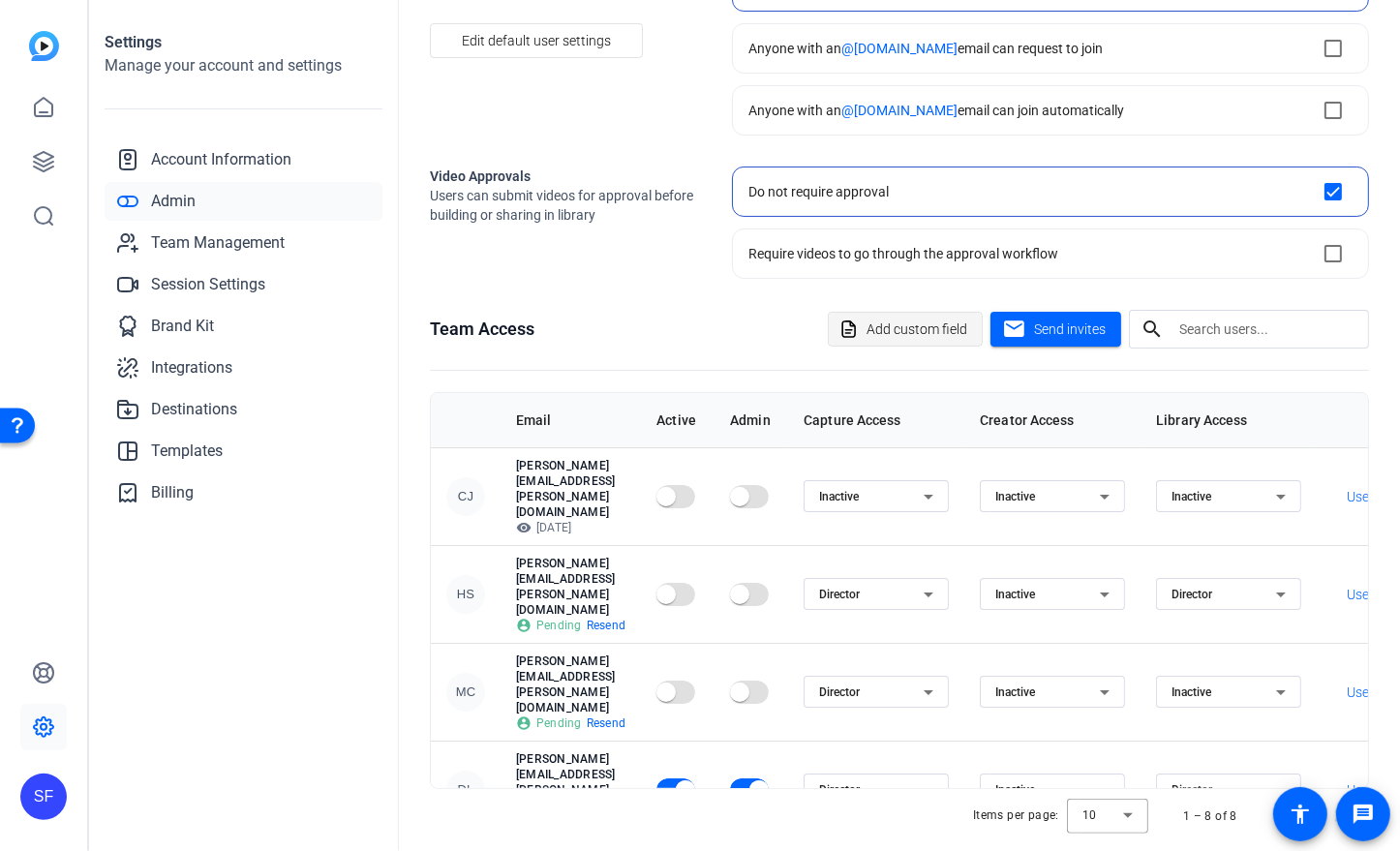 scroll, scrollTop: 177, scrollLeft: 0, axis: vertical 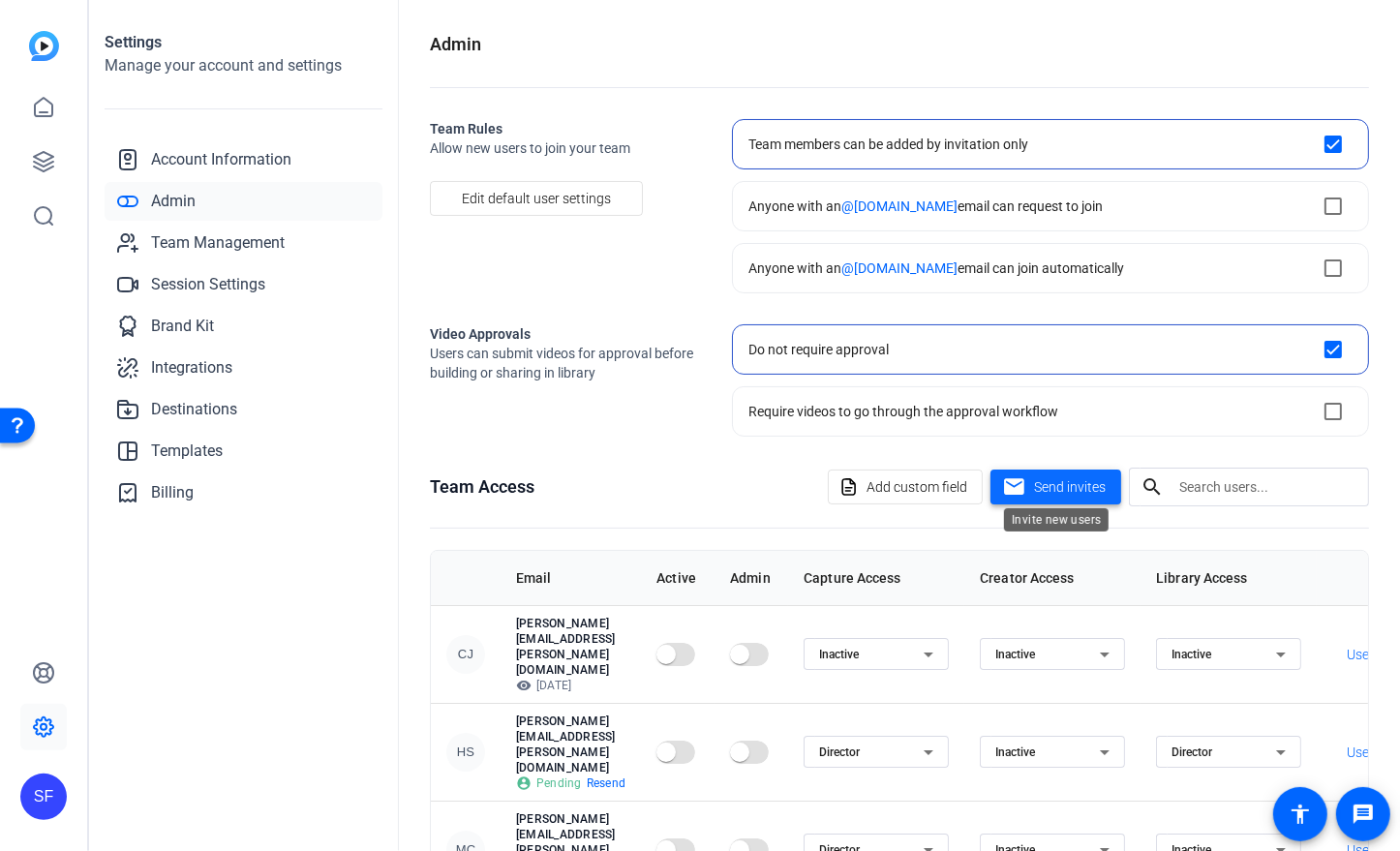 click on "Send invites" 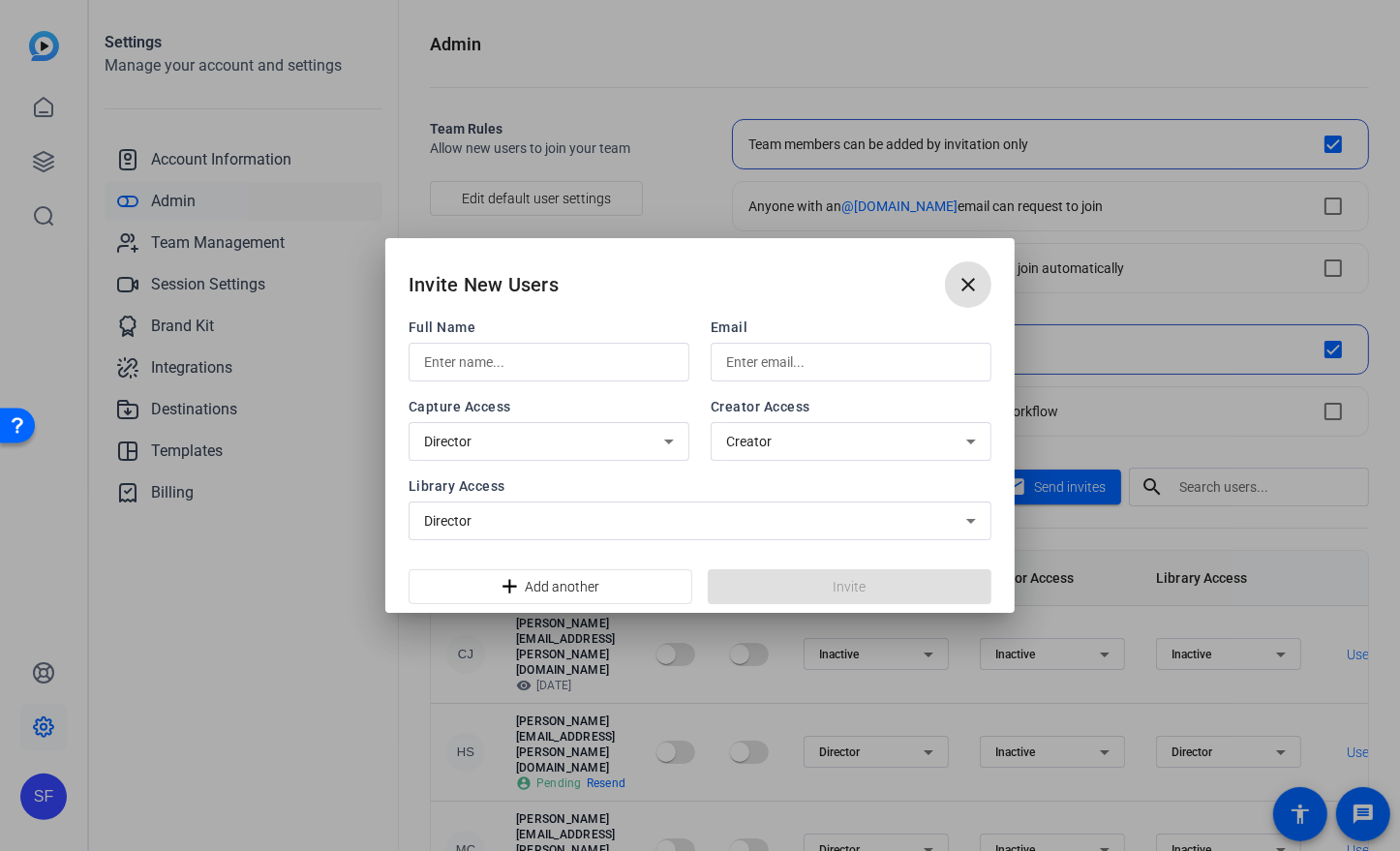 click at bounding box center (549, 362) 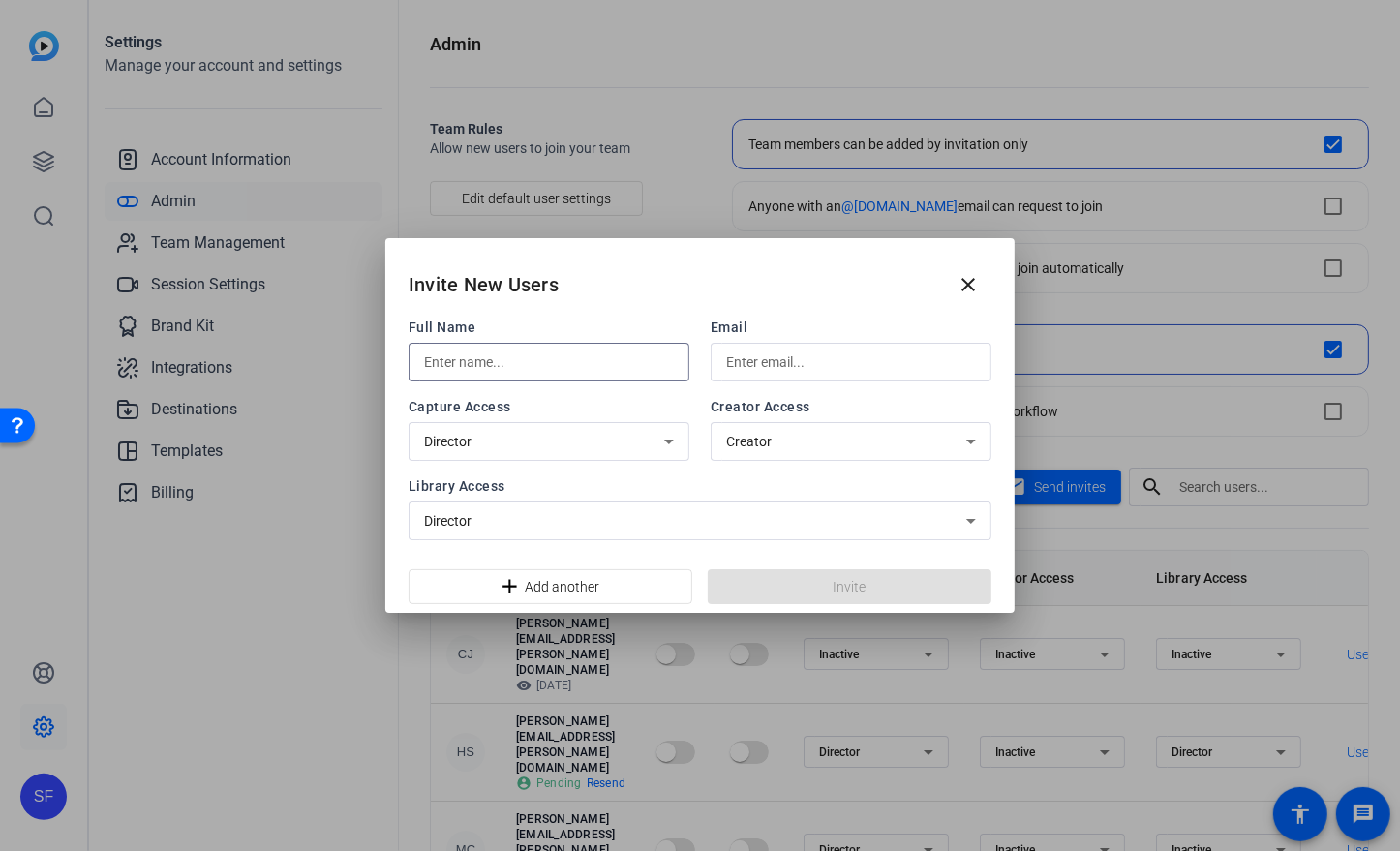 click at bounding box center (851, 362) 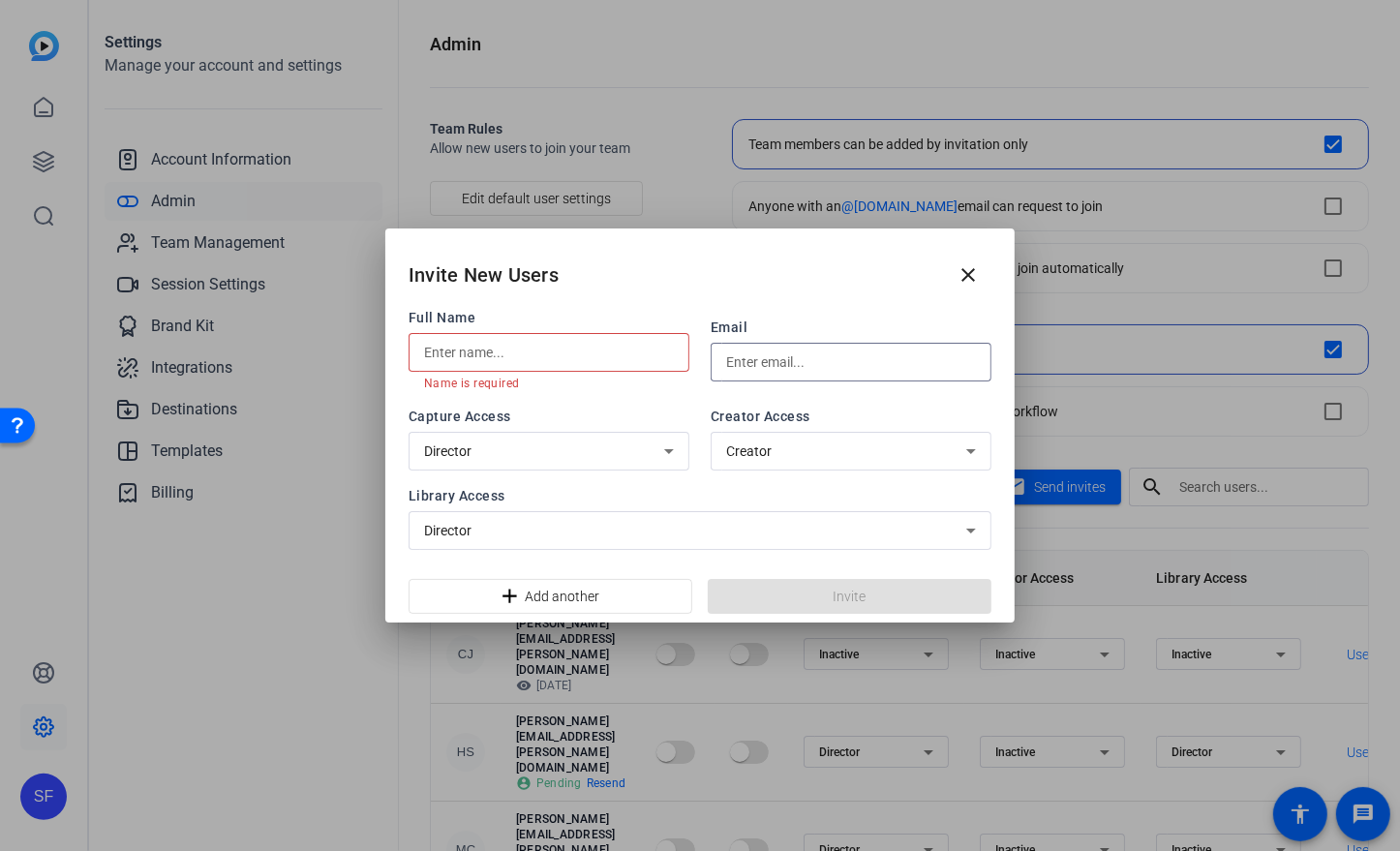 paste on "[EMAIL_ADDRESS][DOMAIN_NAME]" 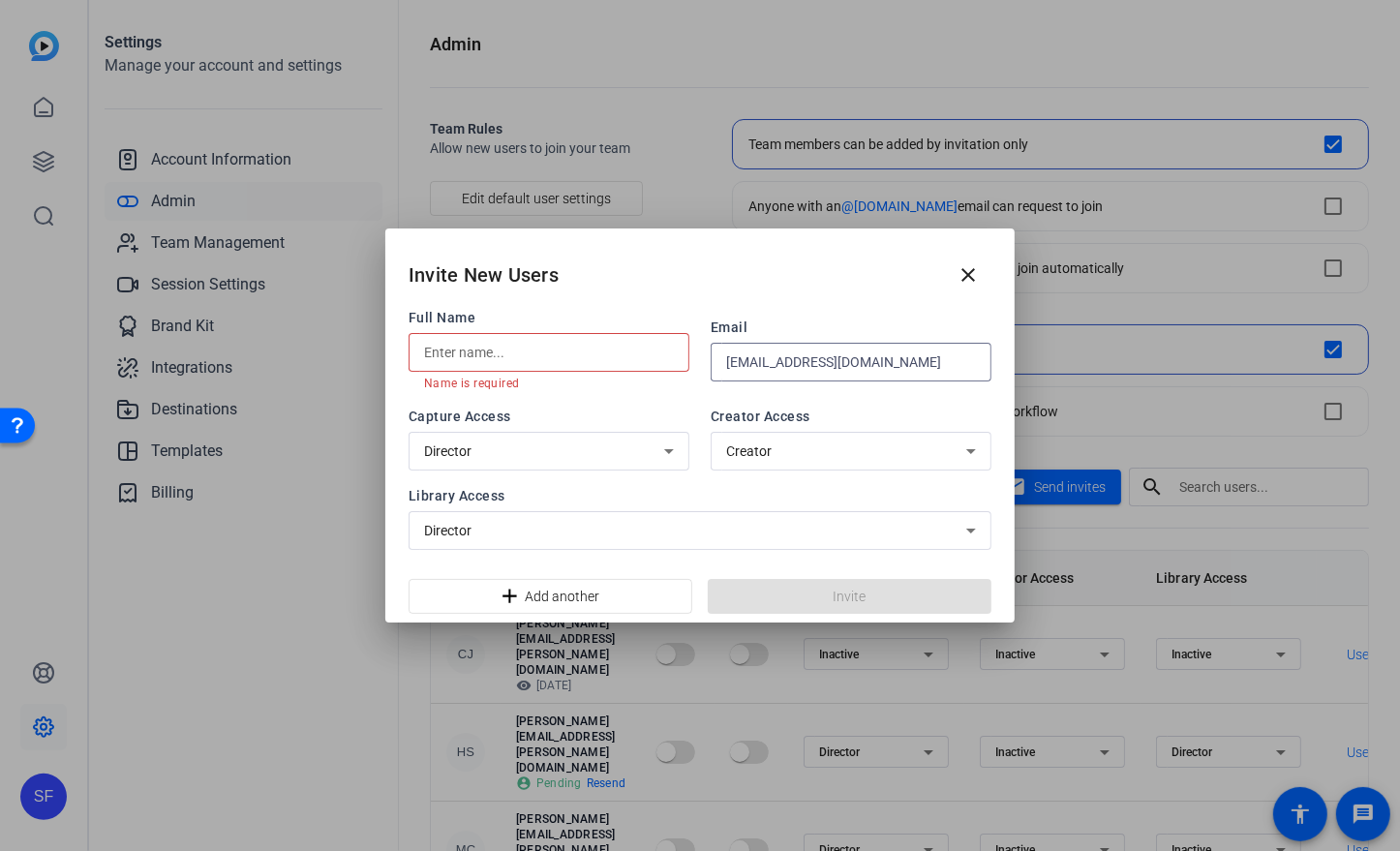 type on "[EMAIL_ADDRESS][DOMAIN_NAME]" 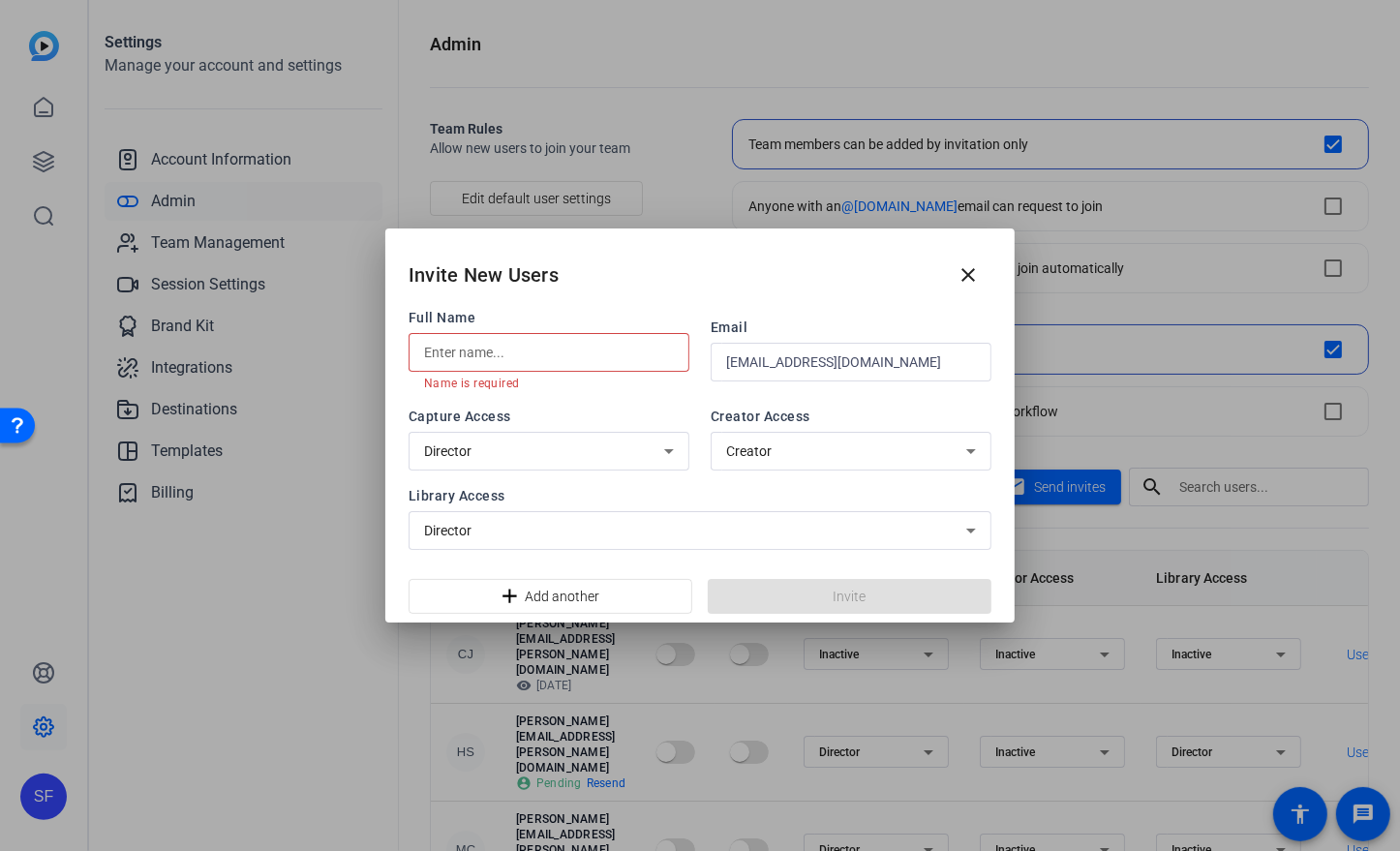 click at bounding box center [549, 352] 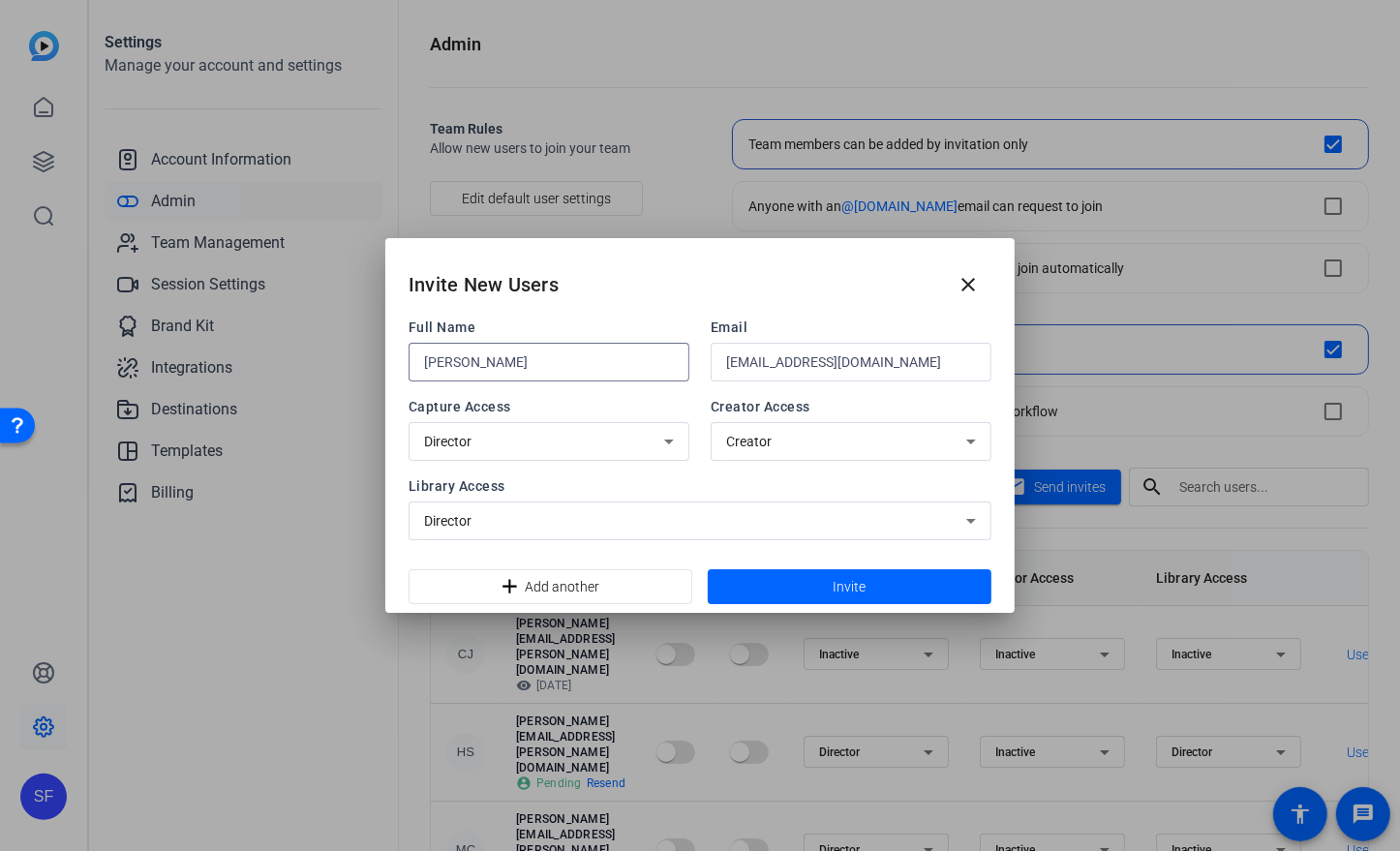 click on "[PERSON_NAME]" at bounding box center [549, 362] 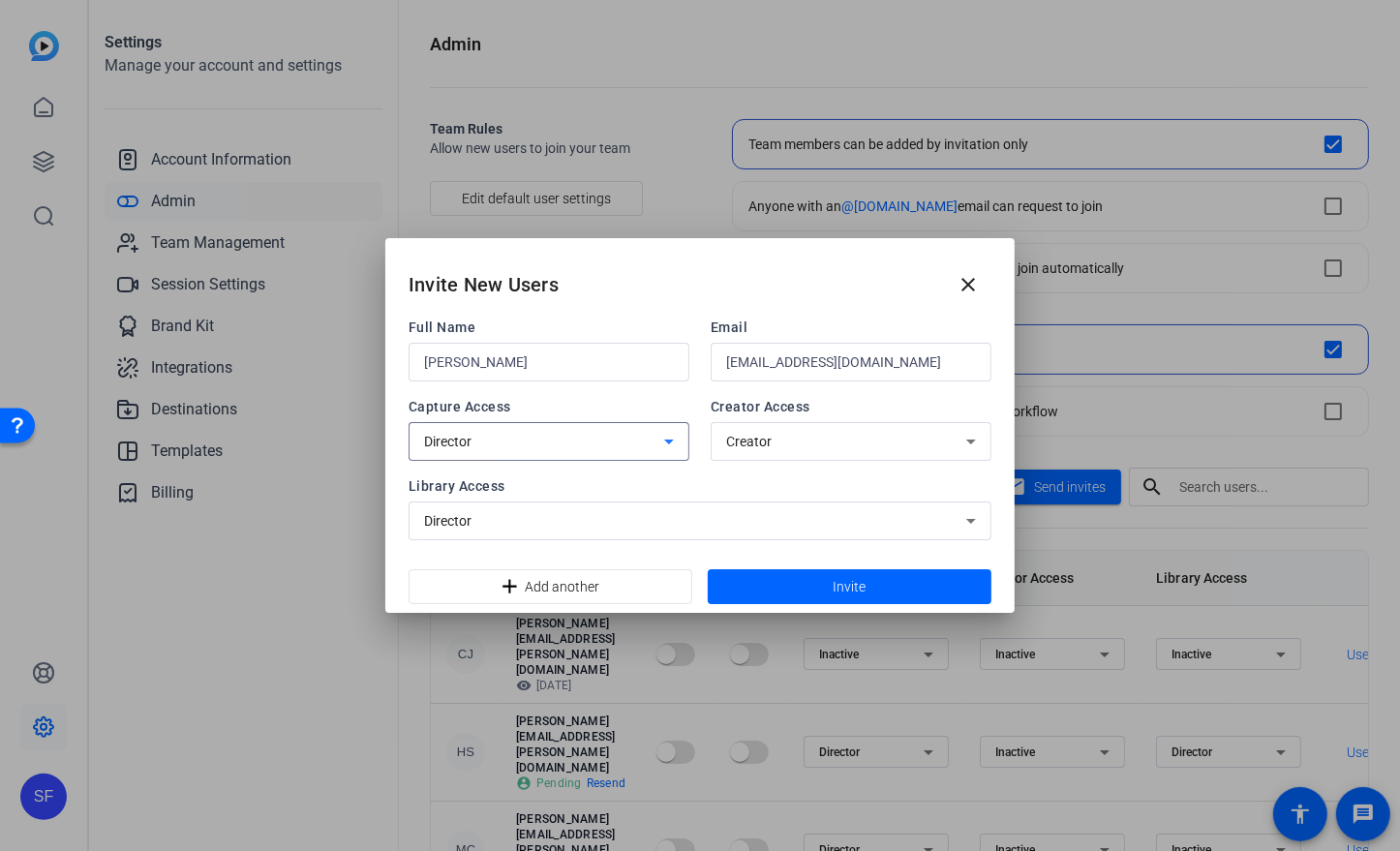 click on "Director" at bounding box center [544, 441] 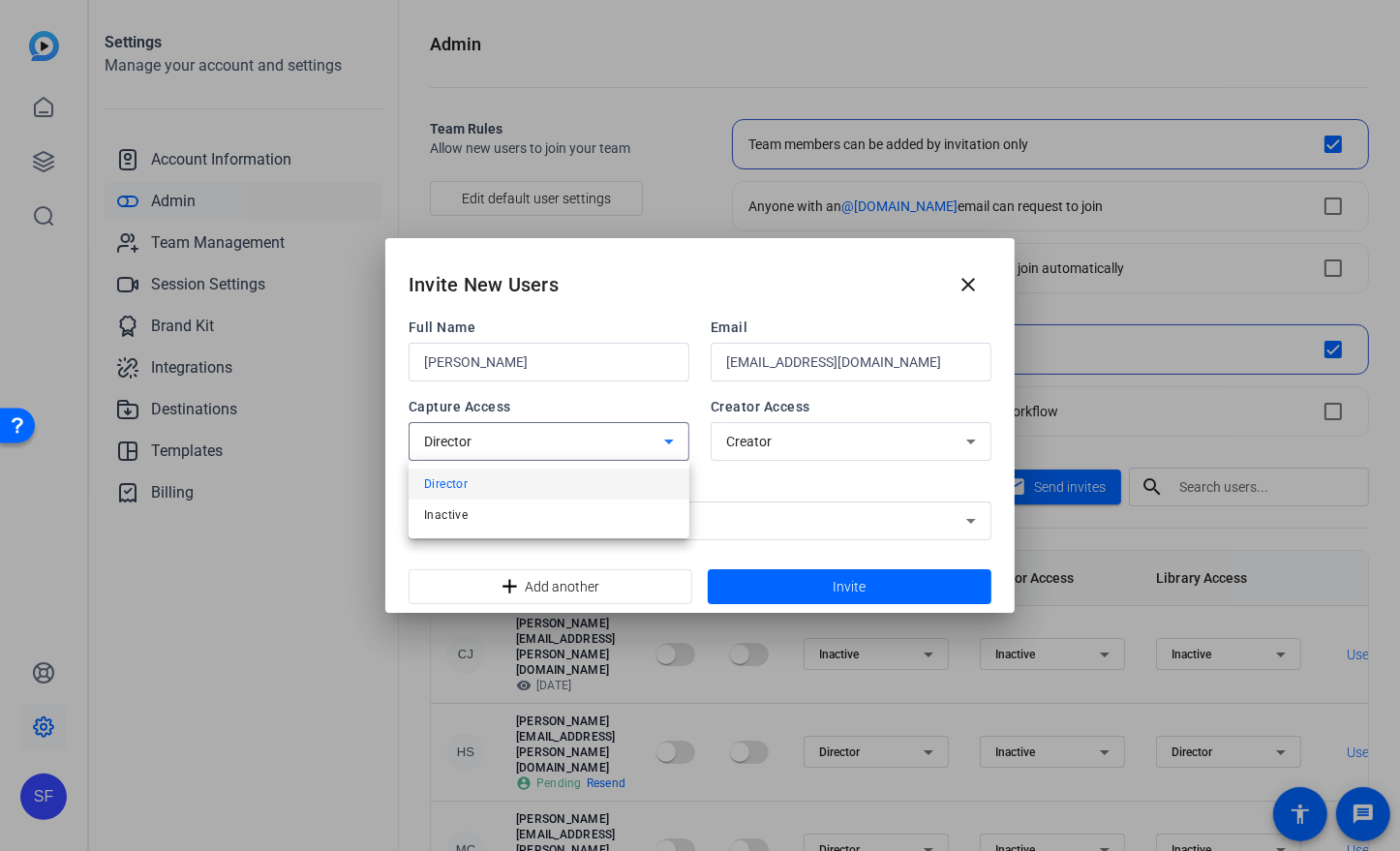 click at bounding box center [700, 425] 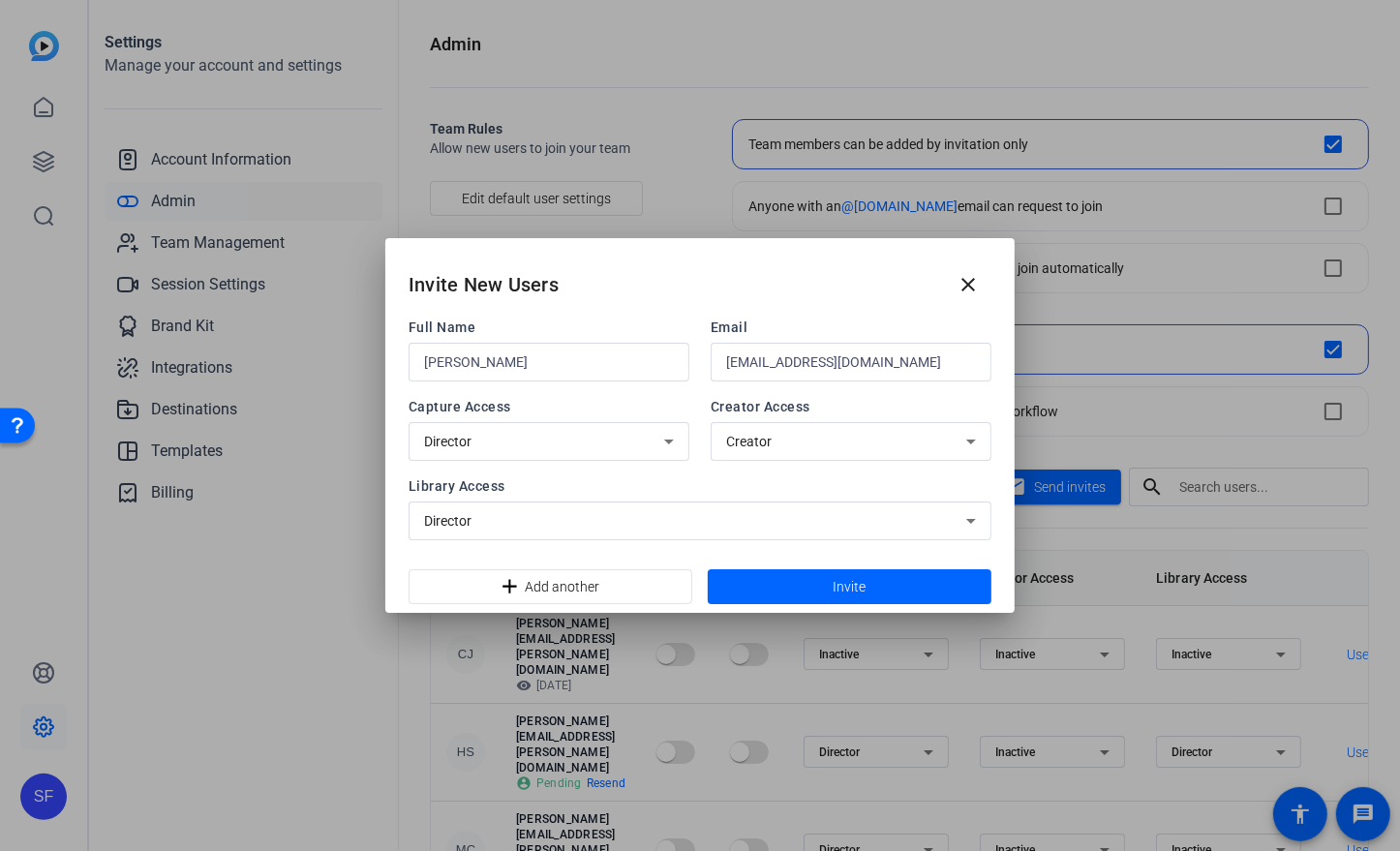 click on "Creator" at bounding box center (846, 441) 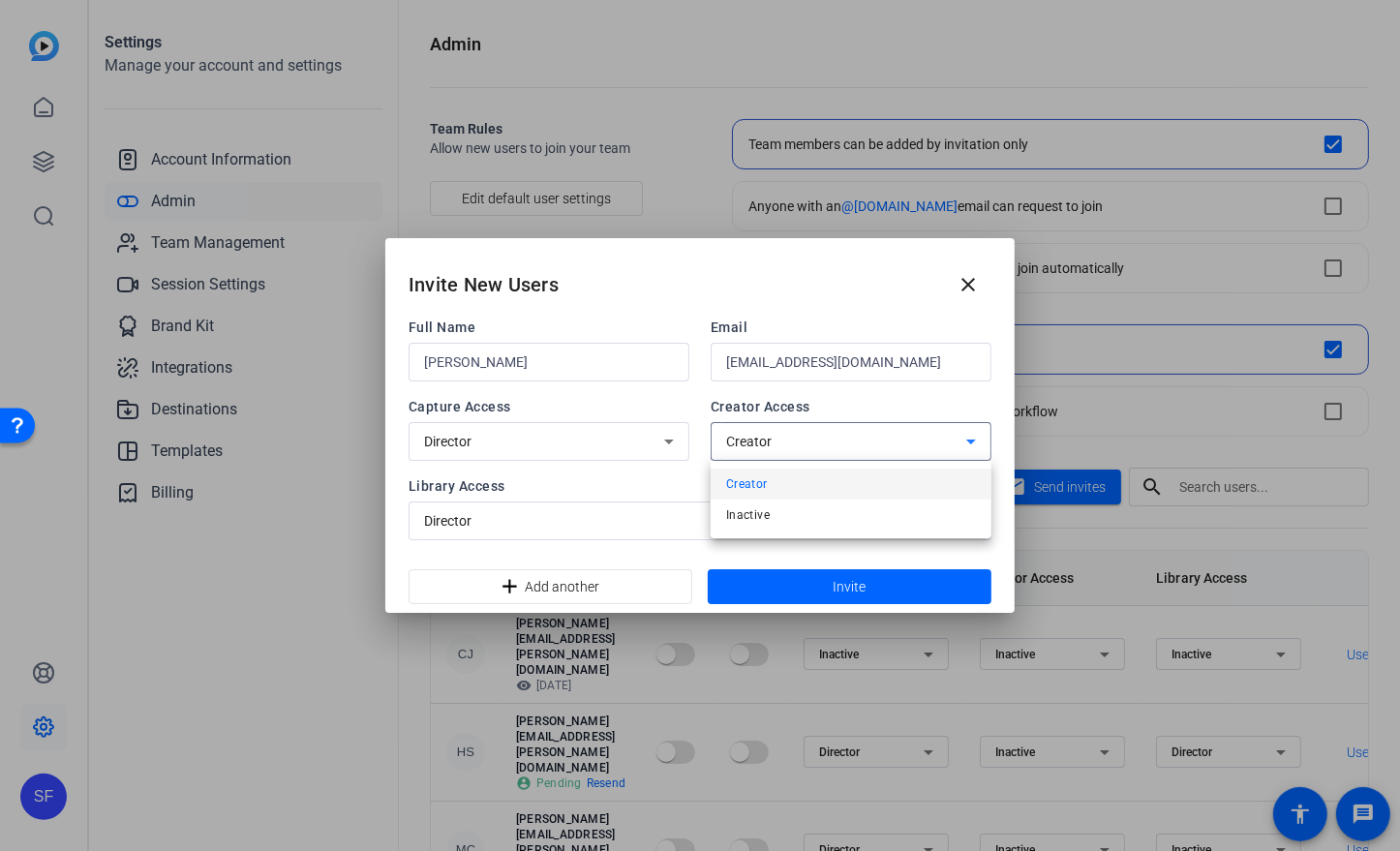 click at bounding box center [700, 425] 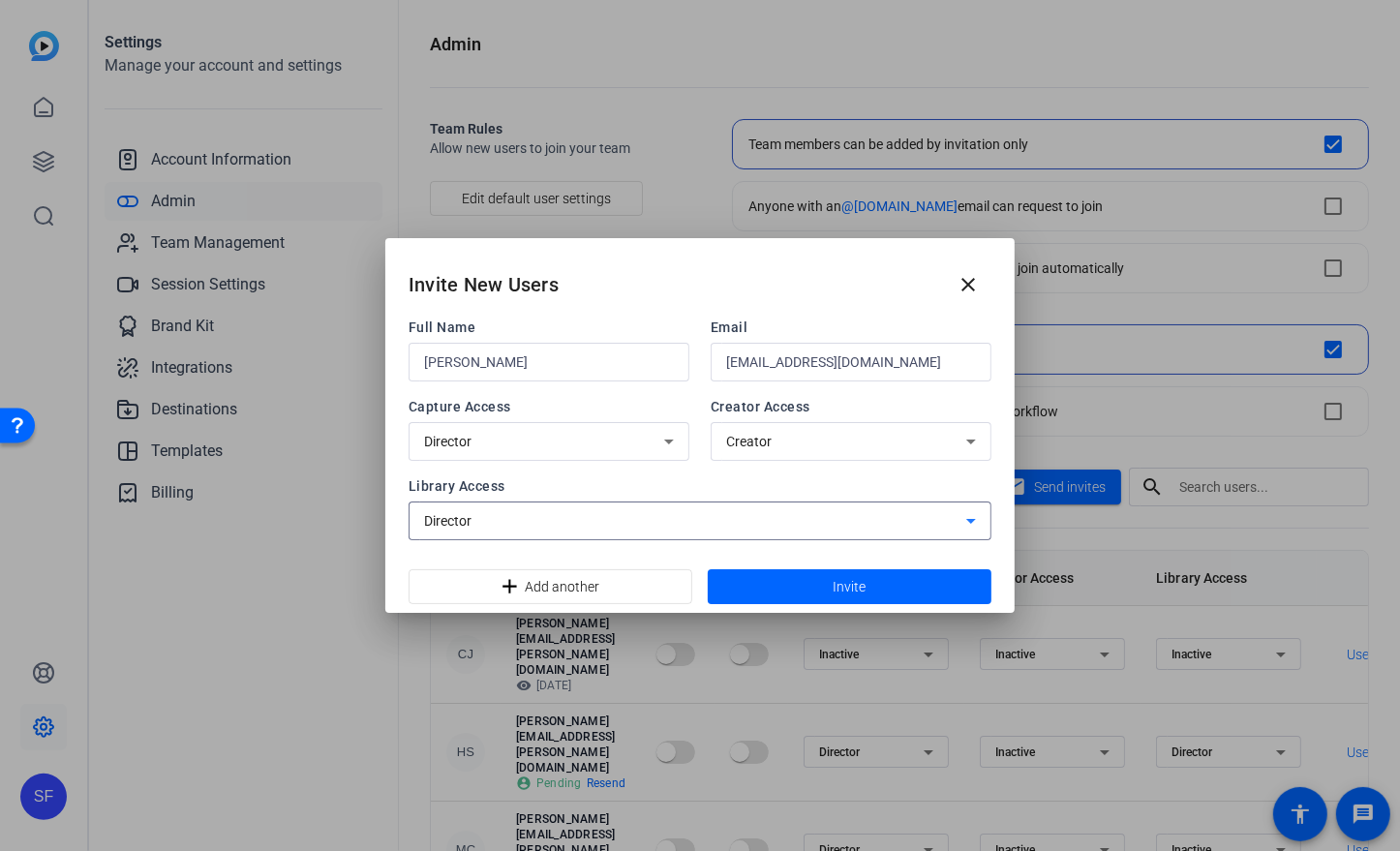 click on "Director" at bounding box center [695, 521] 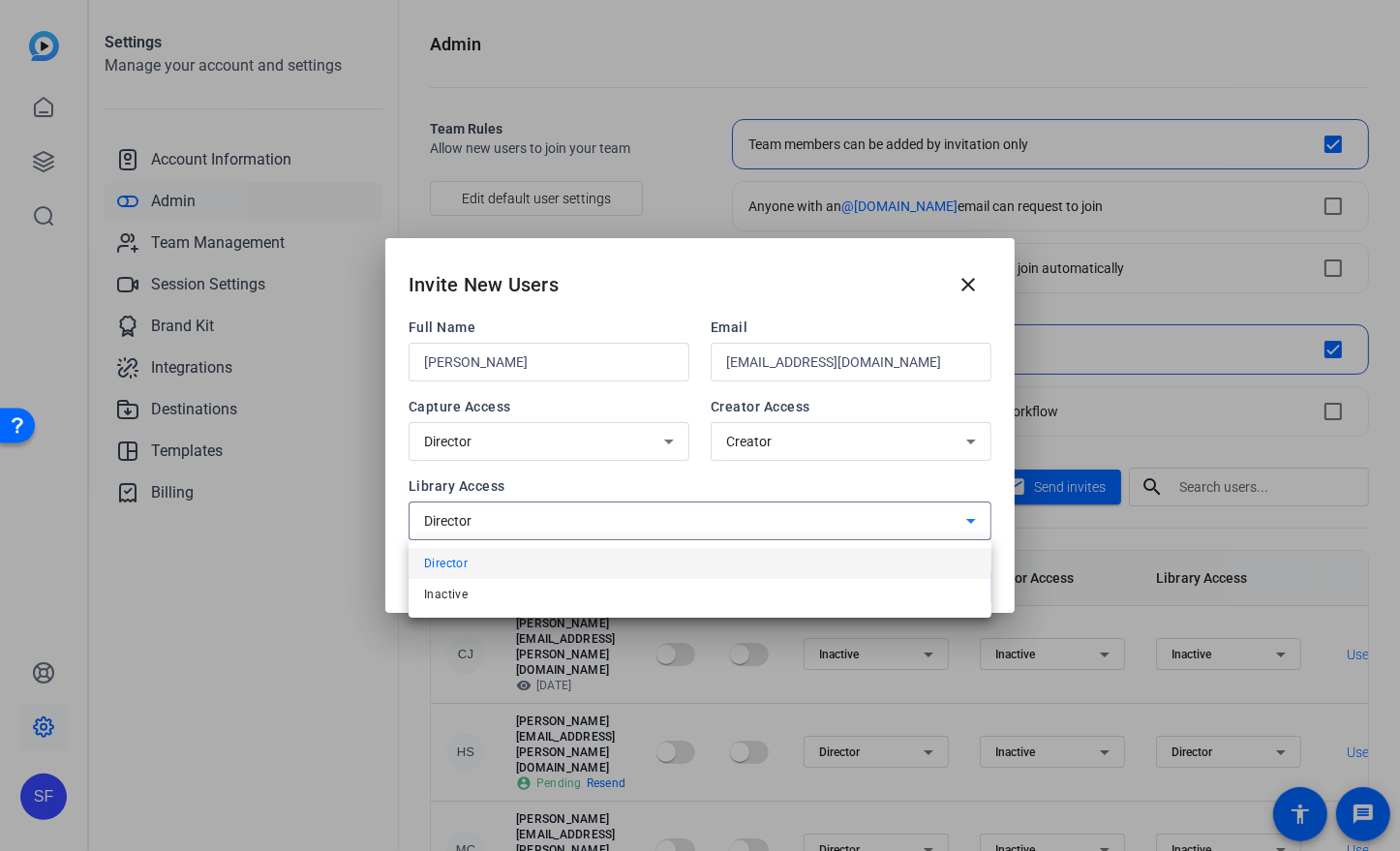 click at bounding box center (700, 425) 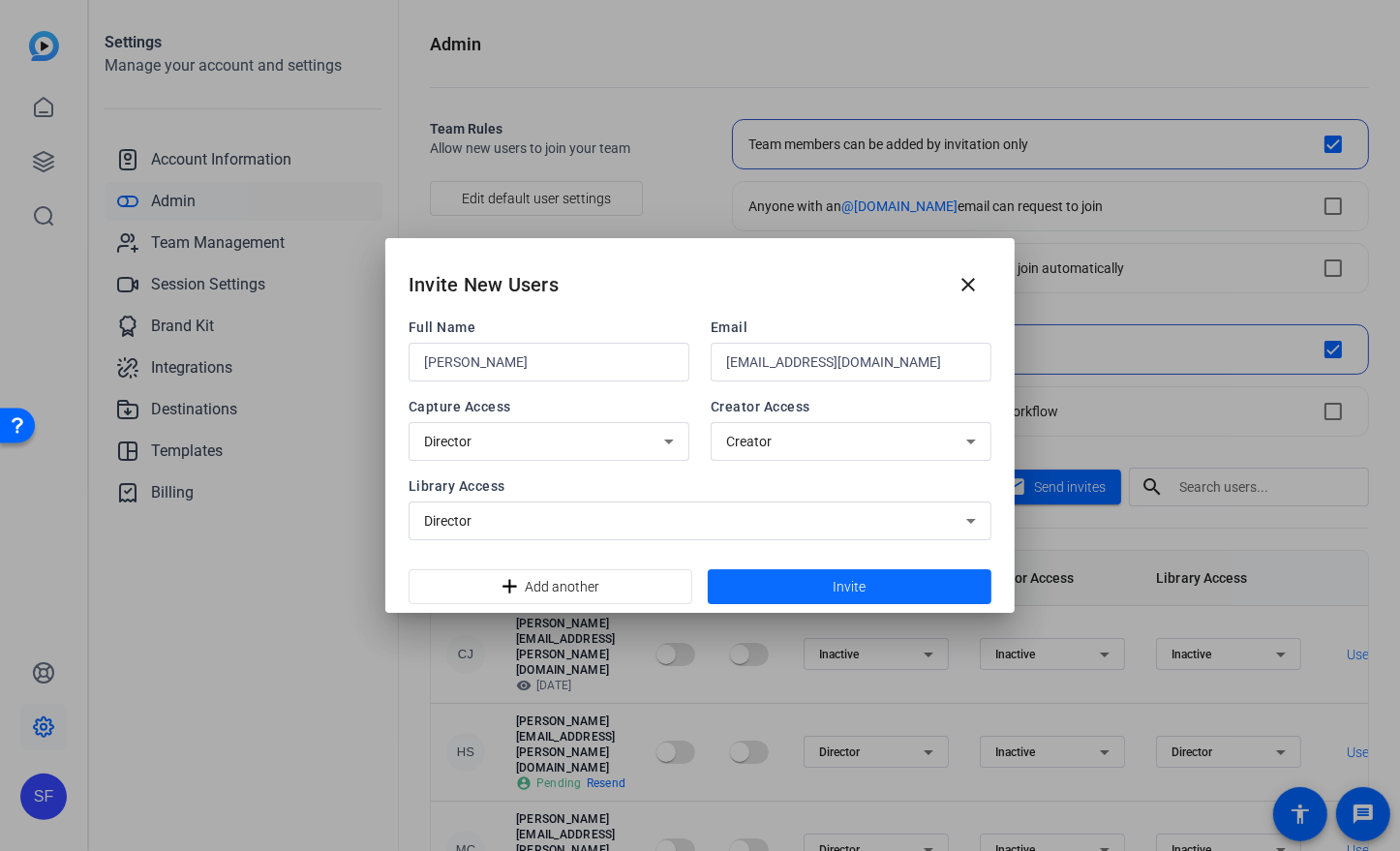 click on "Invite" at bounding box center [850, 587] 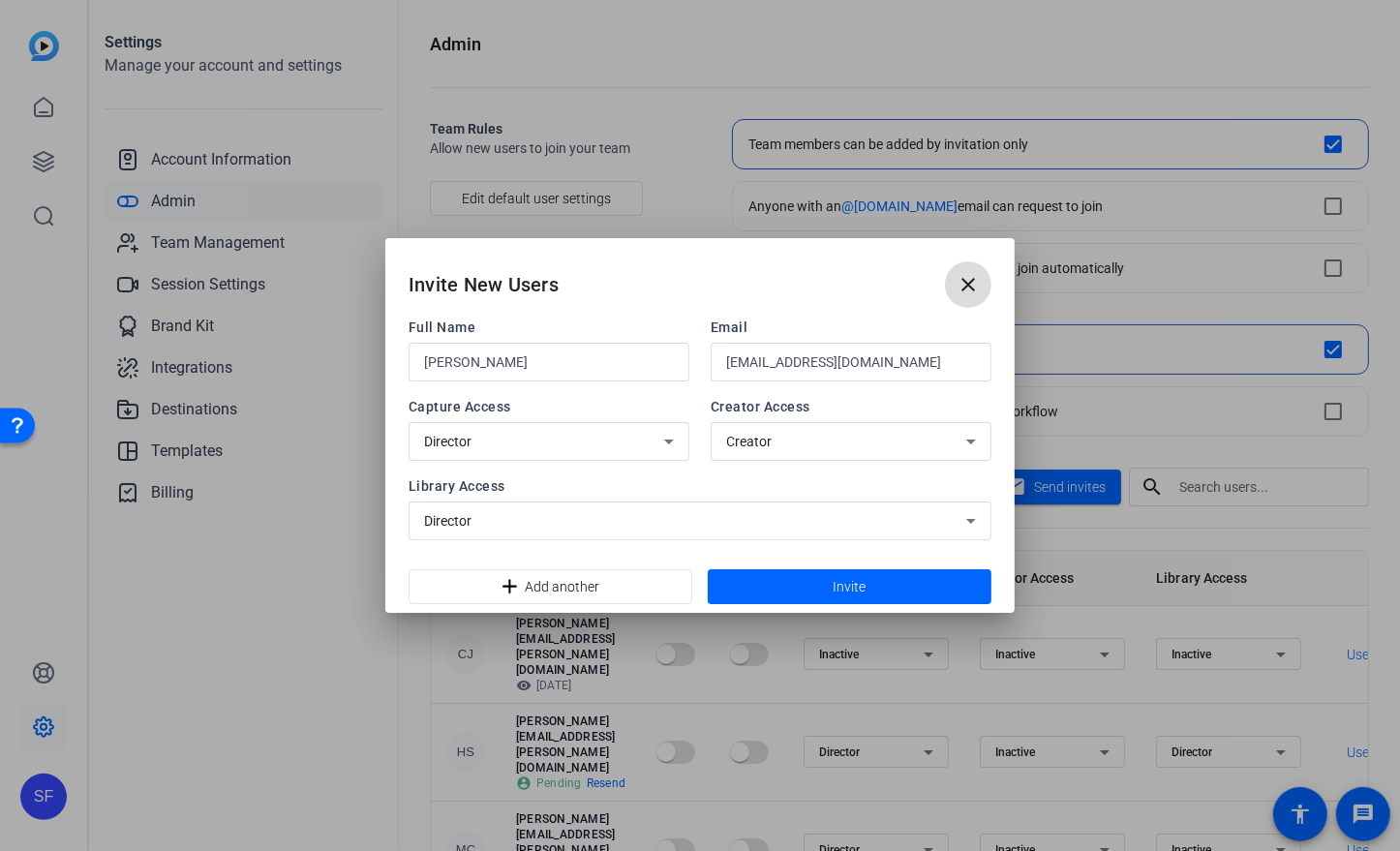 click on "close" at bounding box center (968, 285) 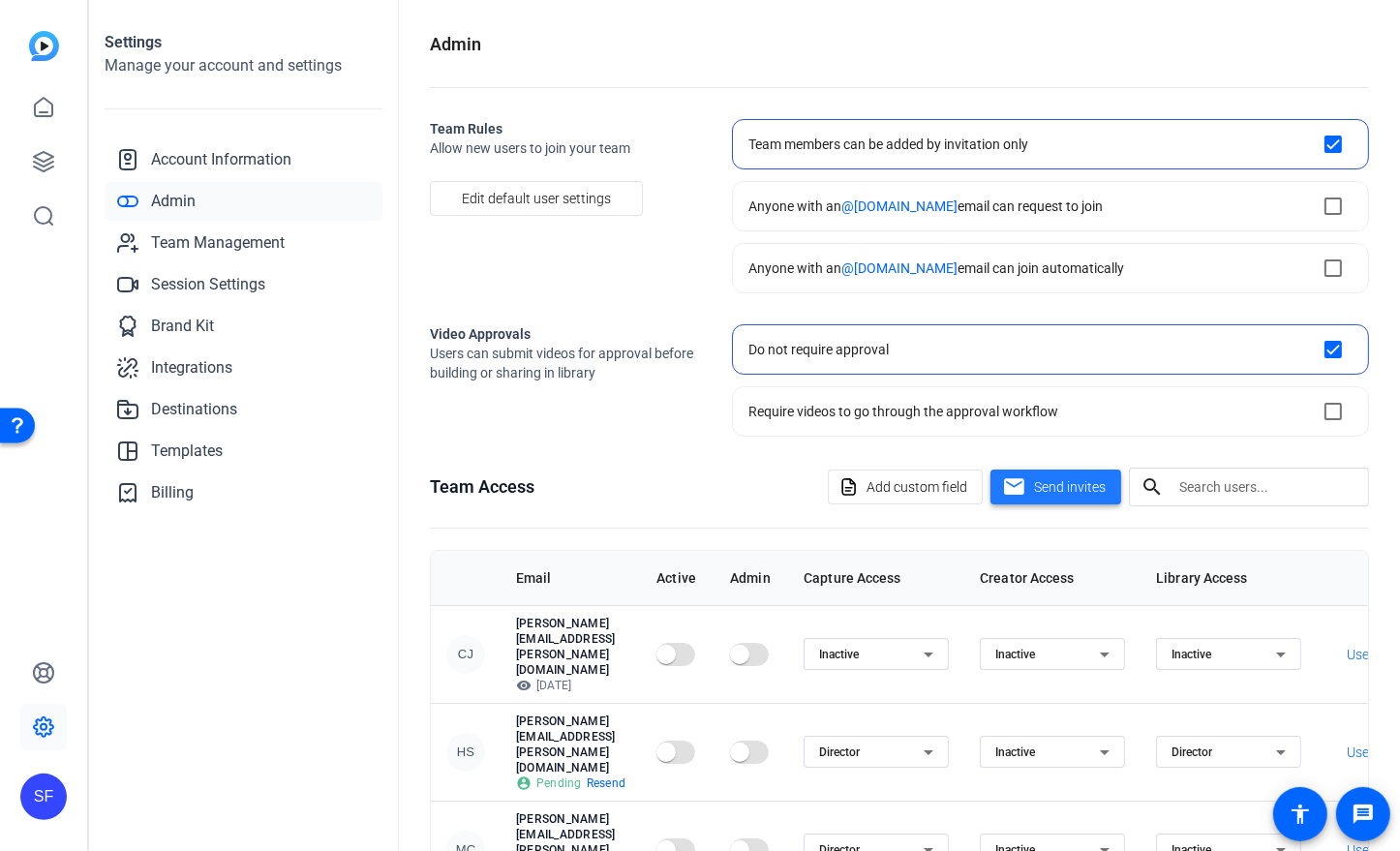 scroll, scrollTop: 127, scrollLeft: 0, axis: vertical 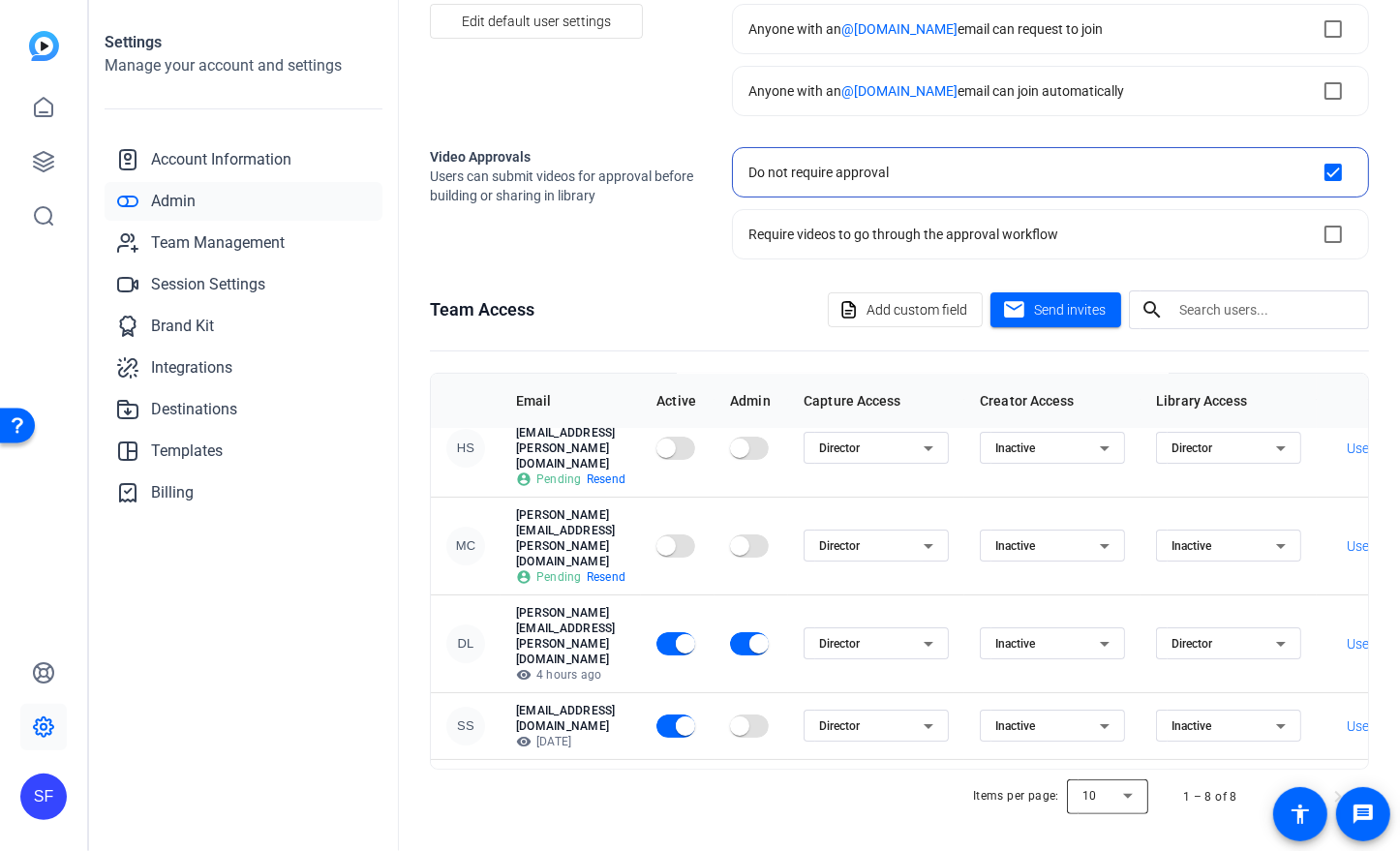 click 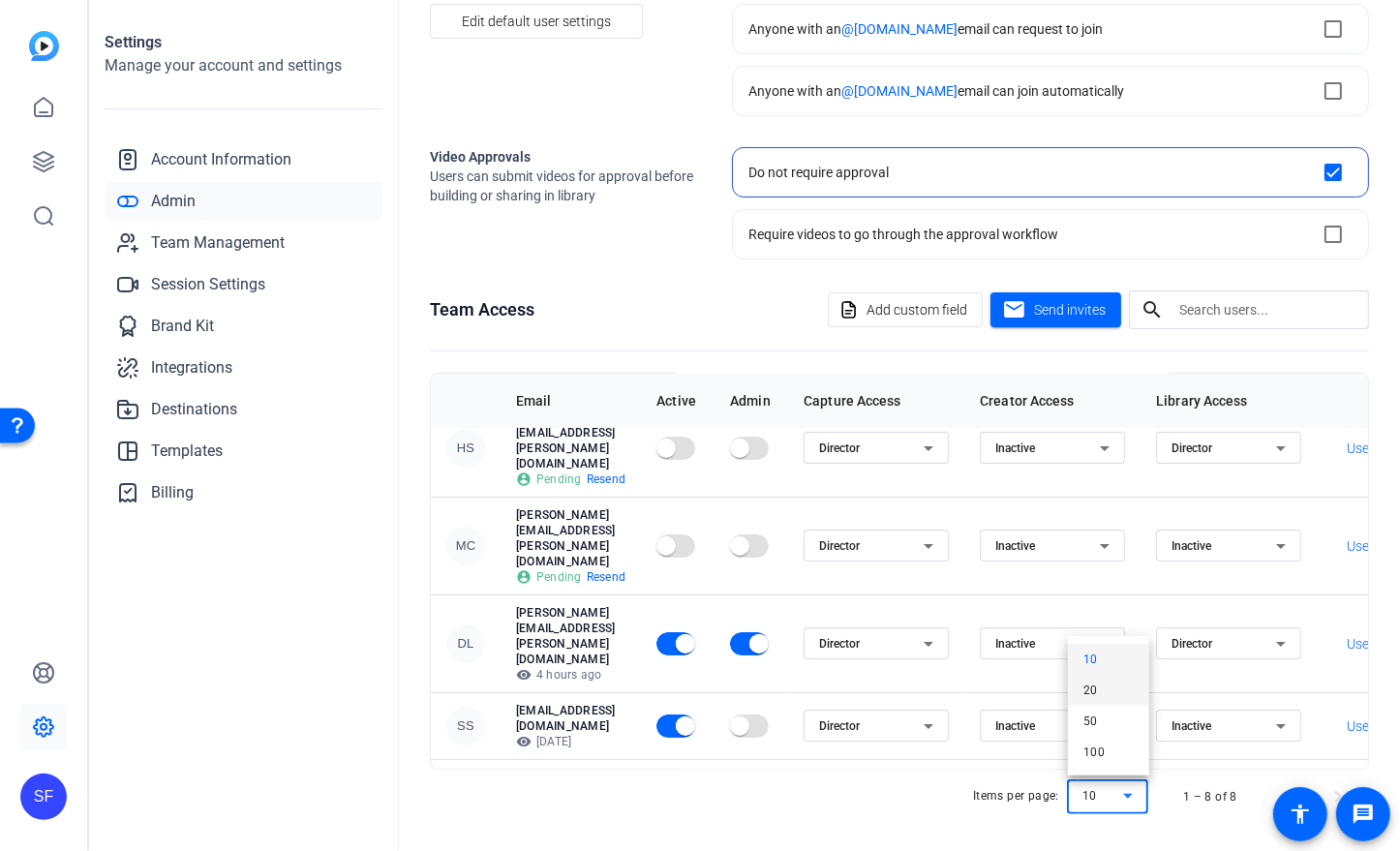 click on "20" at bounding box center (1109, 690) 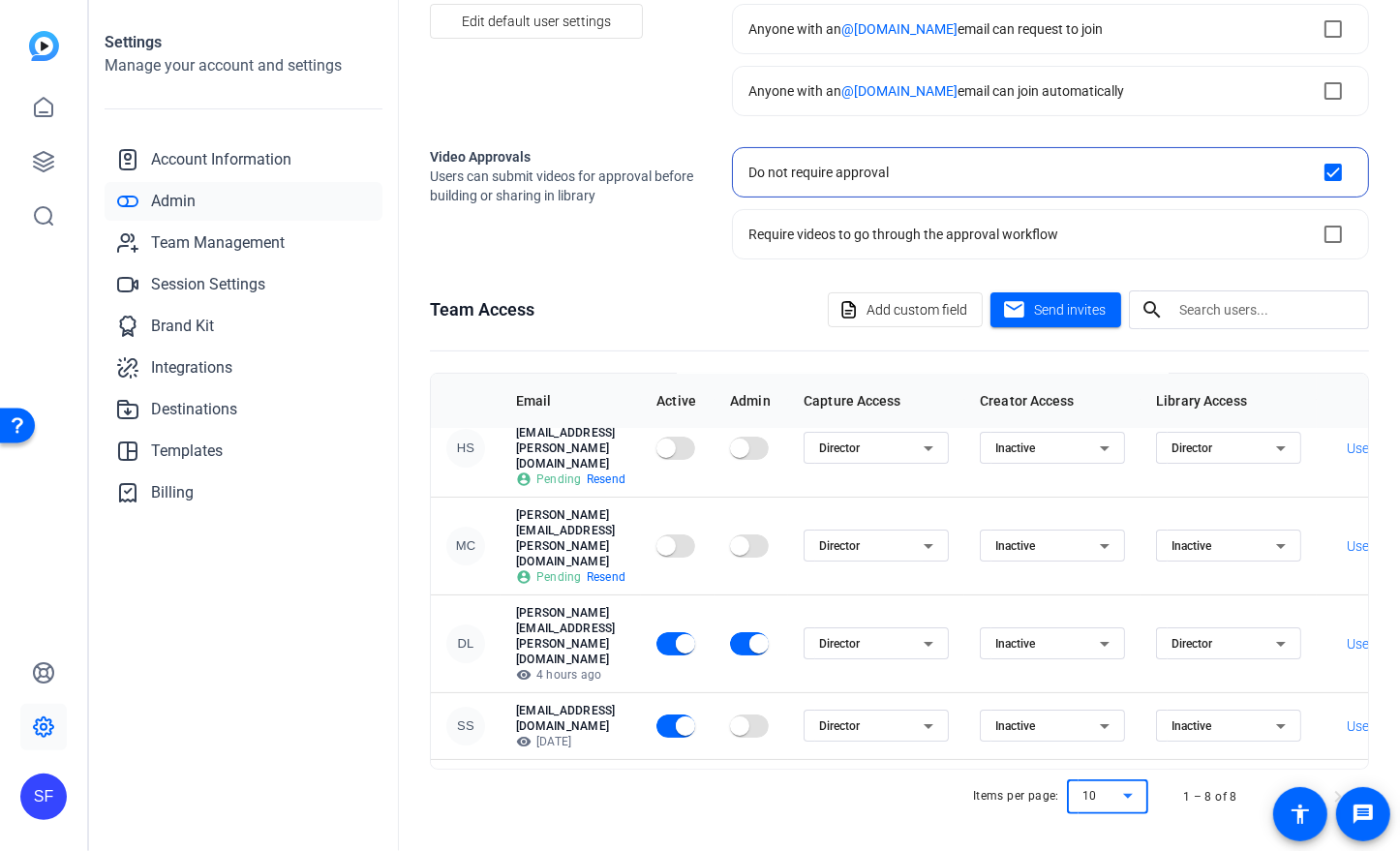 scroll, scrollTop: 0, scrollLeft: 0, axis: both 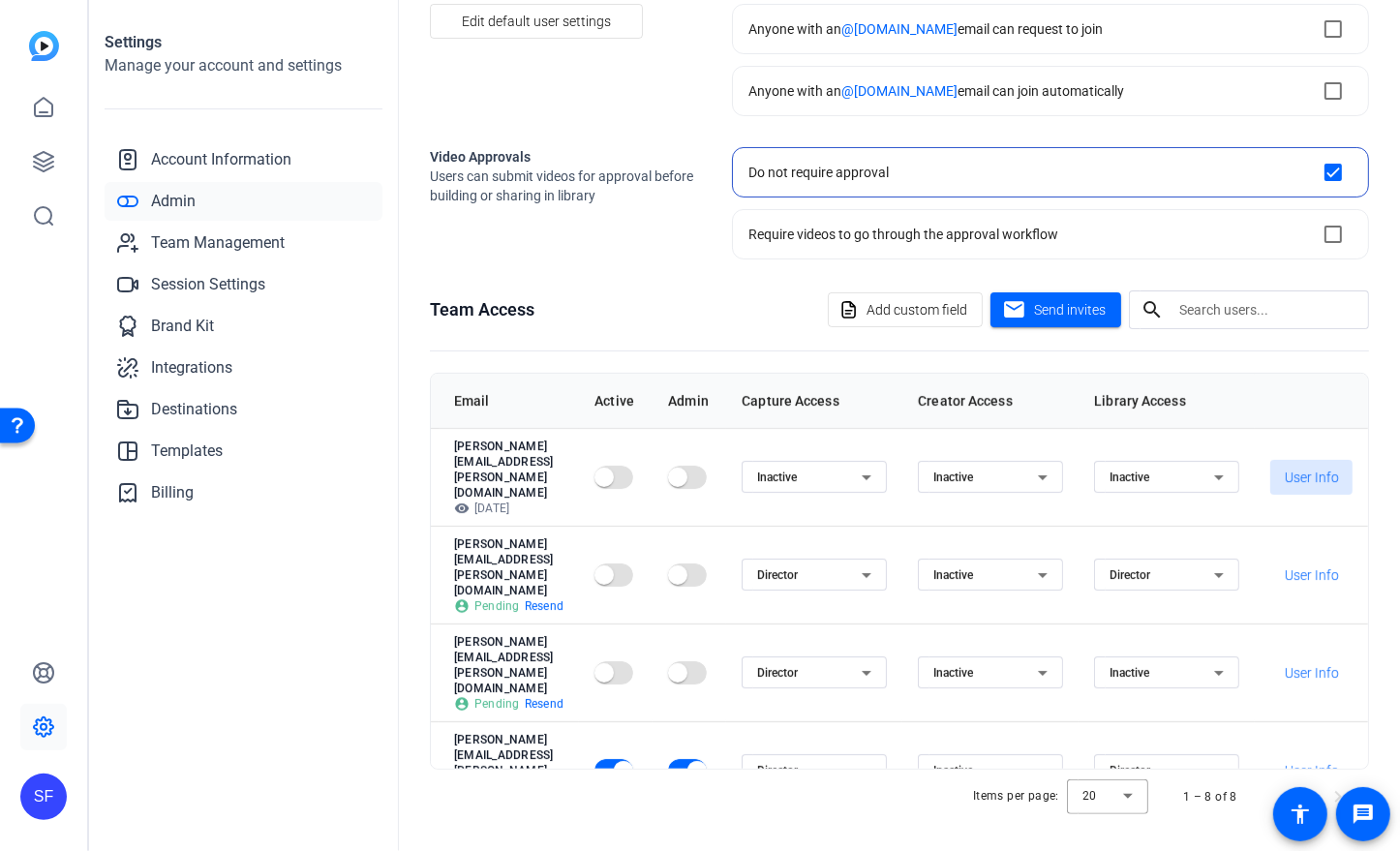 click on "User Info" 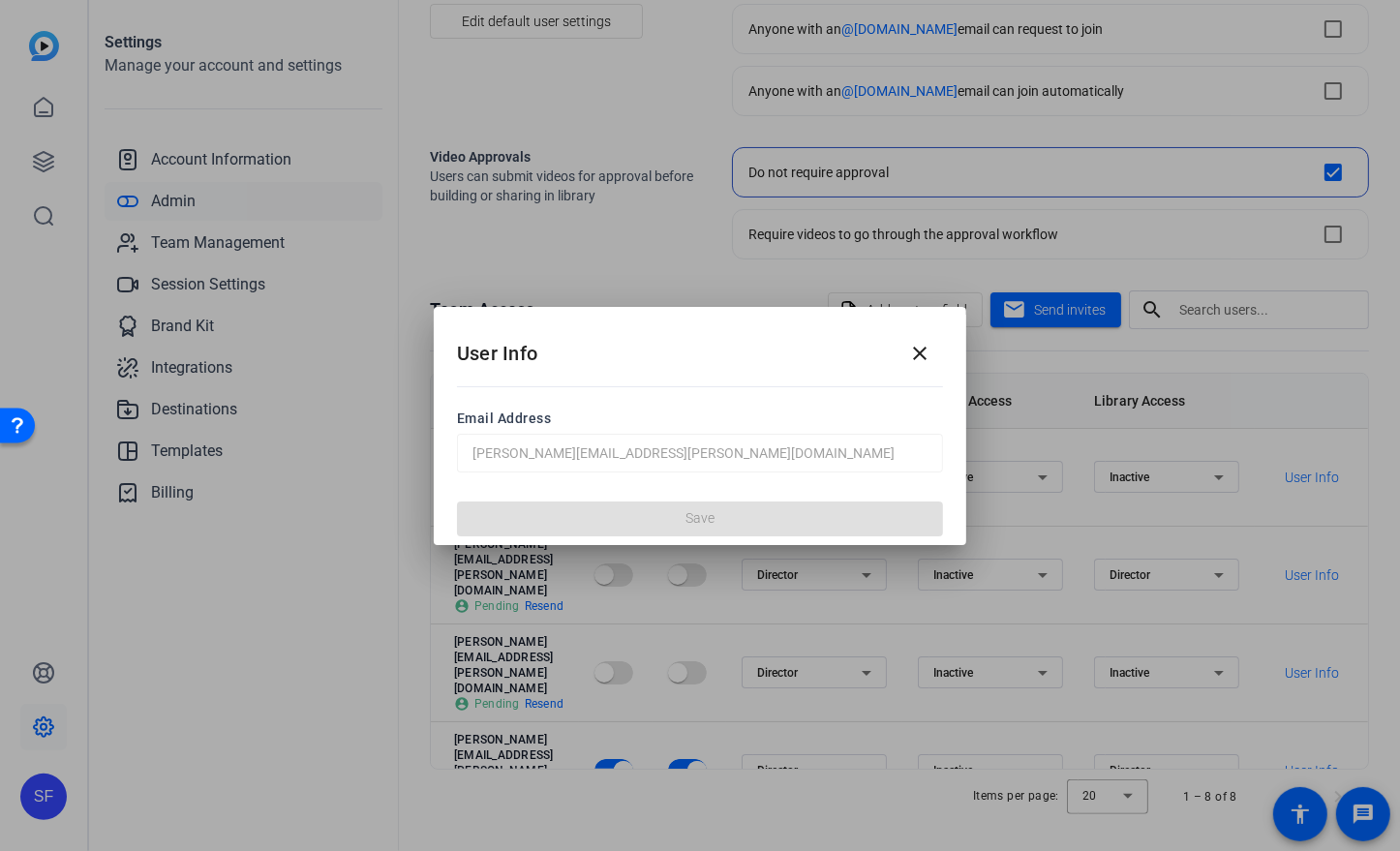 click on "Save" at bounding box center [700, 518] 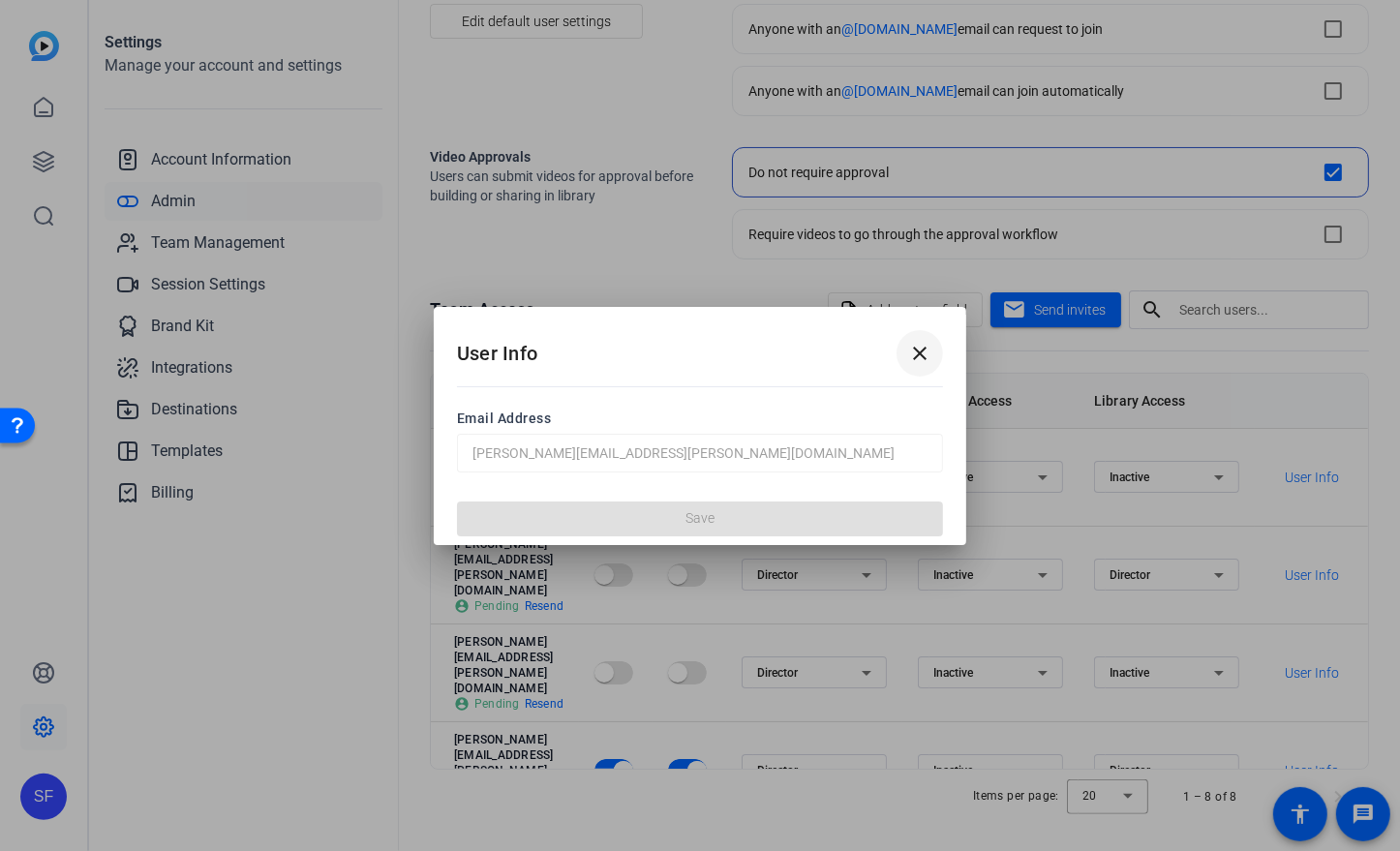 click on "close" at bounding box center (920, 353) 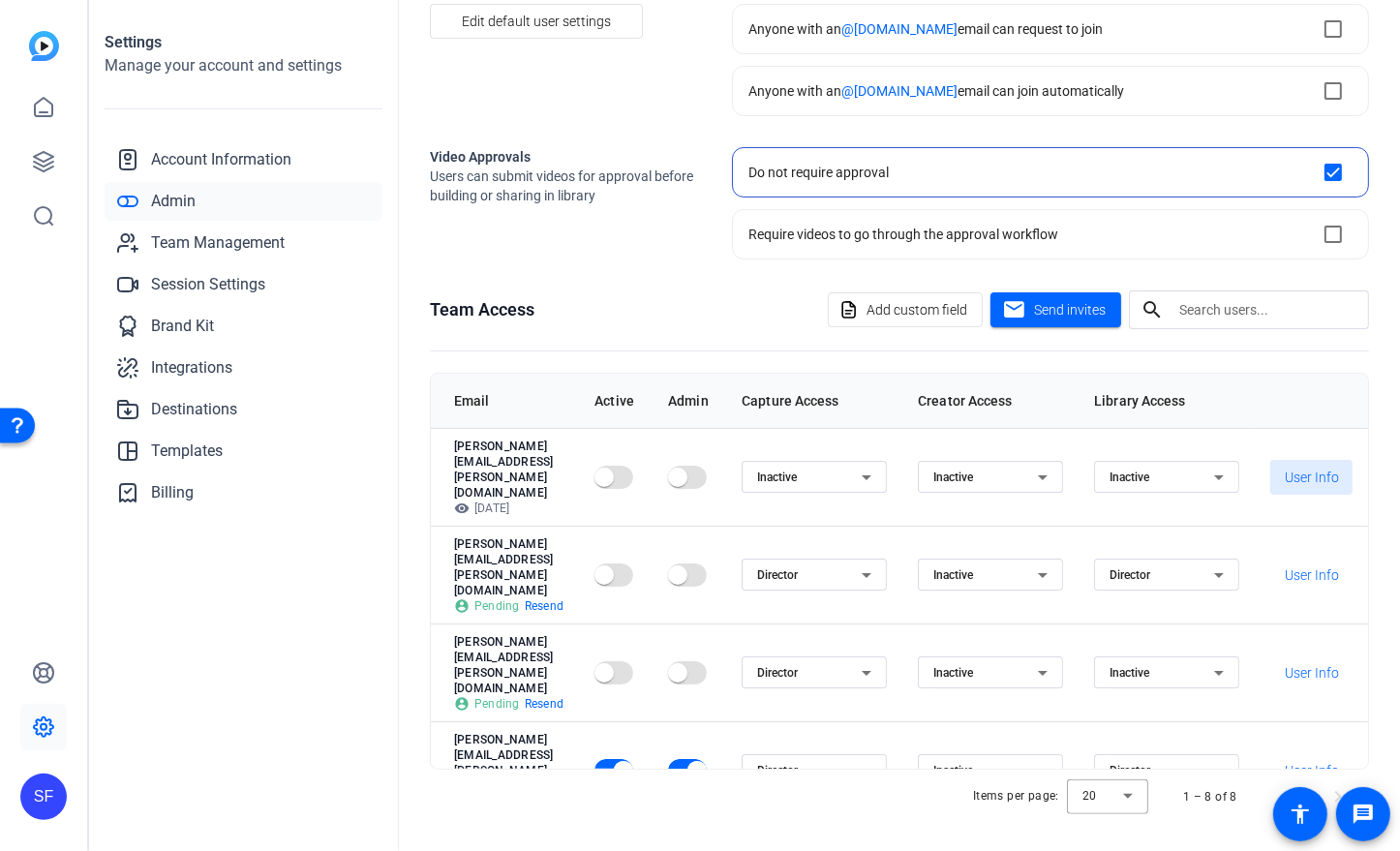 scroll, scrollTop: 0, scrollLeft: 0, axis: both 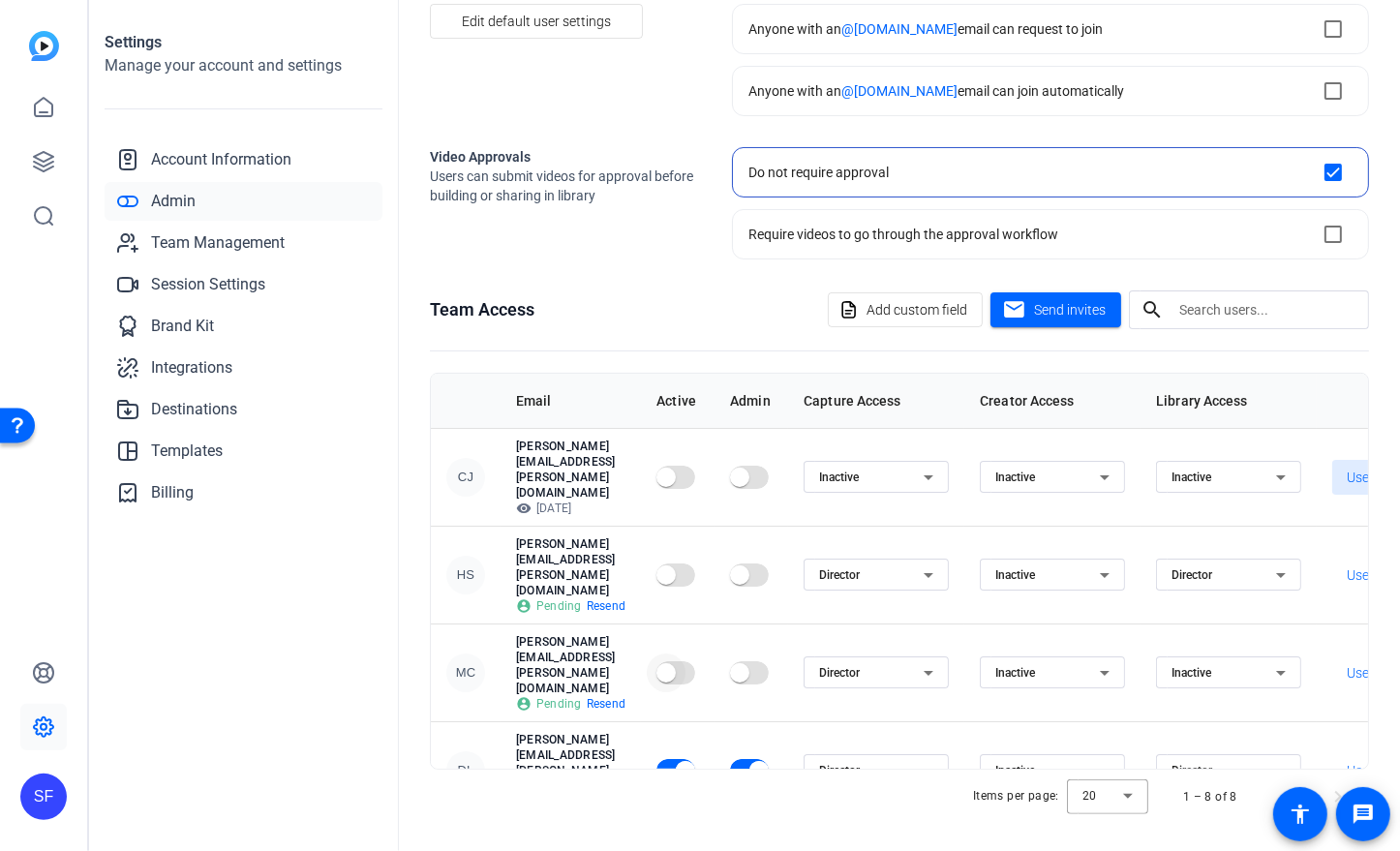 type 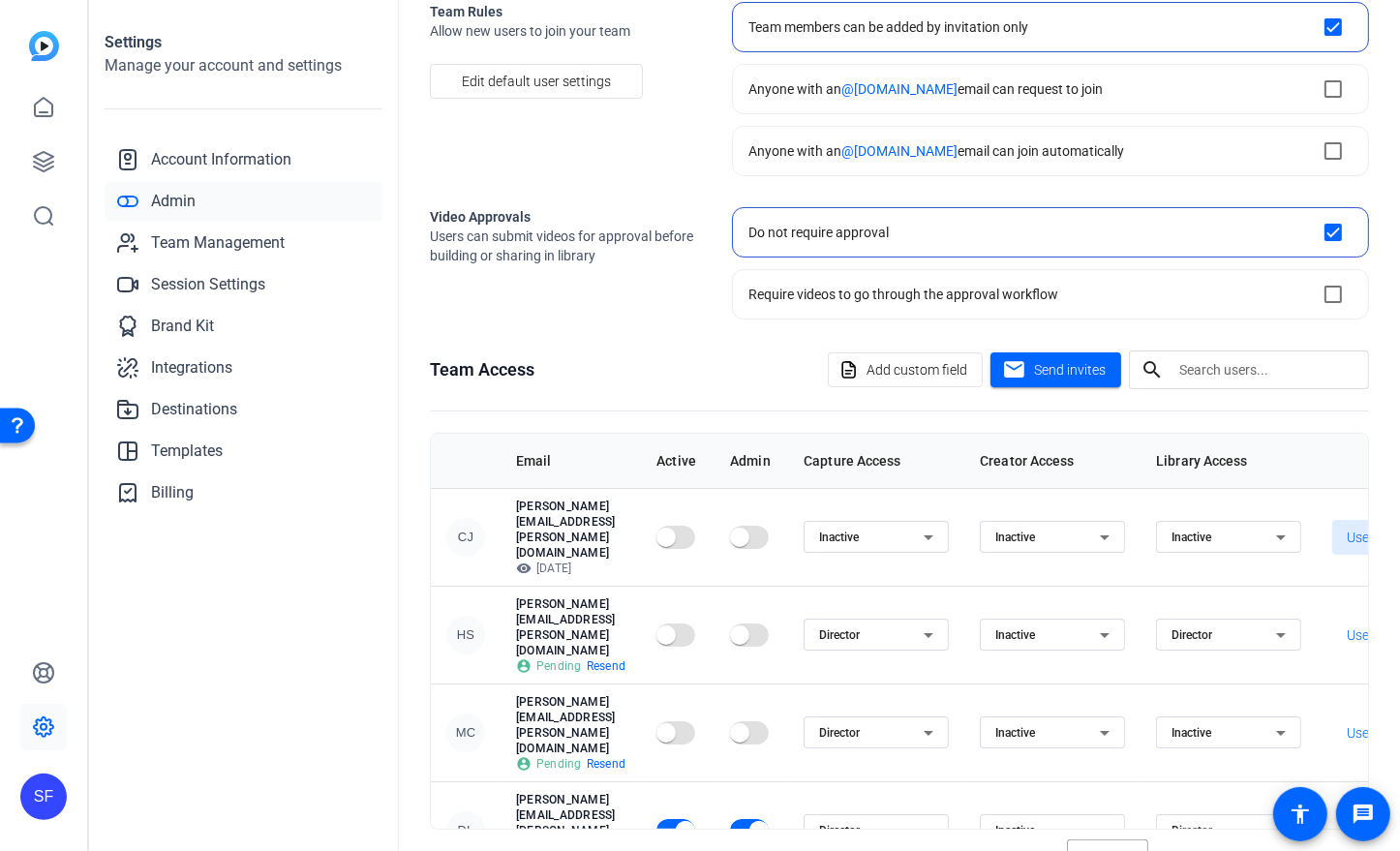 scroll, scrollTop: 122, scrollLeft: 0, axis: vertical 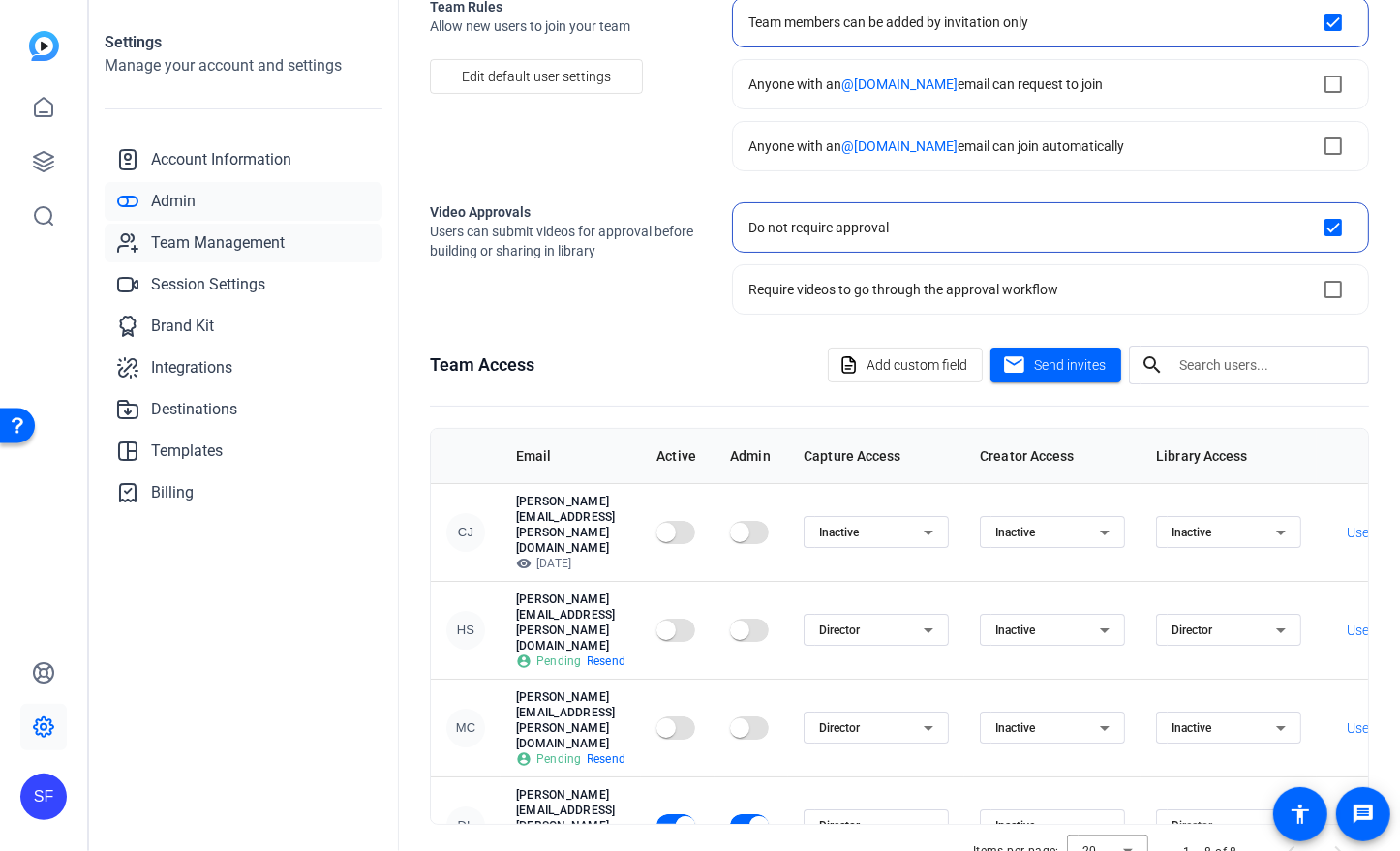click on "Team Management" 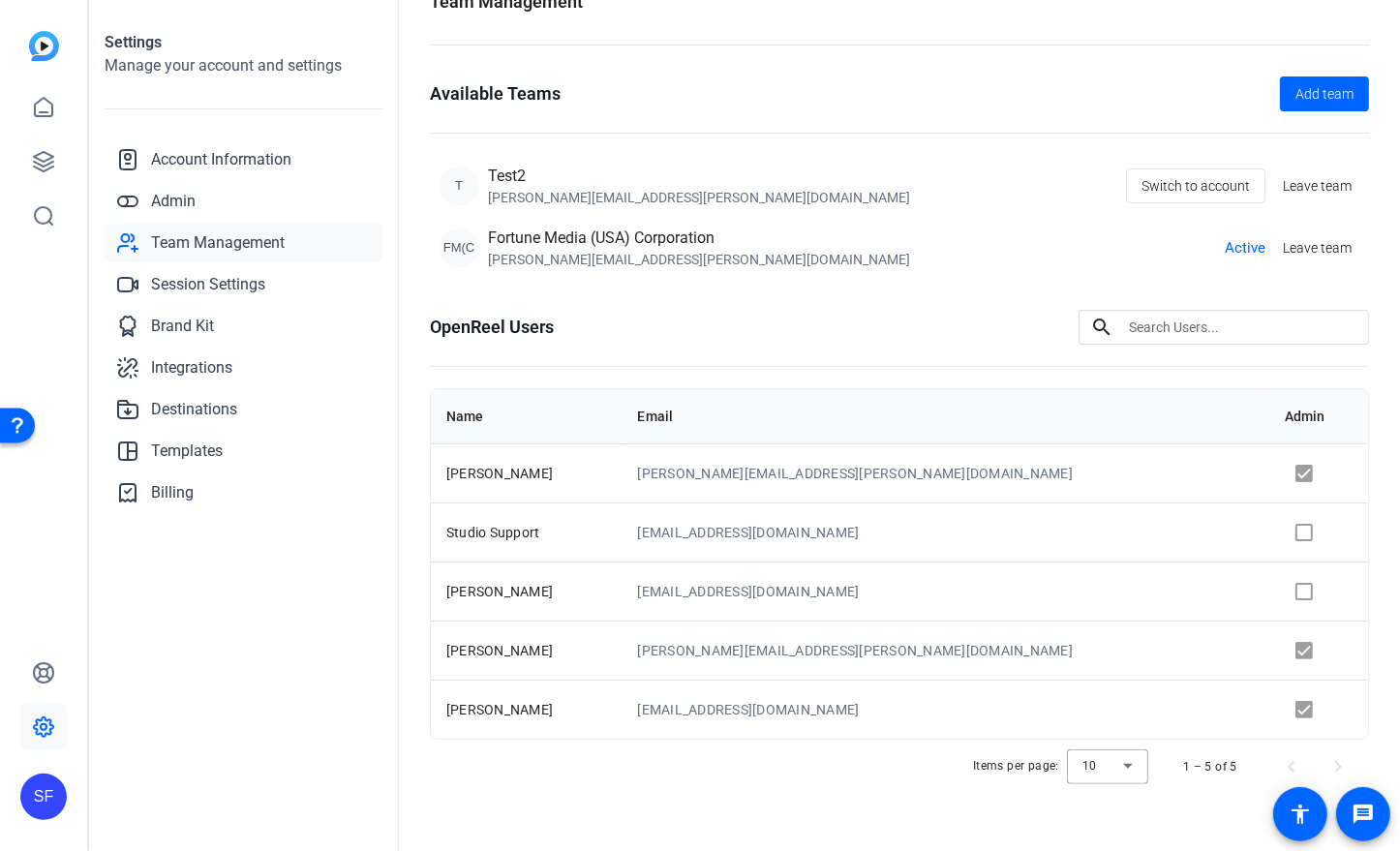 scroll, scrollTop: 0, scrollLeft: 0, axis: both 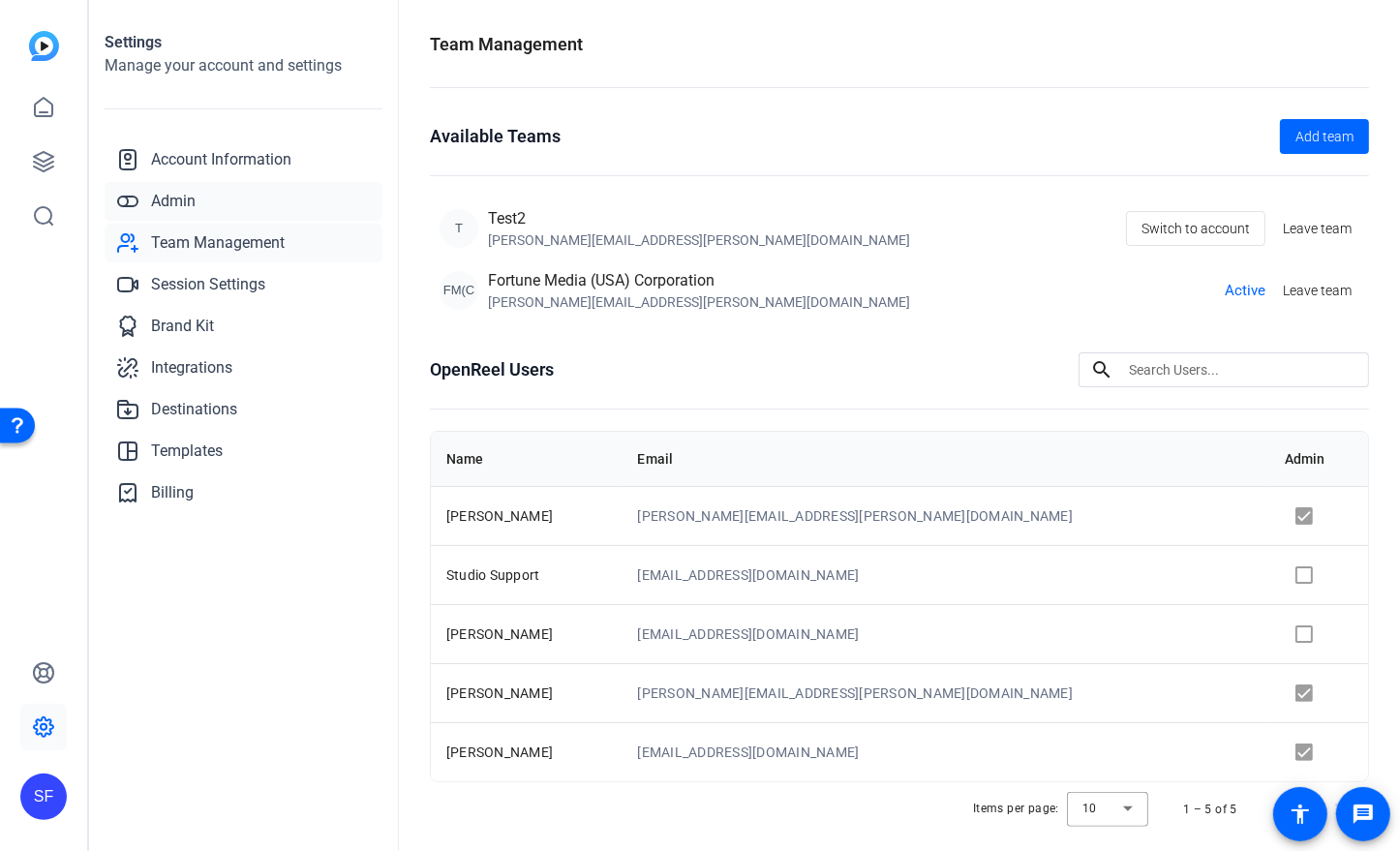 click on "Admin" 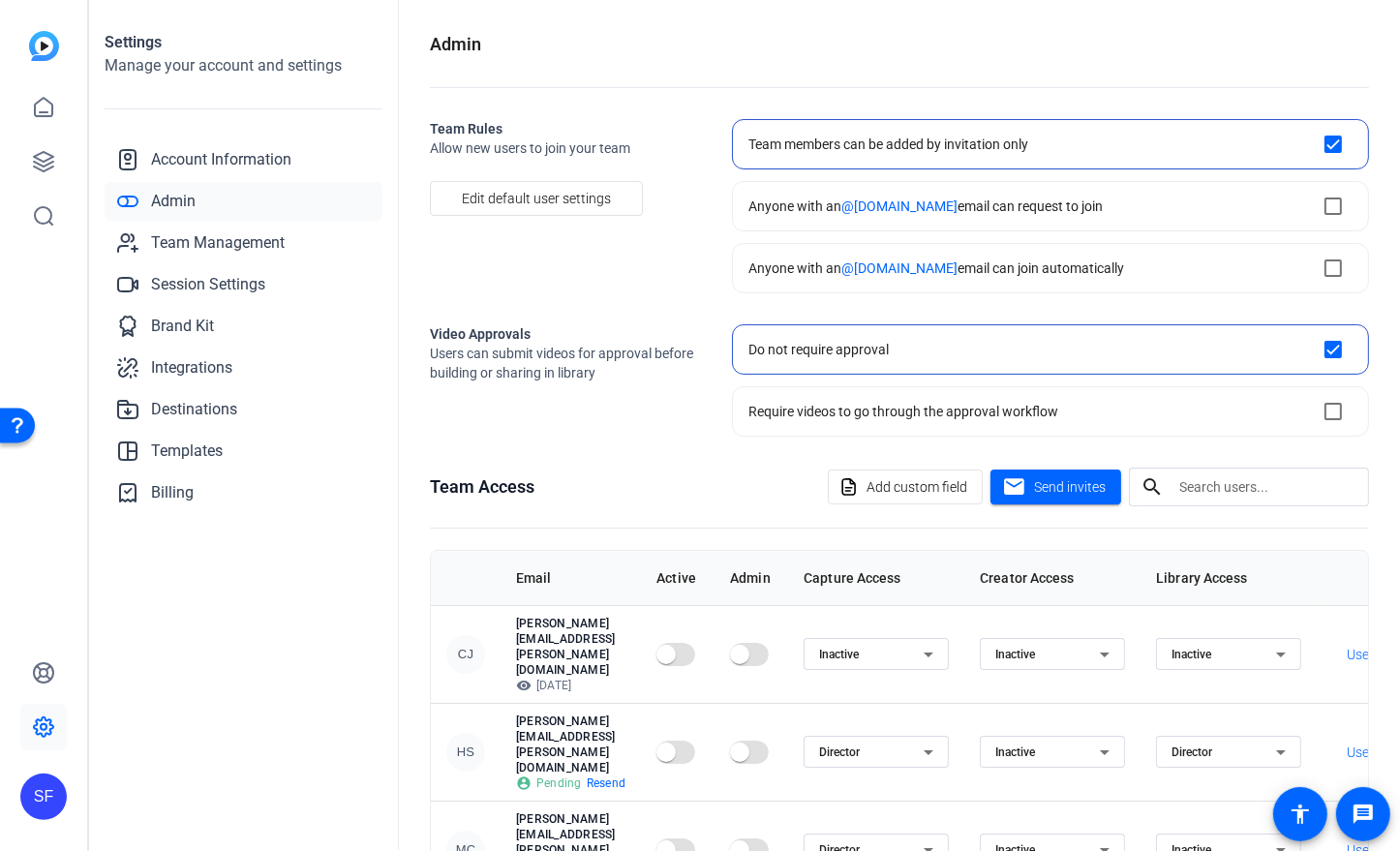 scroll, scrollTop: 127, scrollLeft: 0, axis: vertical 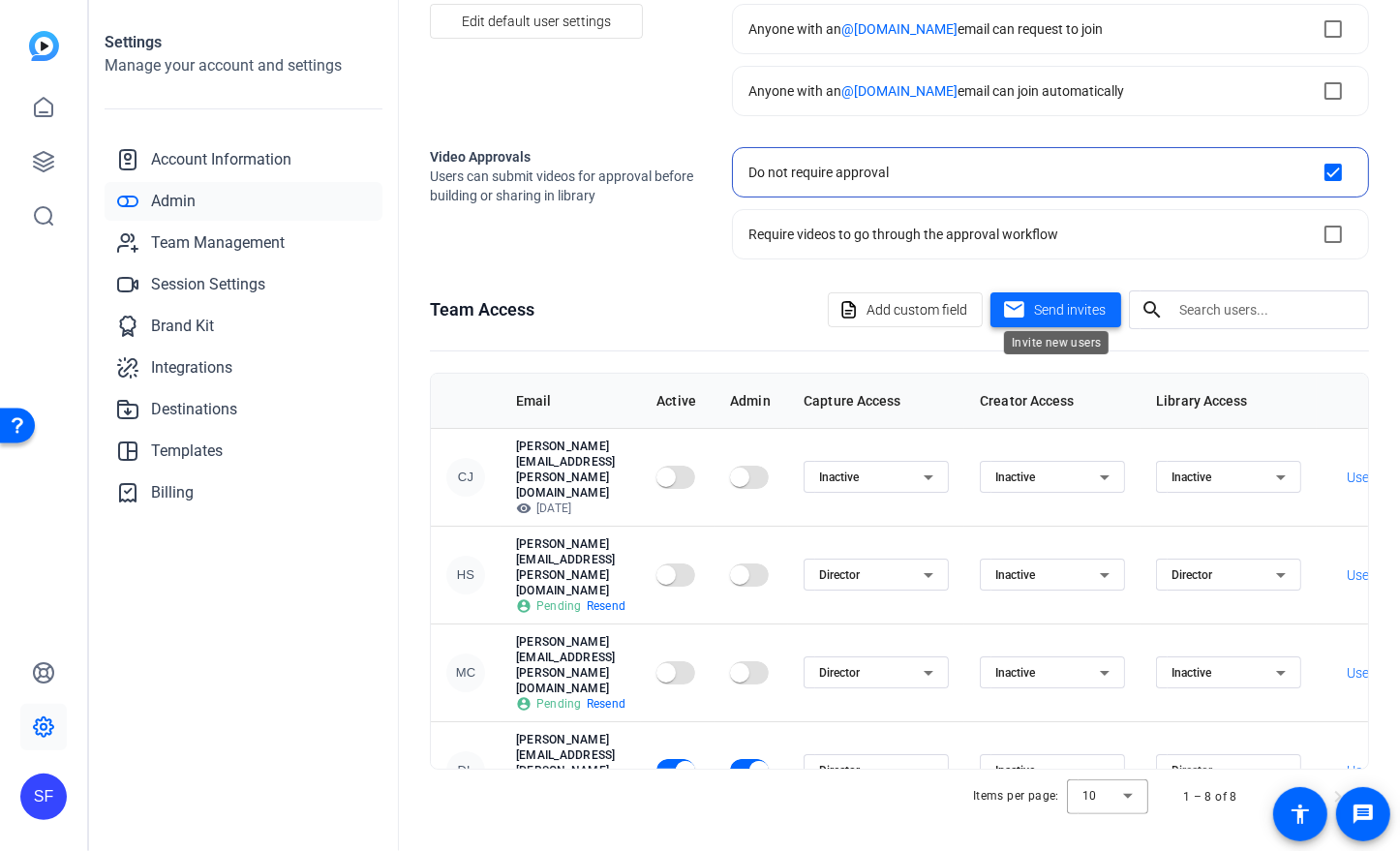 click on "Send invites" 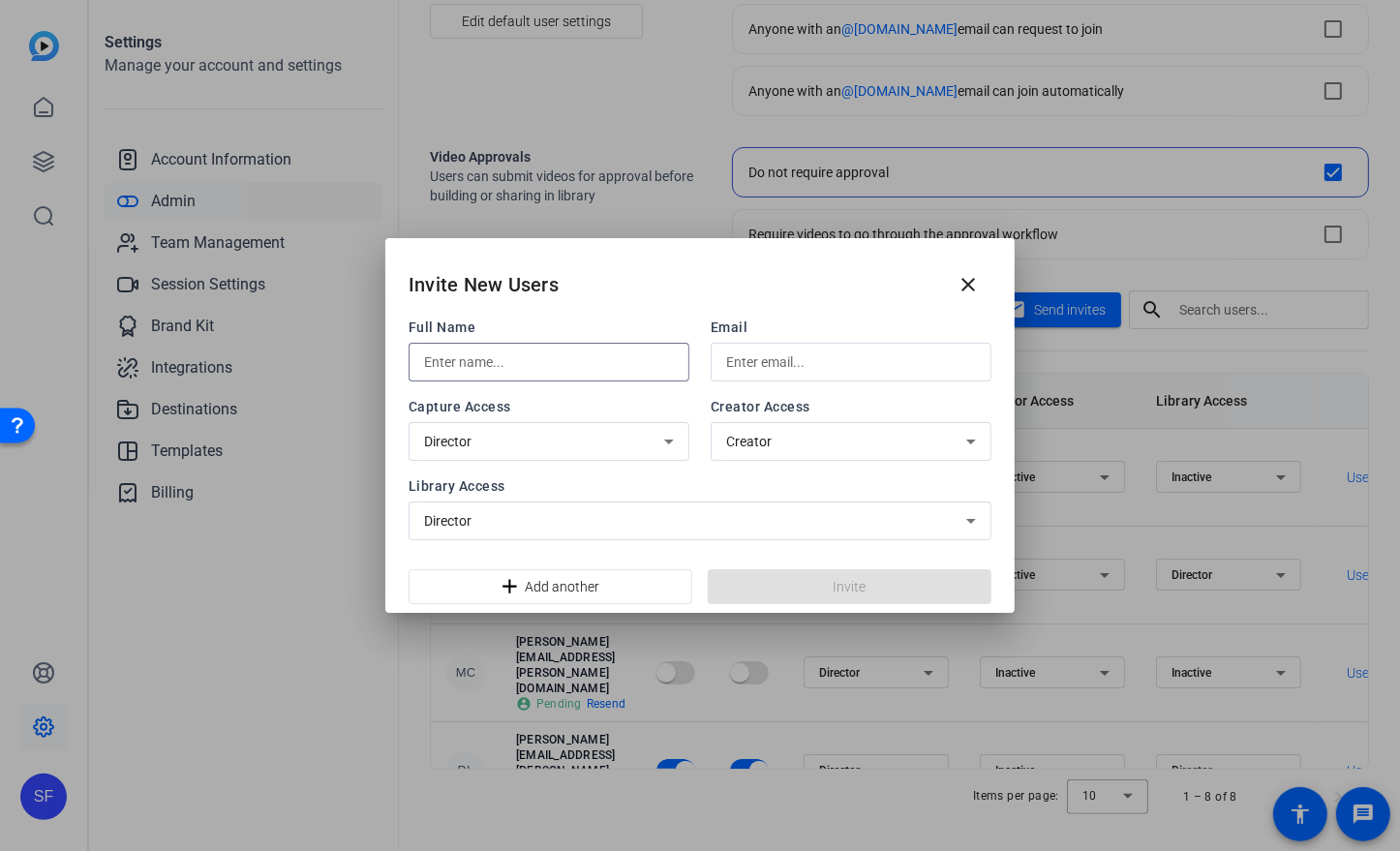 click at bounding box center (549, 362) 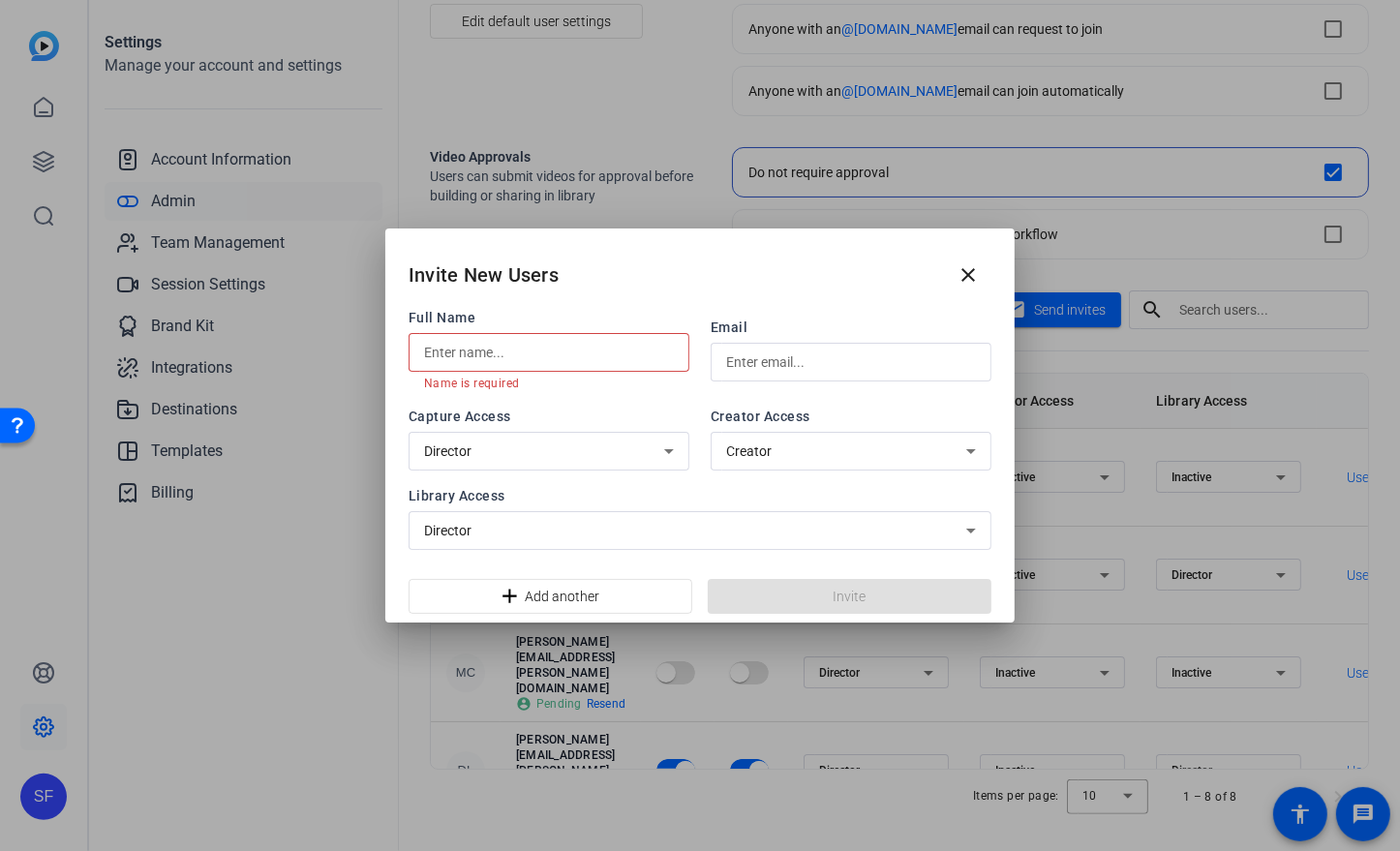 paste on "[PERSON_NAME]" 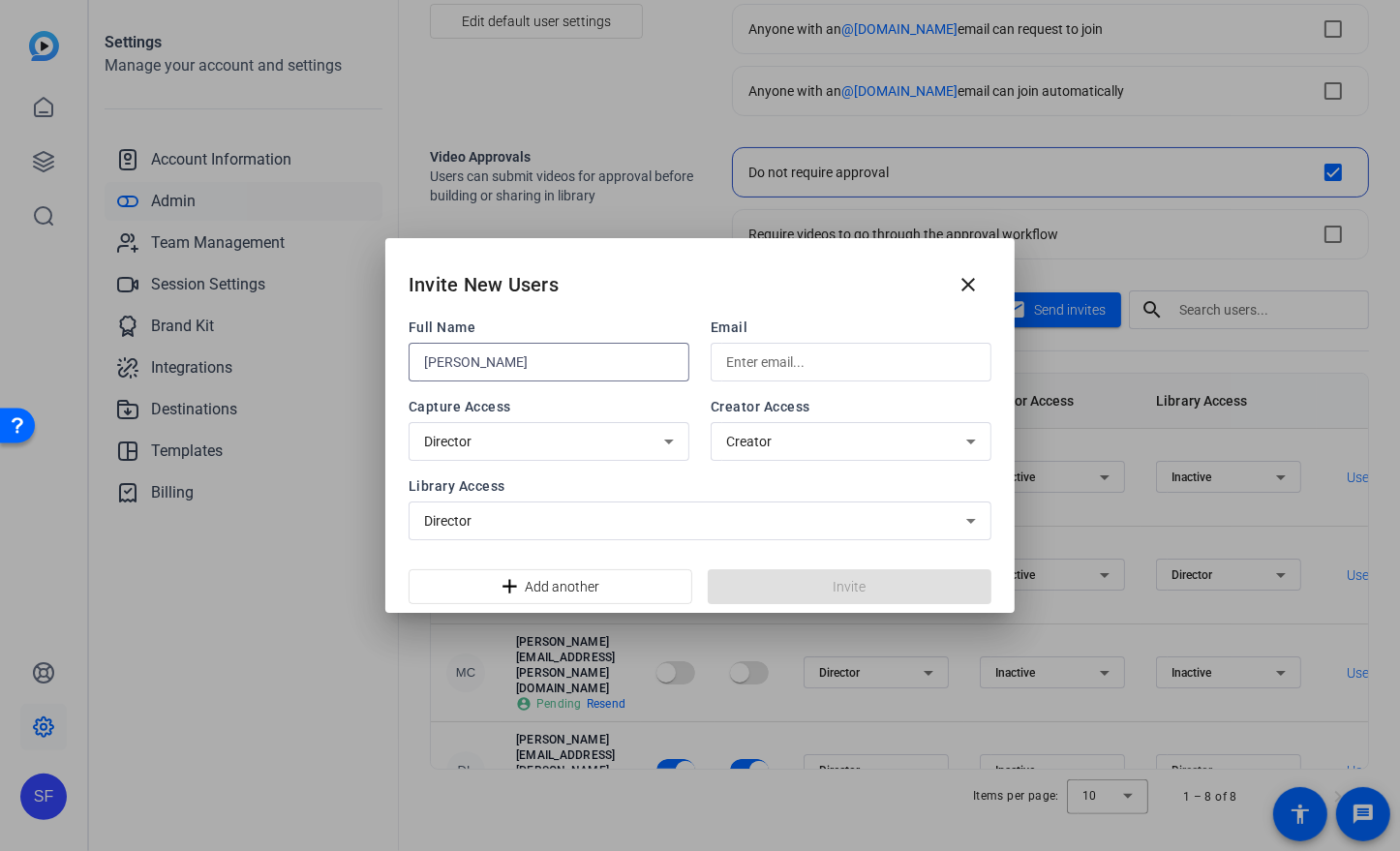 type on "[PERSON_NAME]" 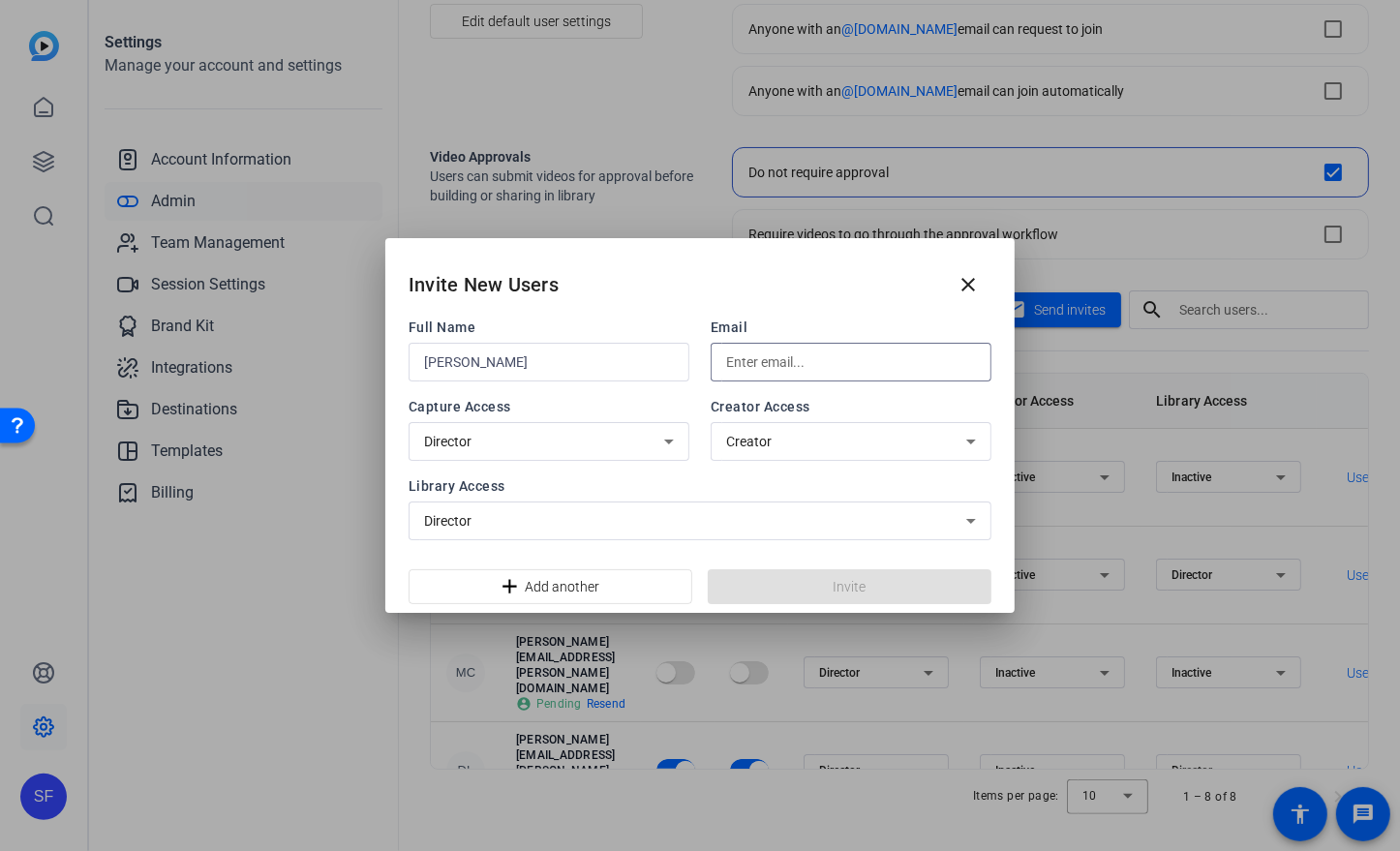 click at bounding box center [851, 362] 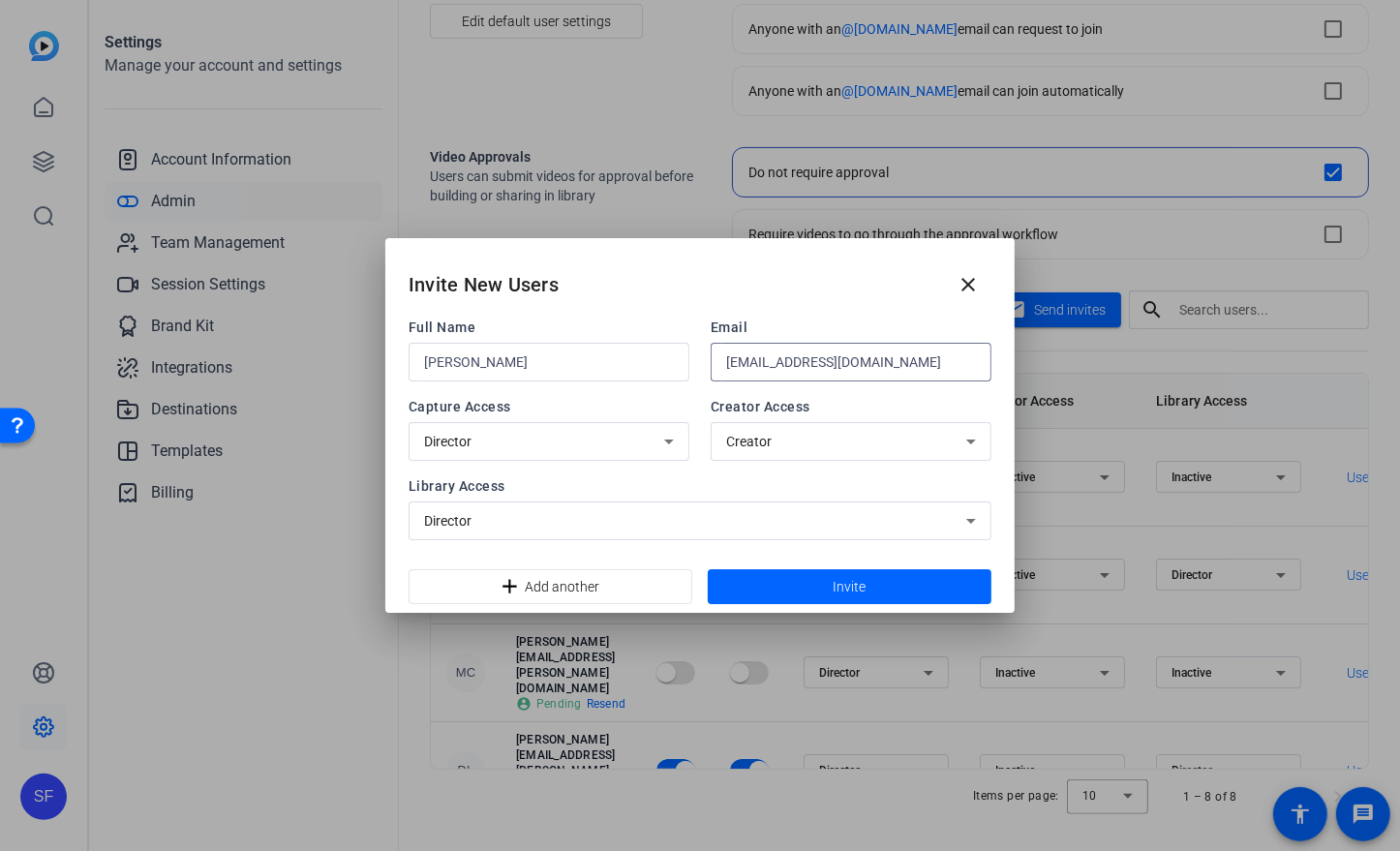 type on "[EMAIL_ADDRESS][DOMAIN_NAME]" 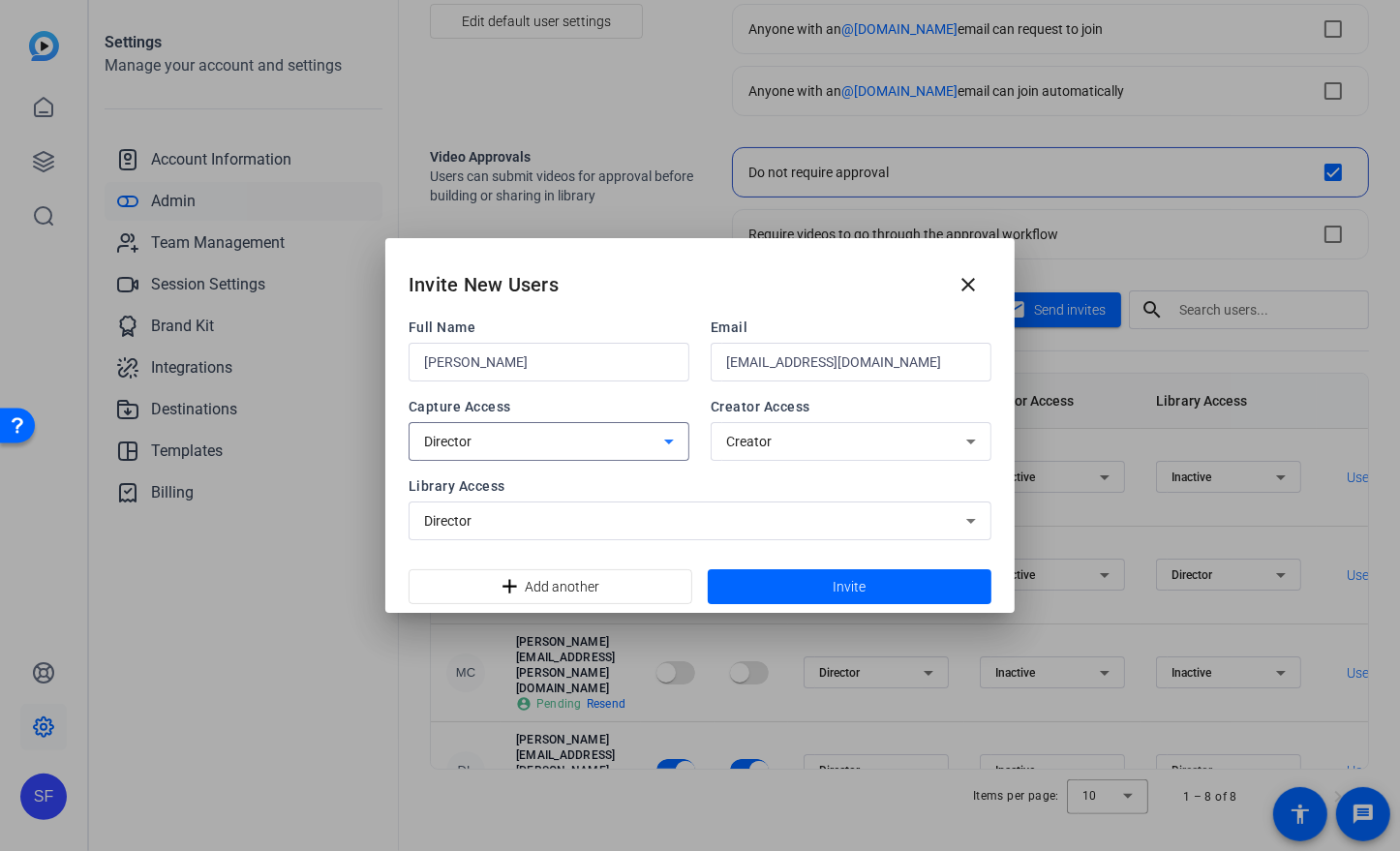 click on "Director" at bounding box center (544, 441) 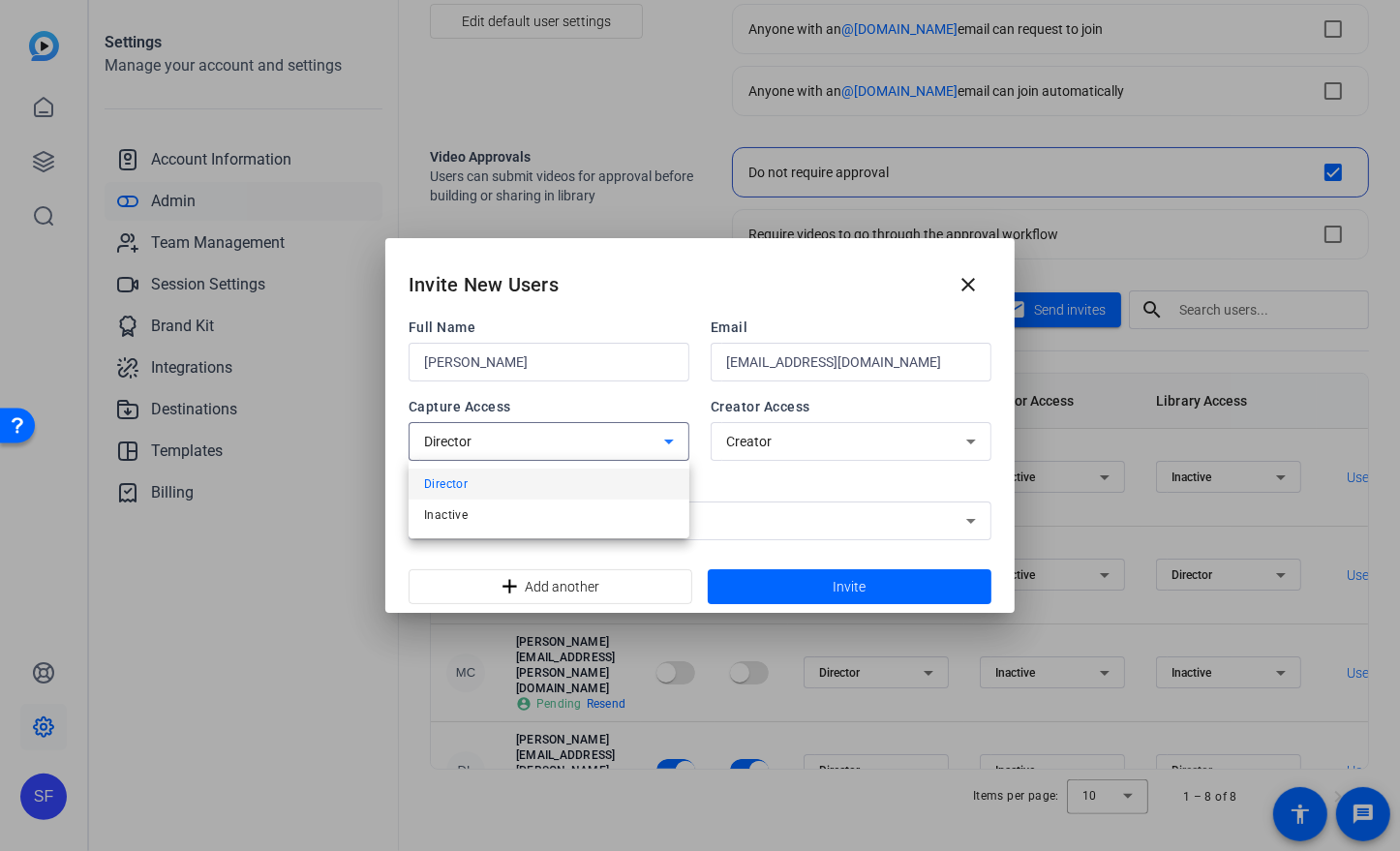 click at bounding box center [700, 425] 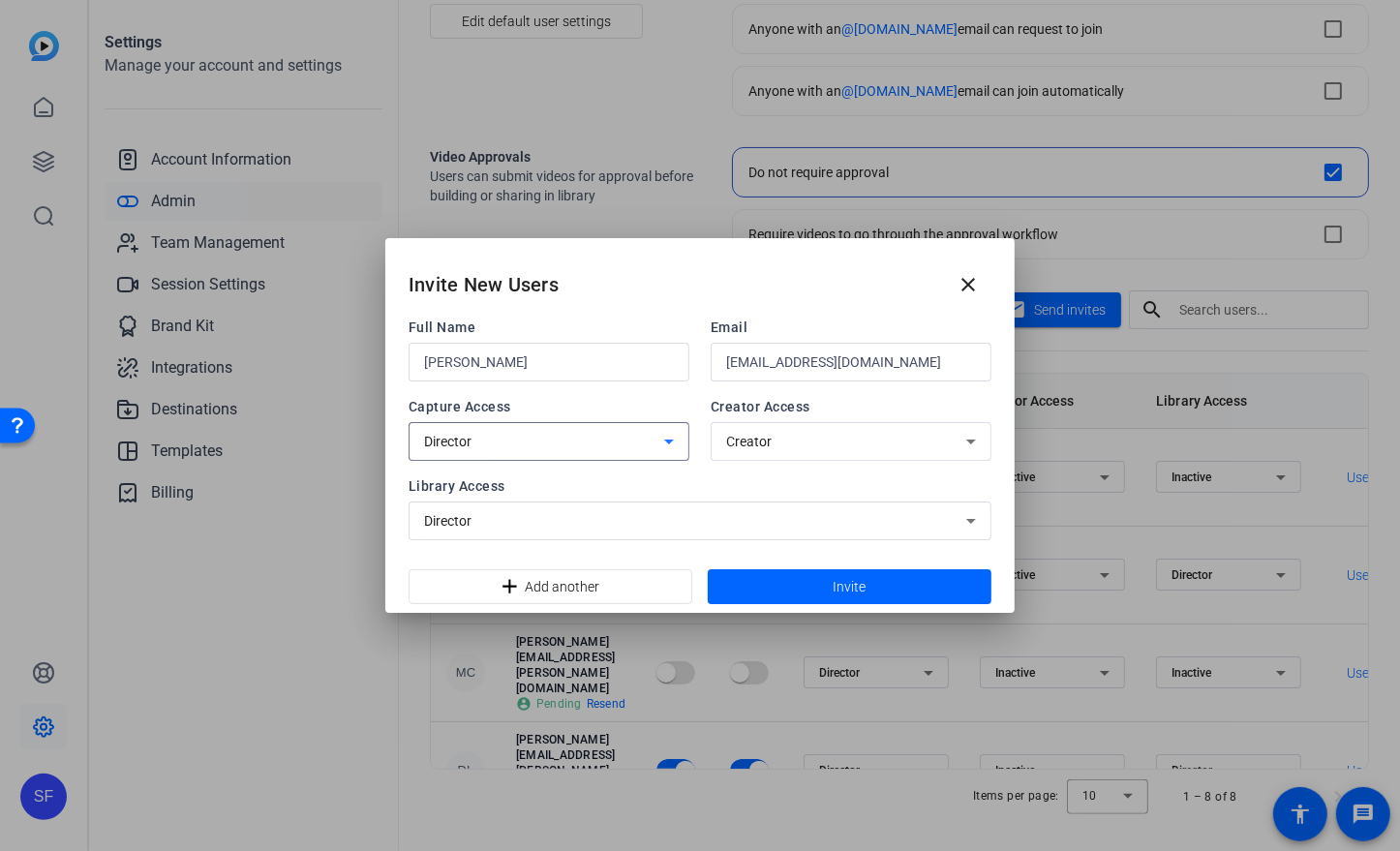 click on "Director" at bounding box center [544, 441] 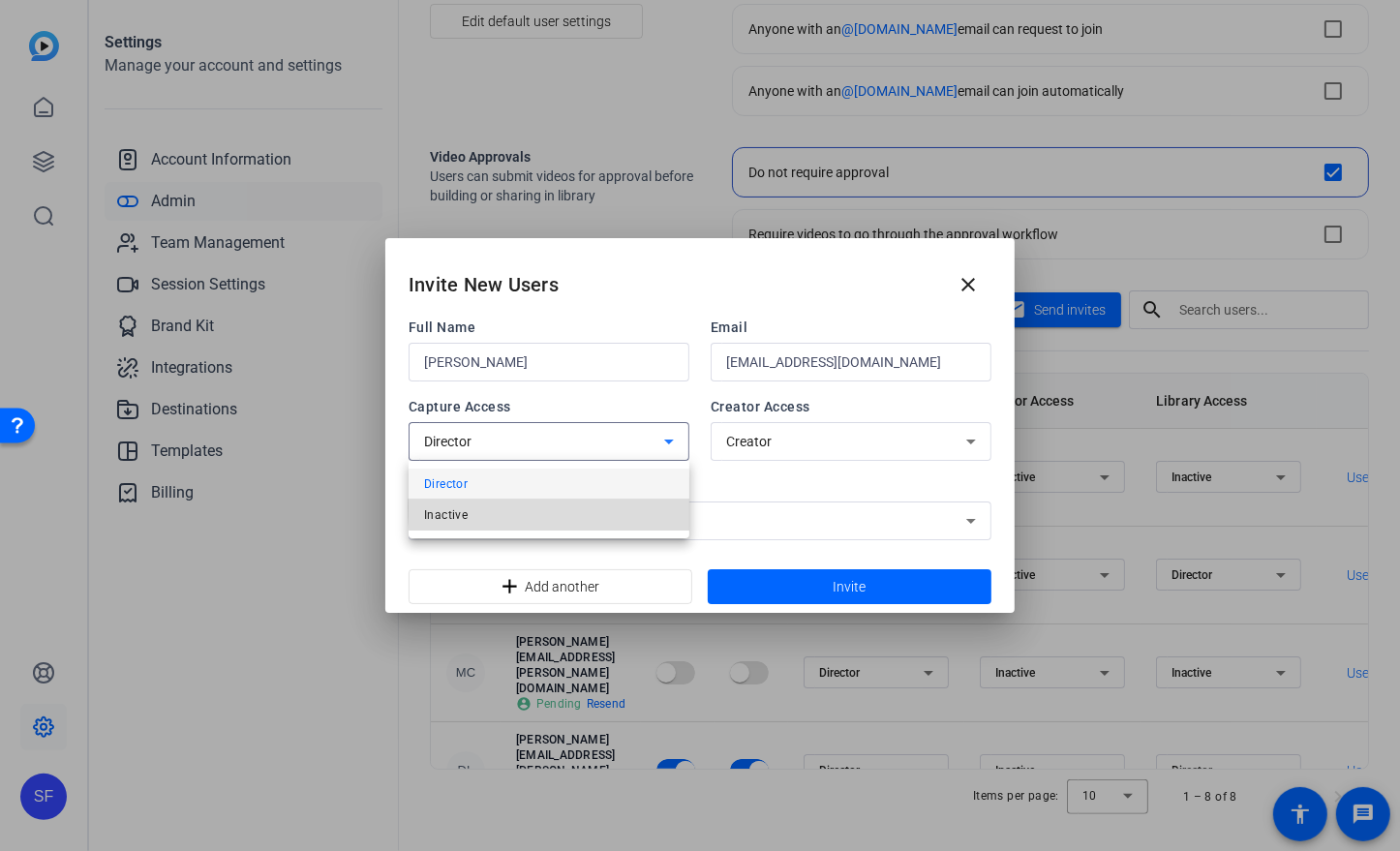 click on "Inactive" at bounding box center (549, 515) 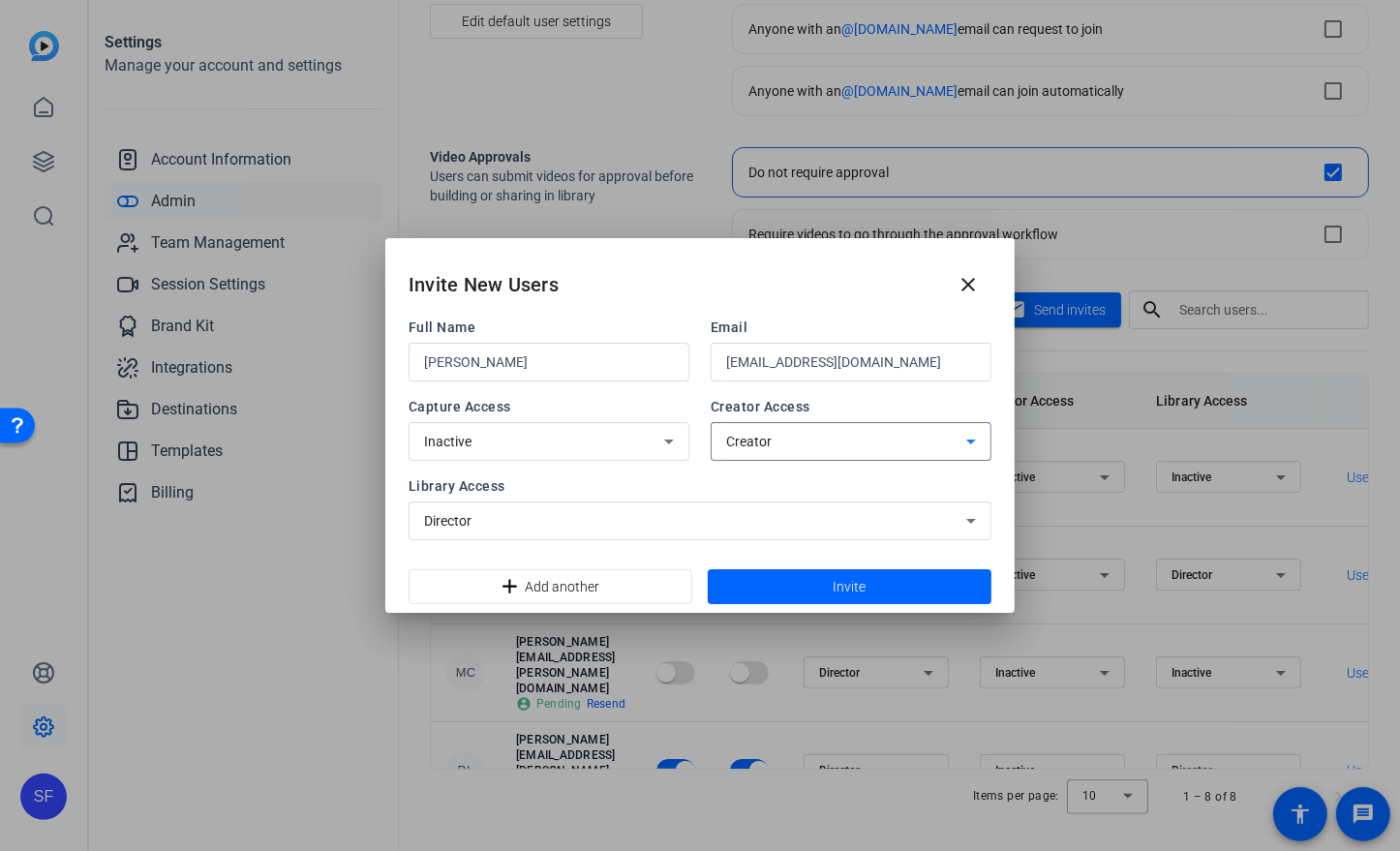 click on "Creator" at bounding box center (846, 441) 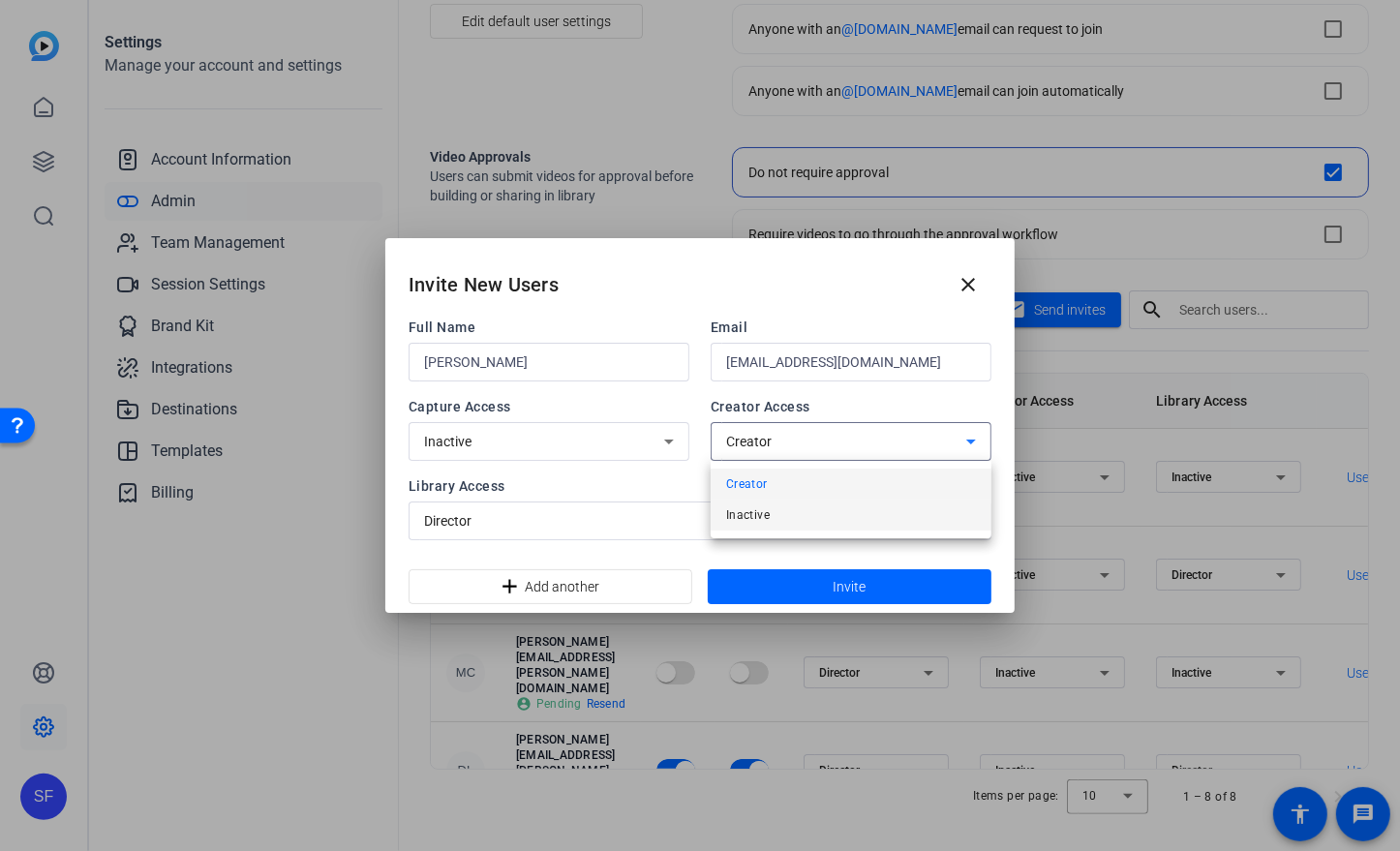 click on "Inactive" at bounding box center [851, 515] 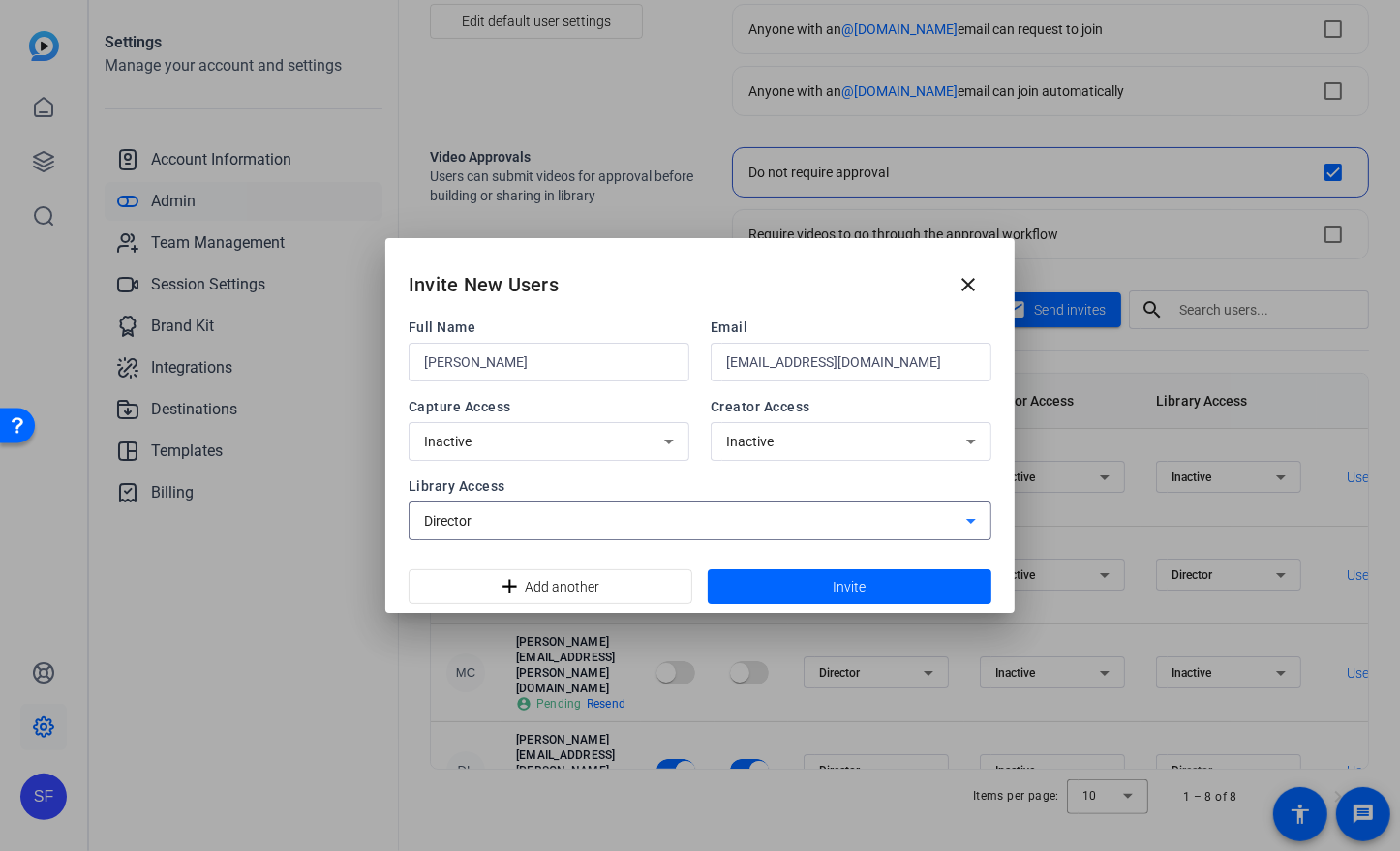 click on "Director" at bounding box center (695, 521) 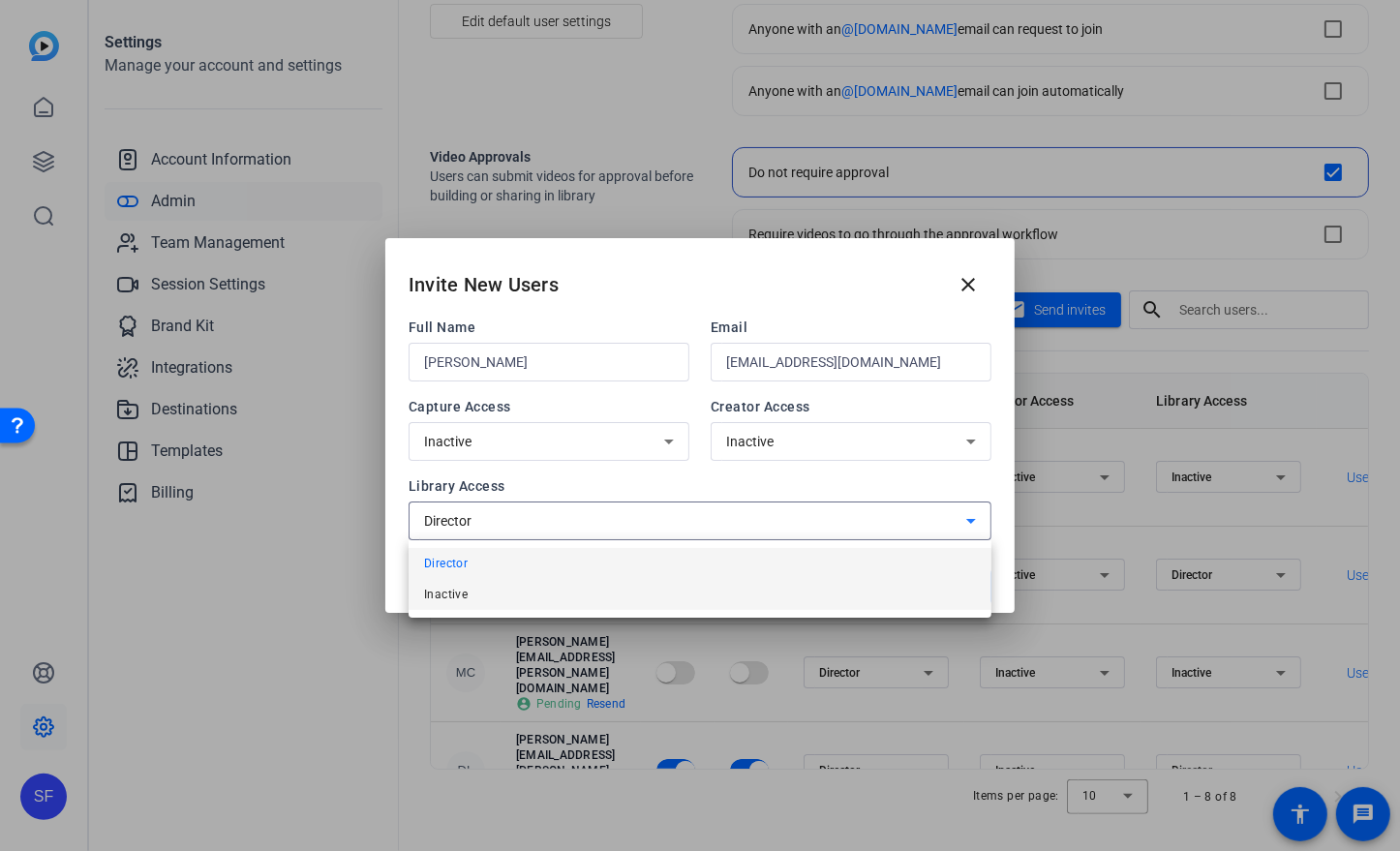 click on "Inactive" at bounding box center [700, 594] 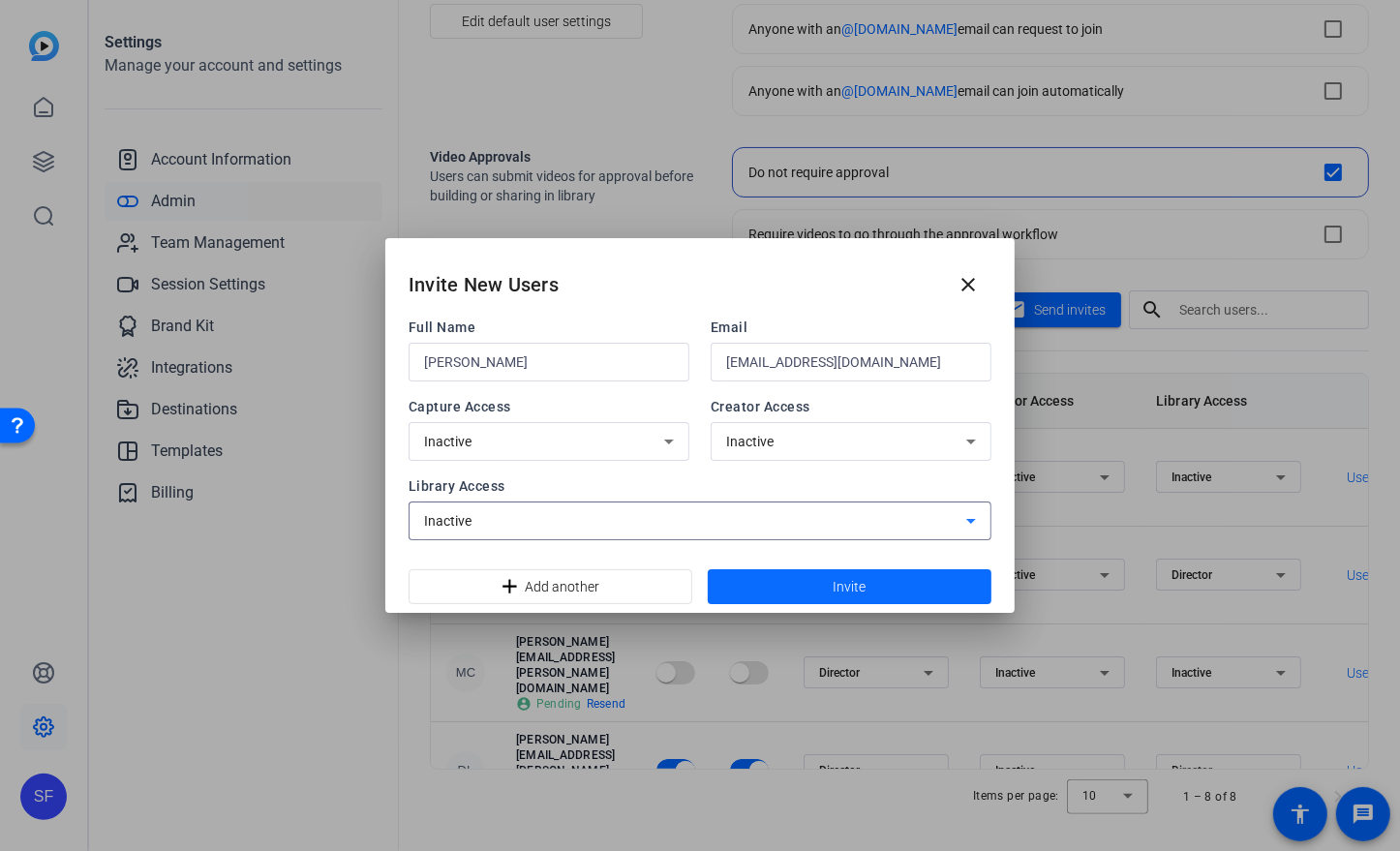 click at bounding box center [849, 587] 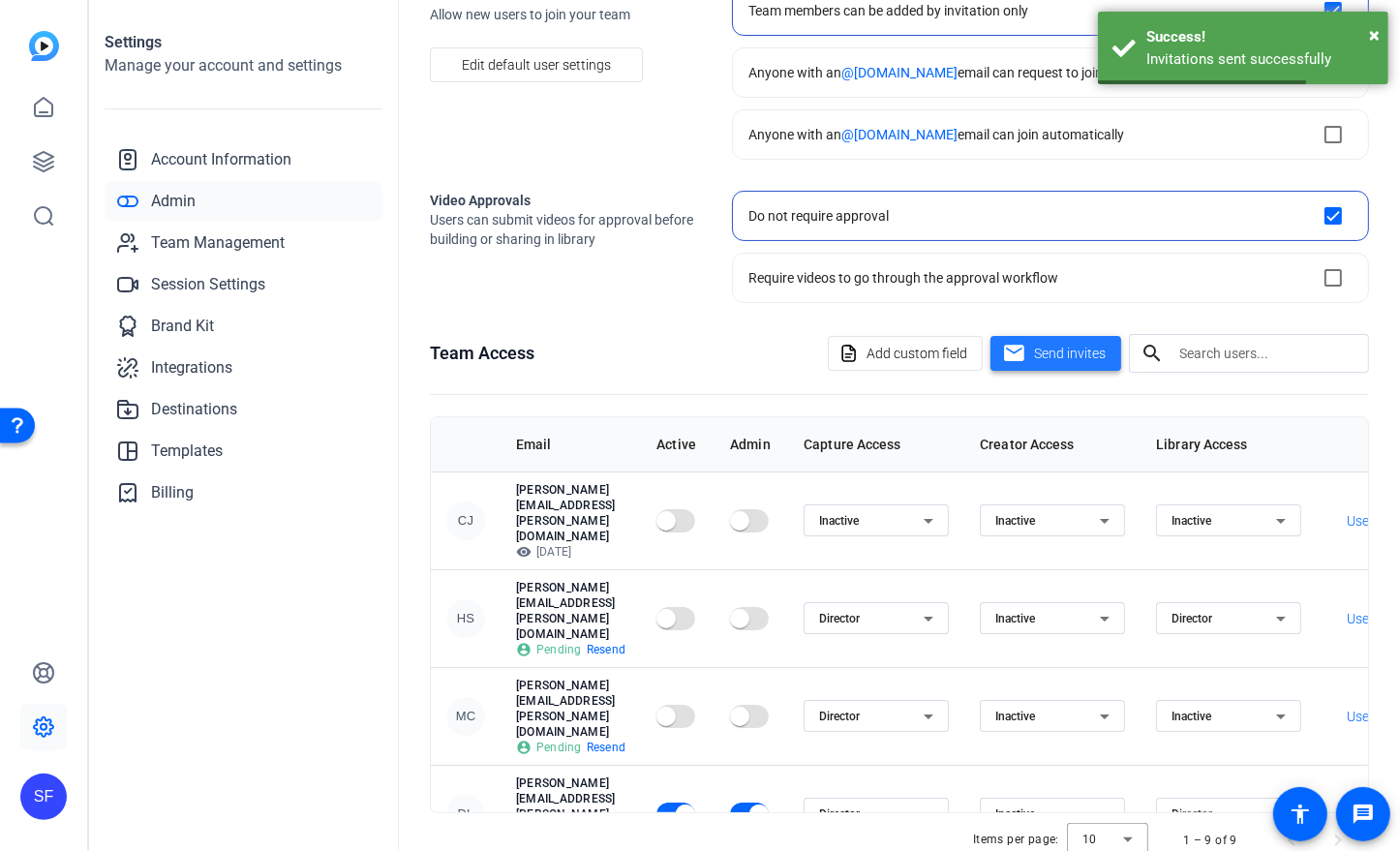 scroll, scrollTop: 177, scrollLeft: 0, axis: vertical 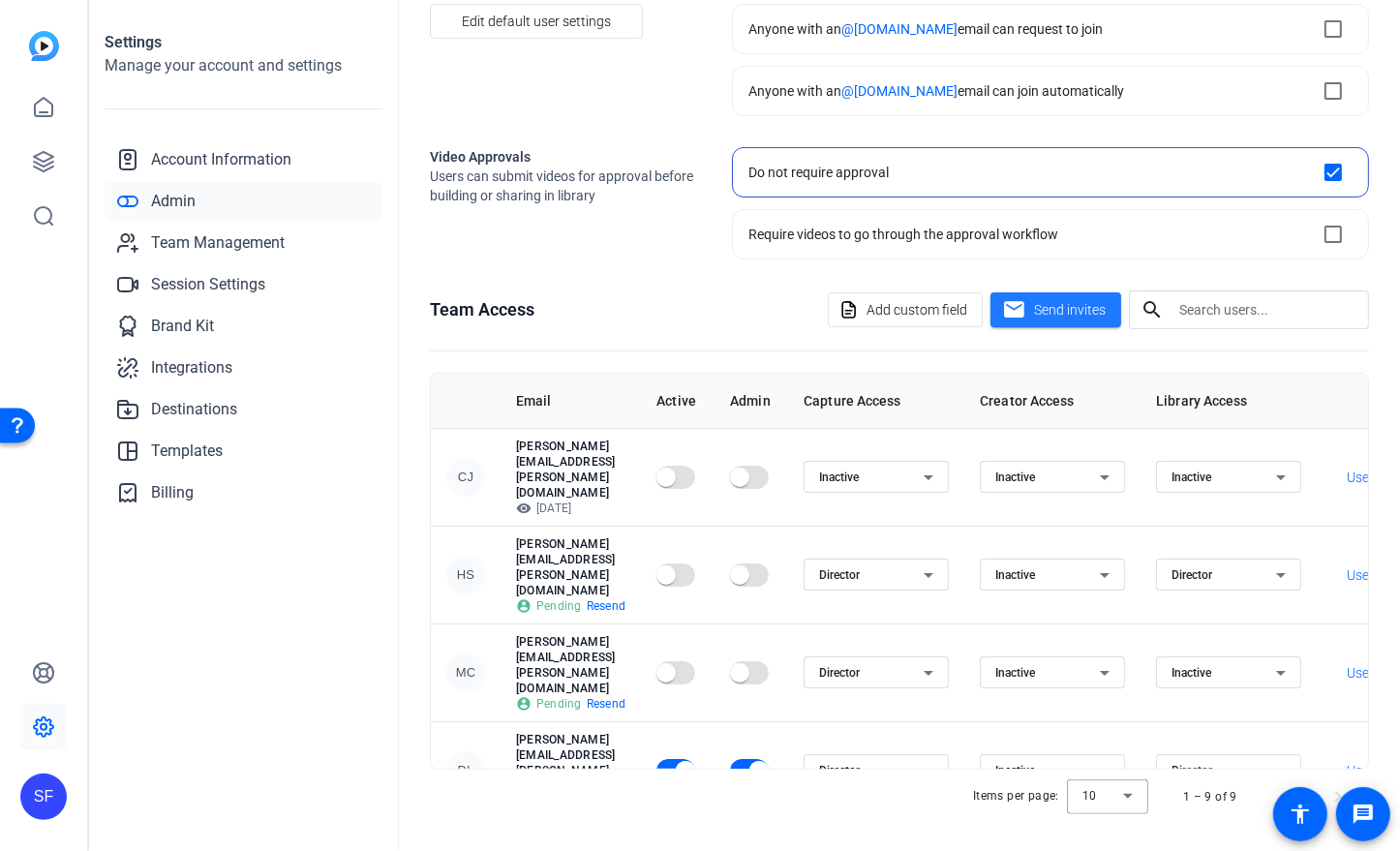 click on "Director" at bounding box center [871, 575] 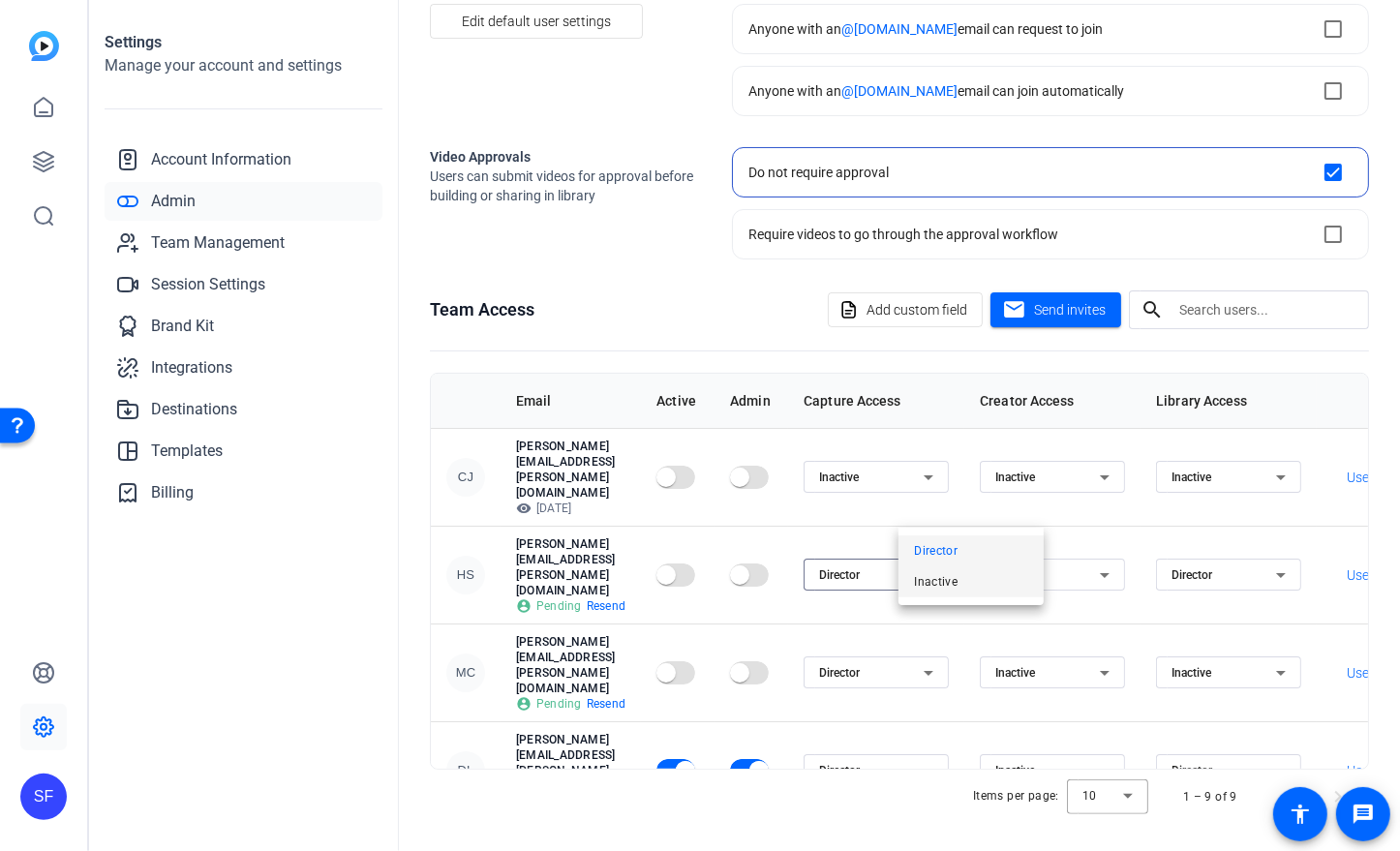 click on "Inactive" at bounding box center (971, 582) 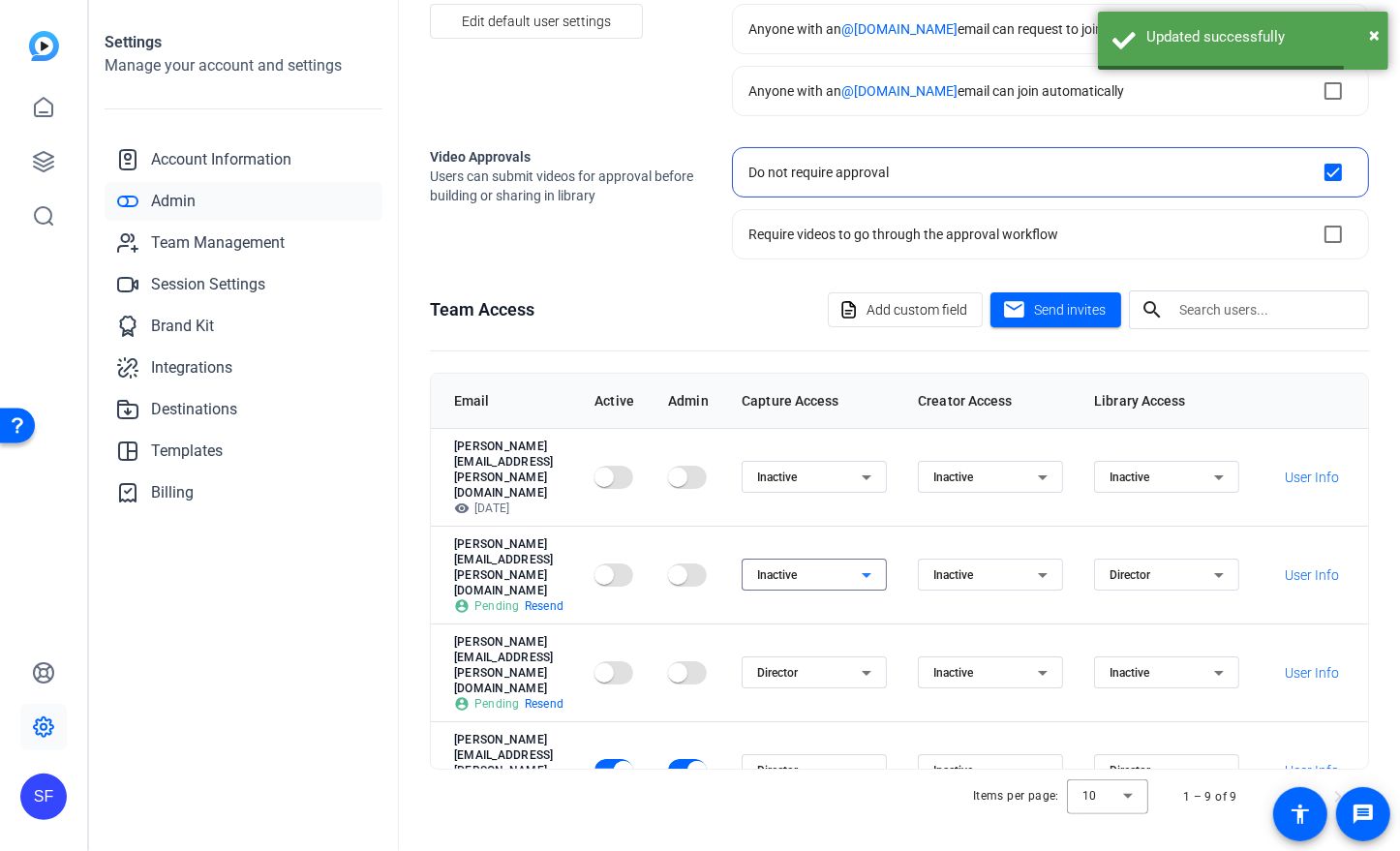 scroll, scrollTop: 0, scrollLeft: 156, axis: horizontal 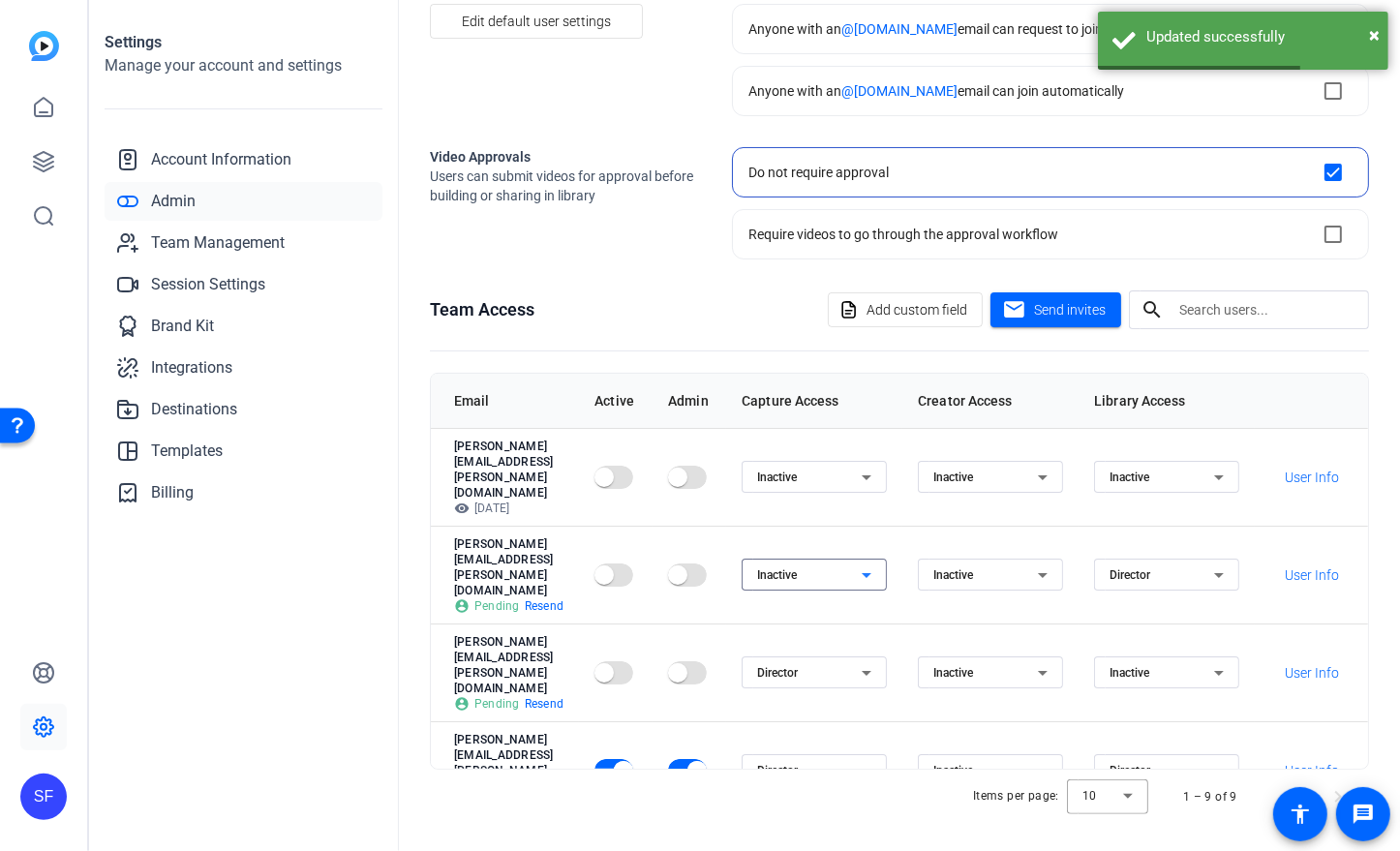 click on "Director" at bounding box center (1162, 575) 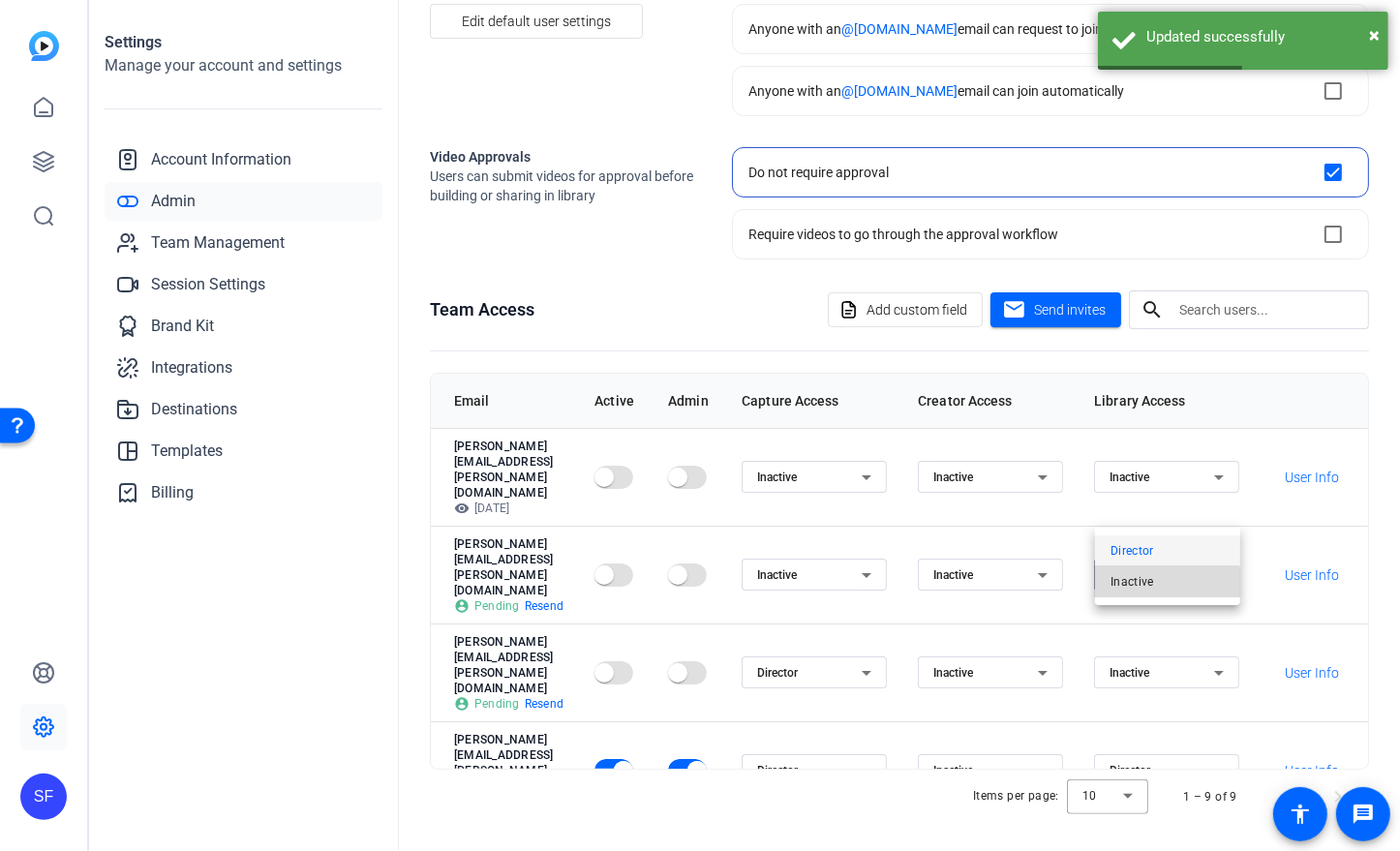 click on "Inactive" at bounding box center (1168, 582) 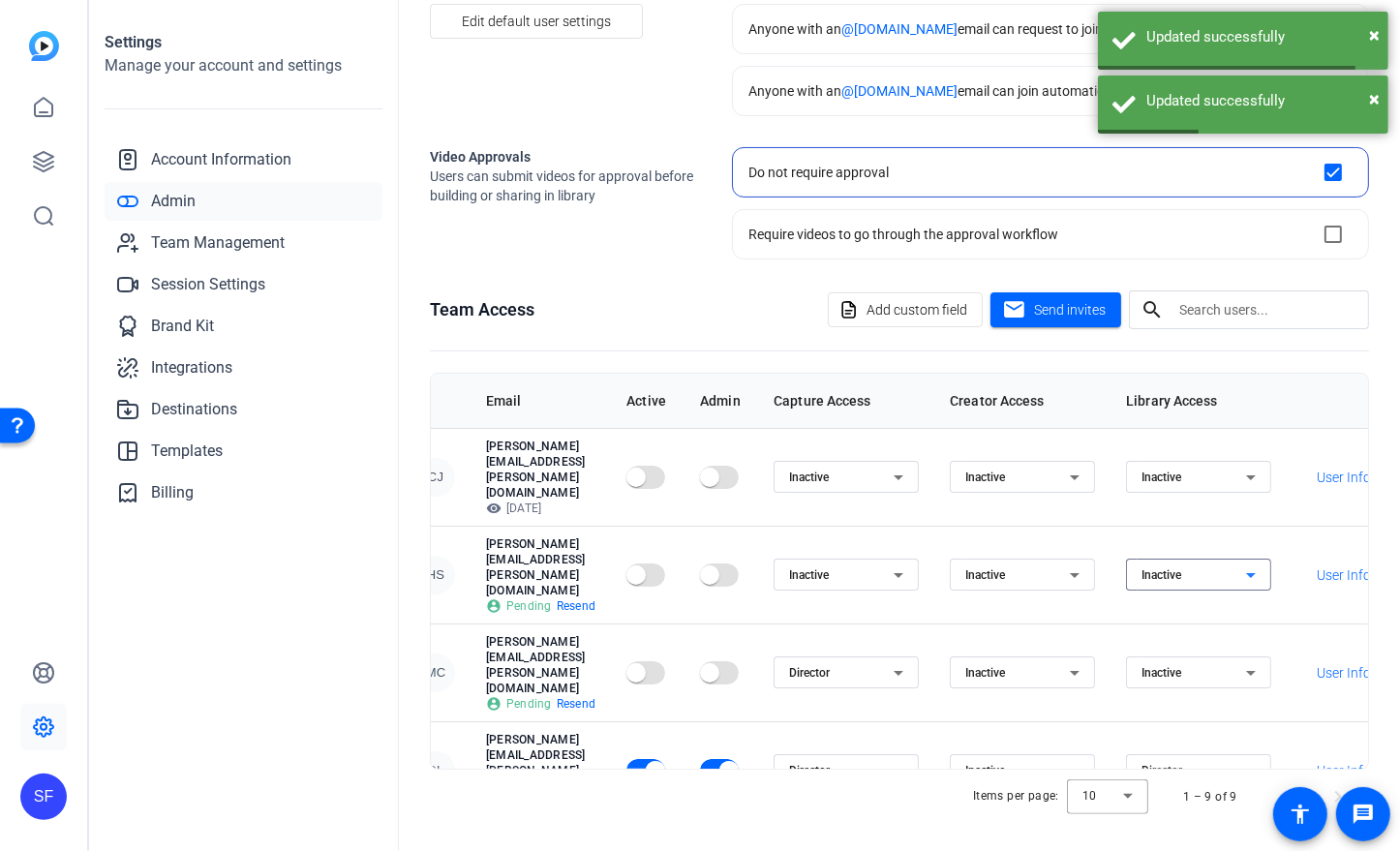scroll, scrollTop: 0, scrollLeft: 0, axis: both 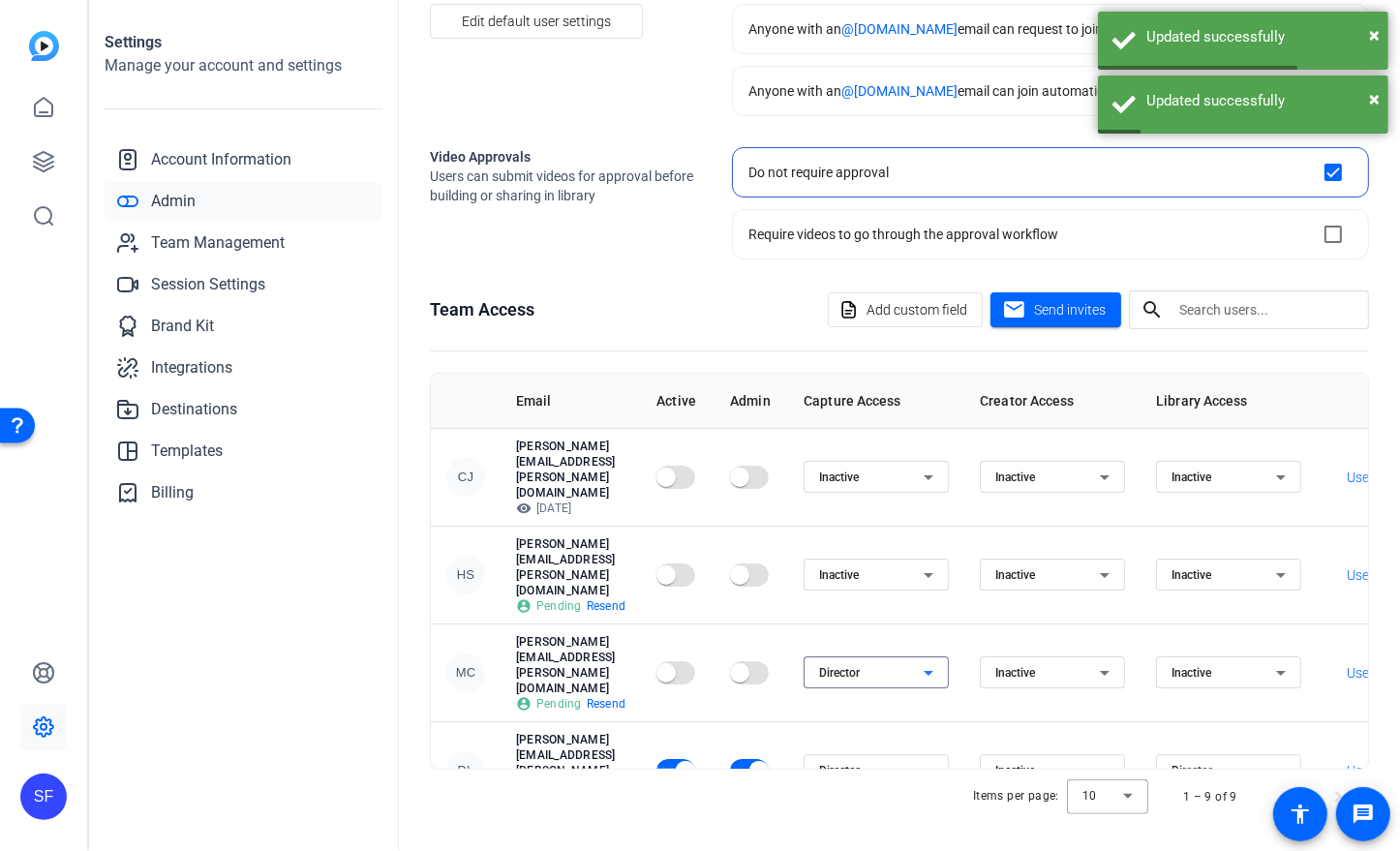 click 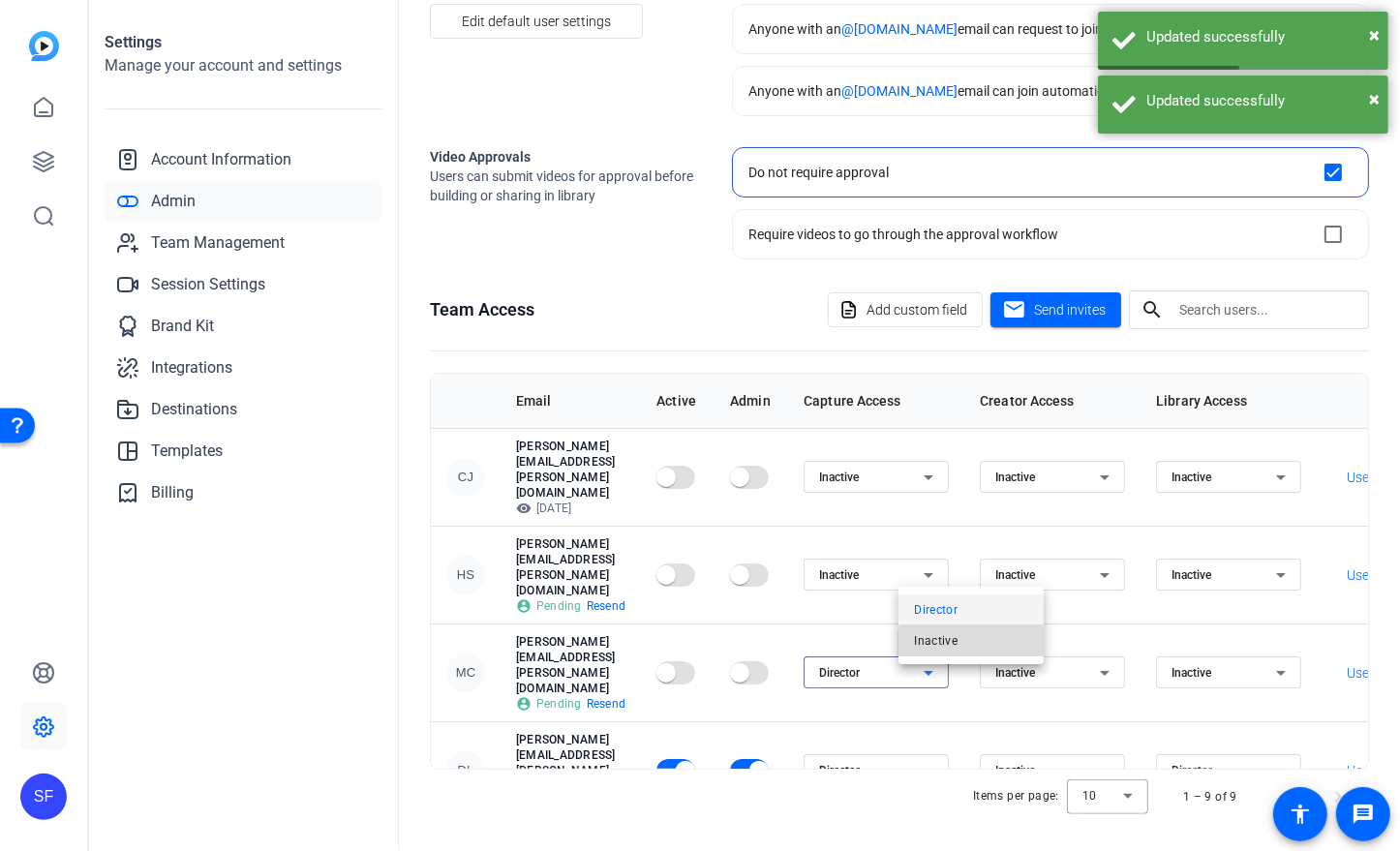 click on "Inactive" at bounding box center (971, 641) 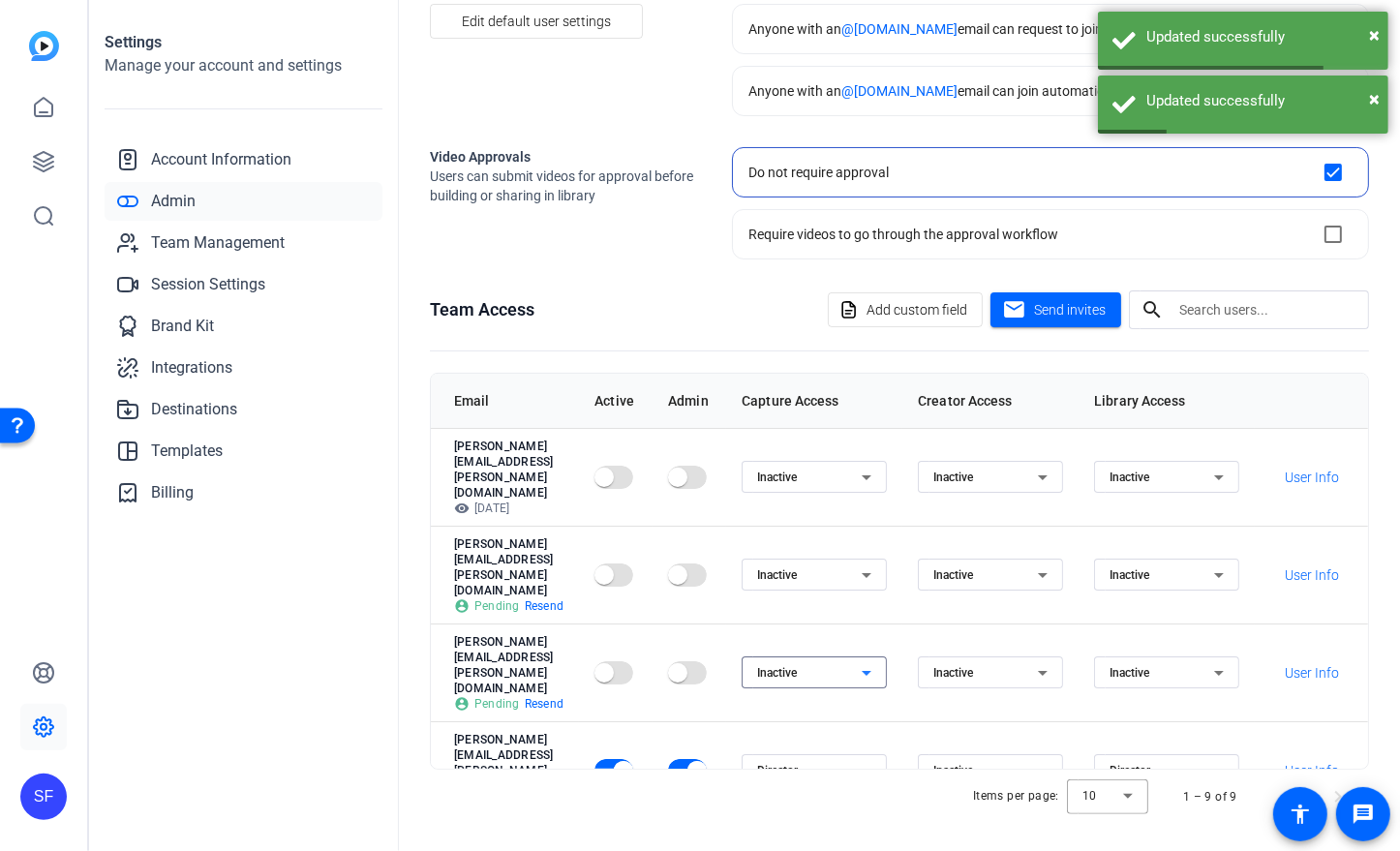 scroll, scrollTop: 0, scrollLeft: 156, axis: horizontal 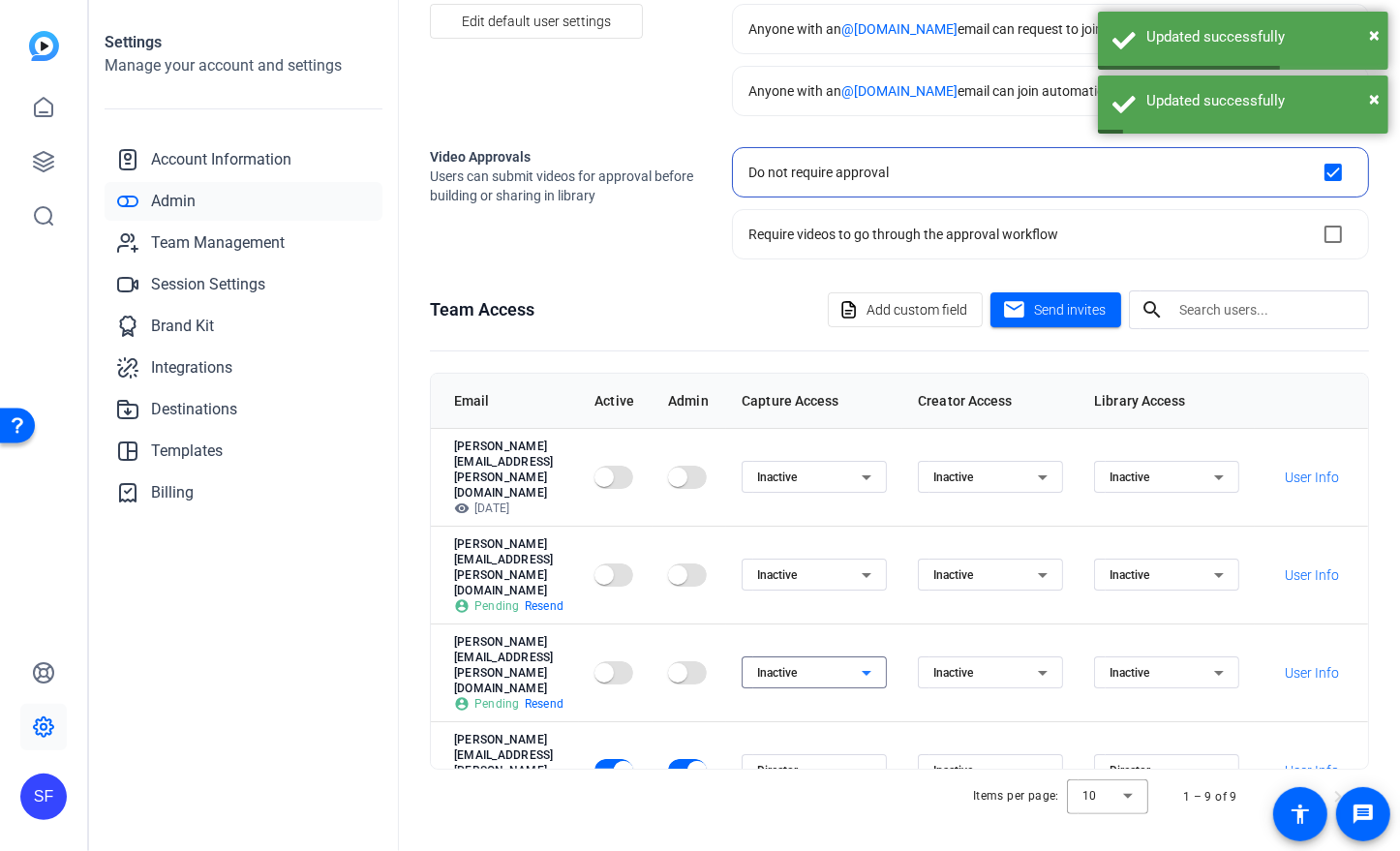 click on "Inactive" at bounding box center (1162, 673) 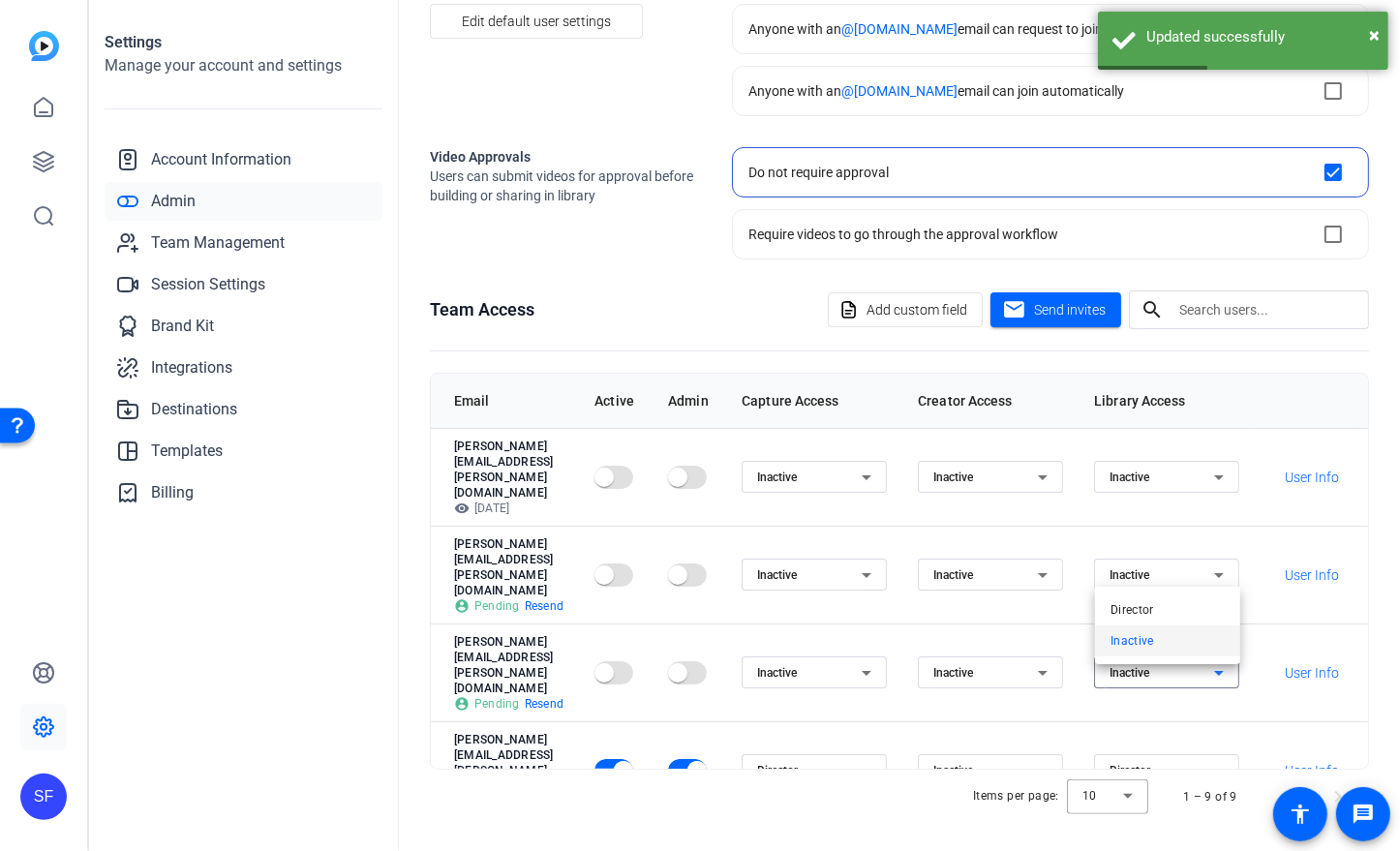 click on "Inactive" at bounding box center (1168, 641) 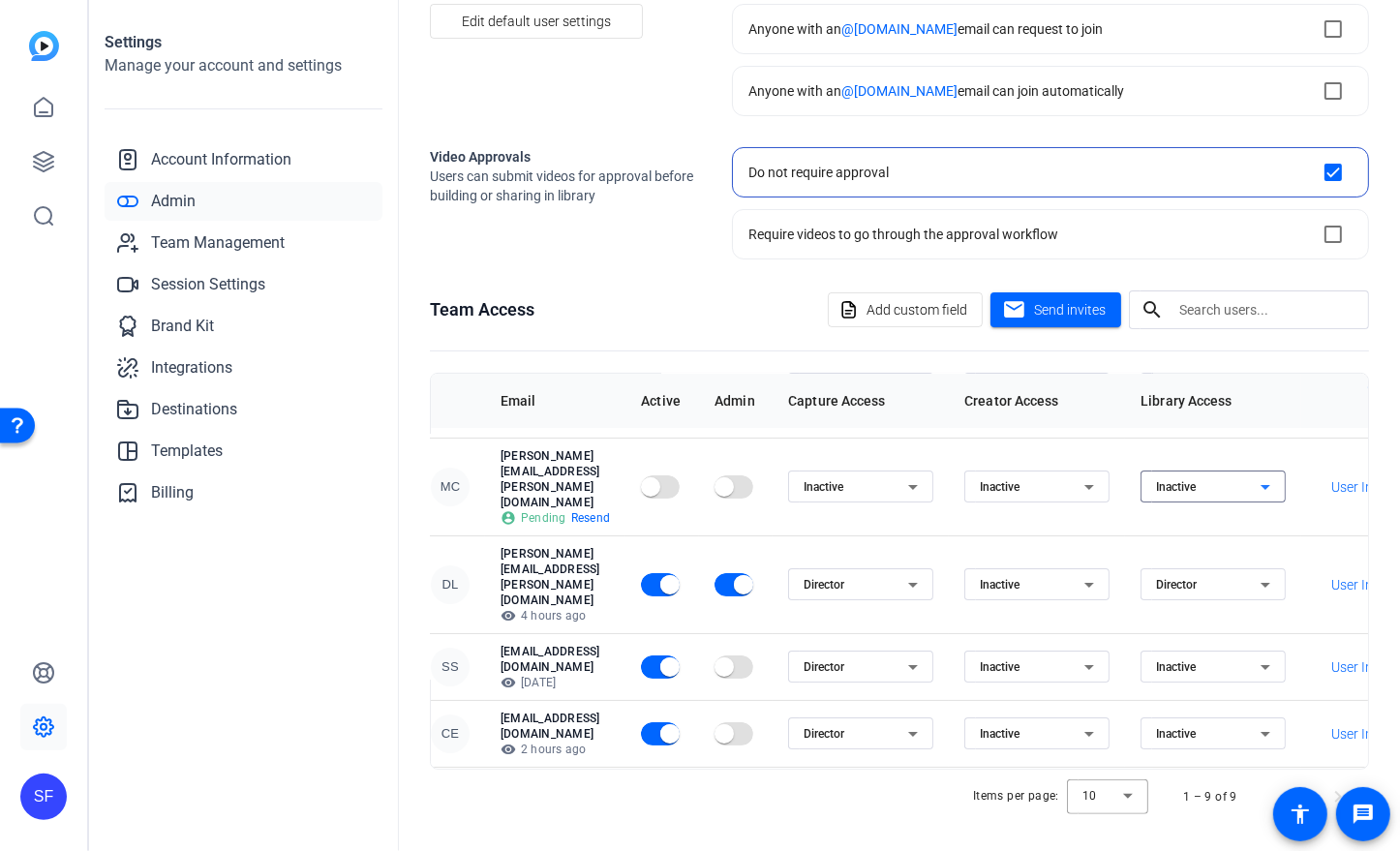 scroll, scrollTop: 186, scrollLeft: 0, axis: vertical 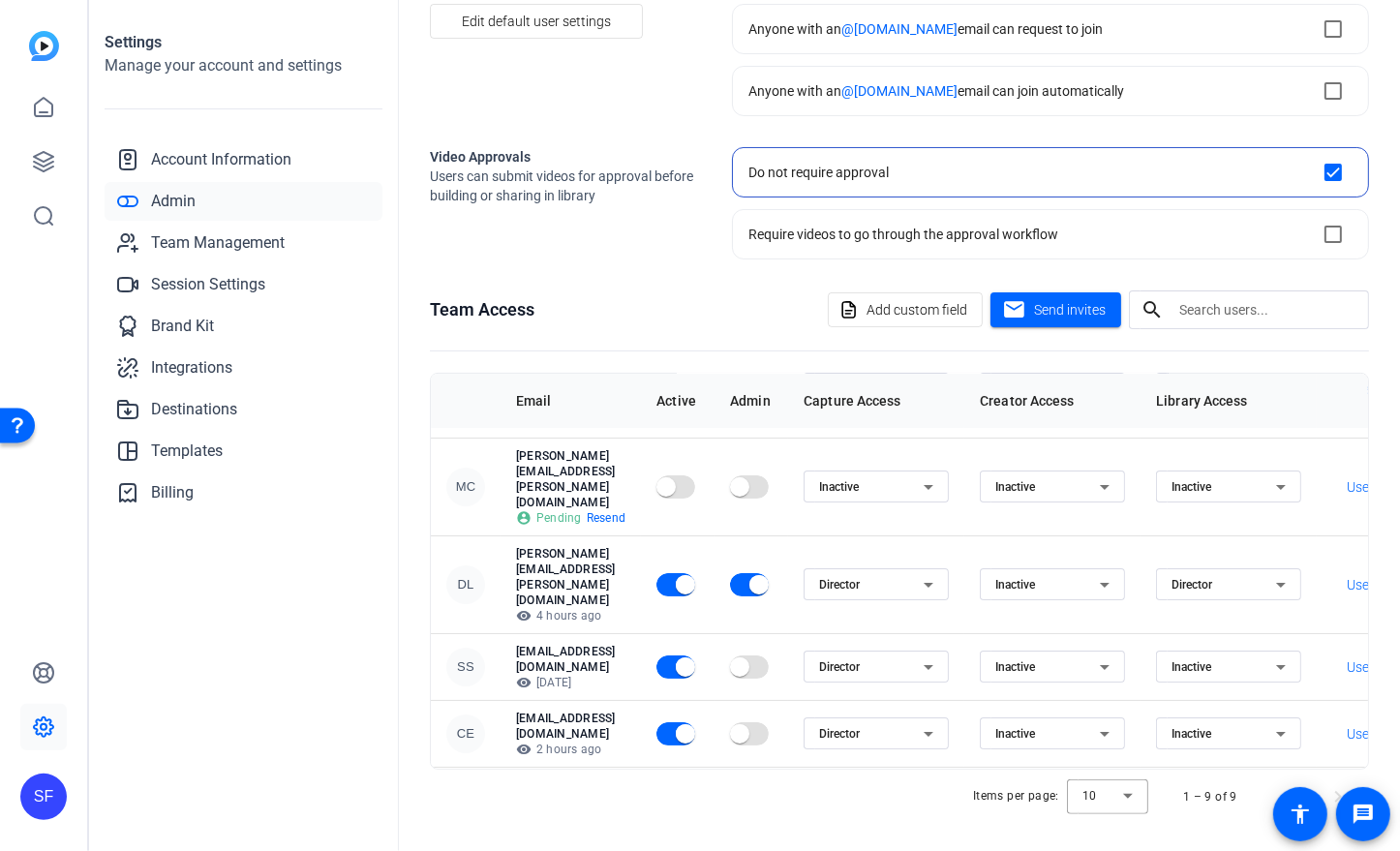 click on "Inactive" at bounding box center (871, 965) 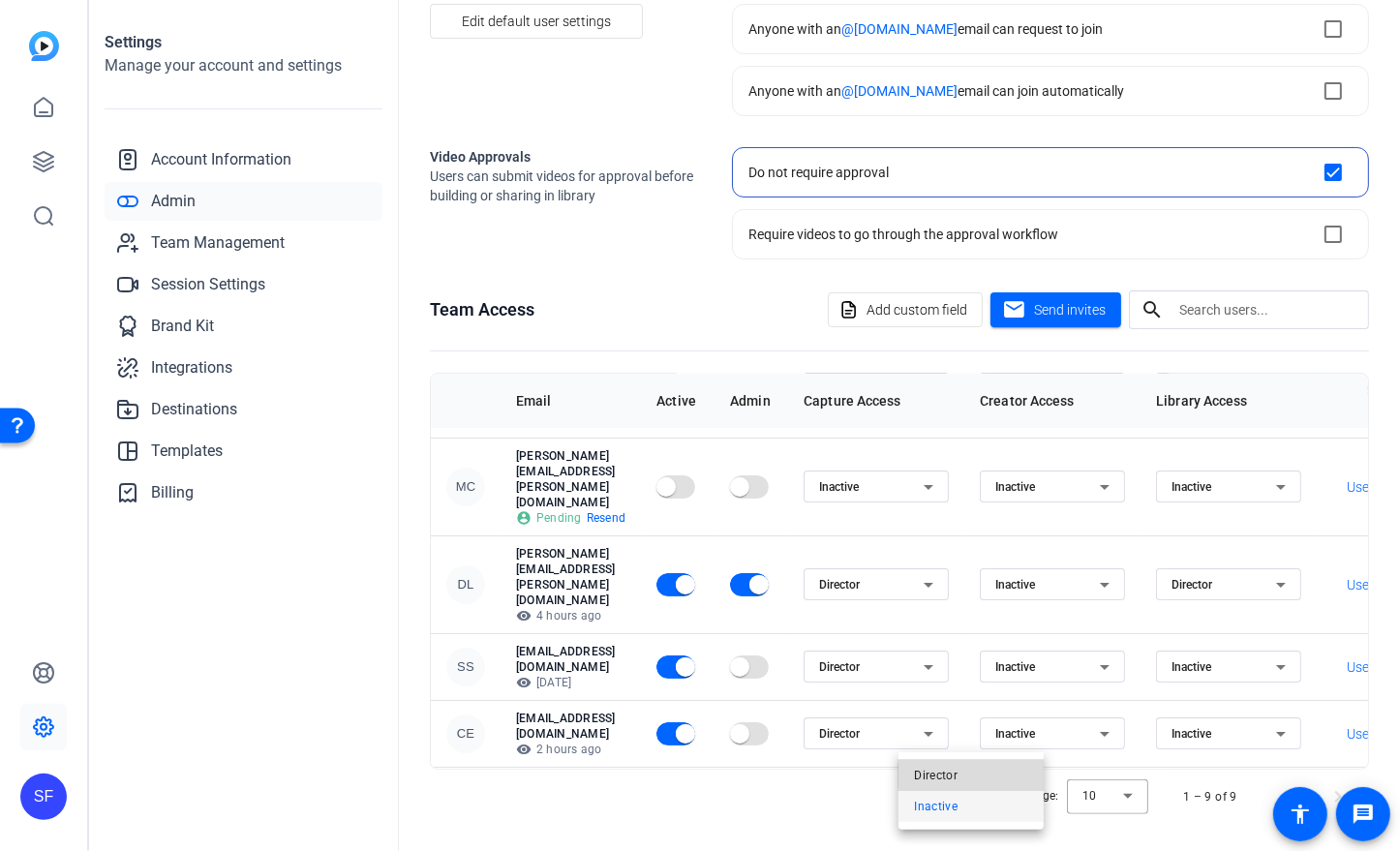 click on "Director" at bounding box center [971, 775] 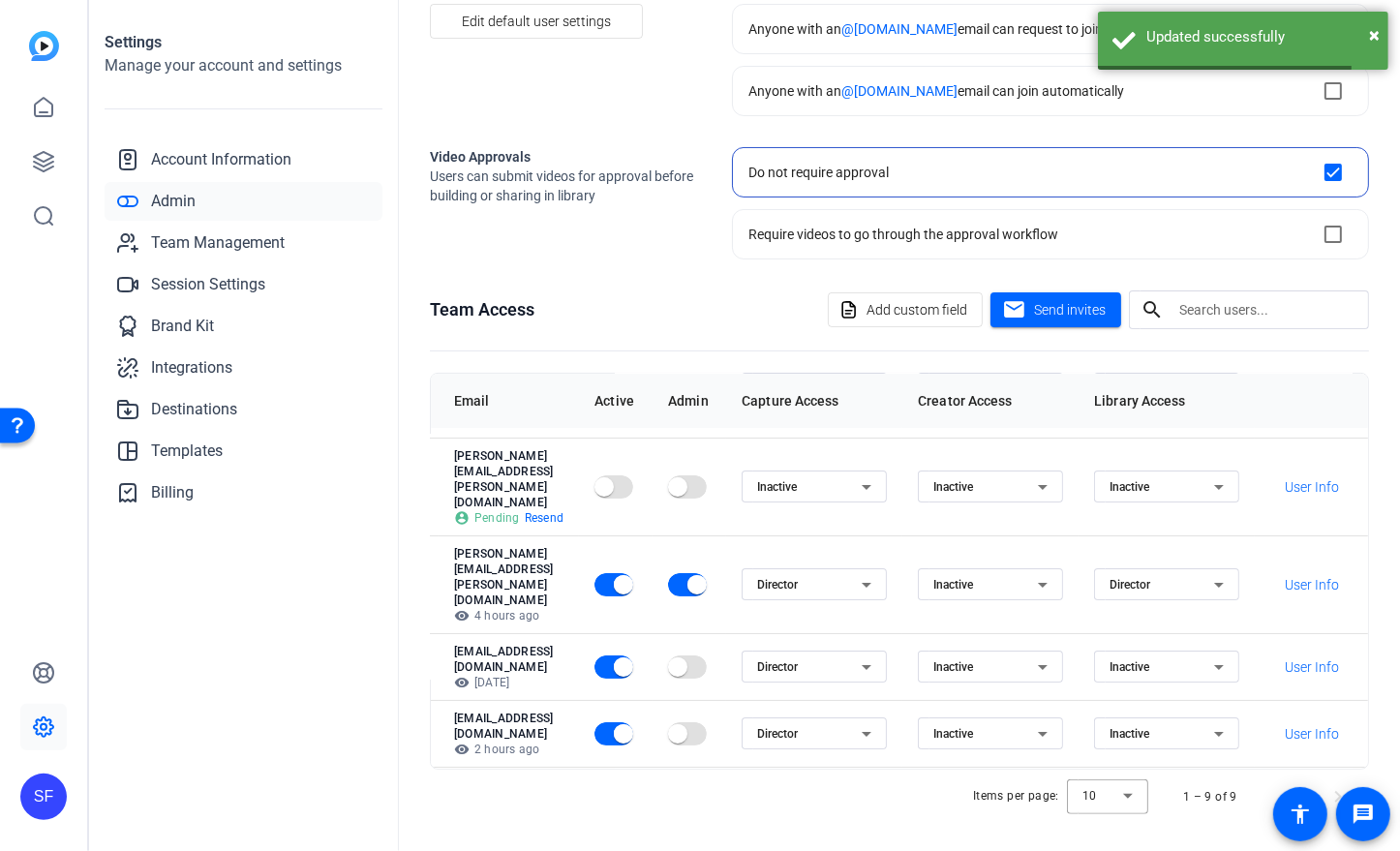 scroll, scrollTop: 186, scrollLeft: 156, axis: both 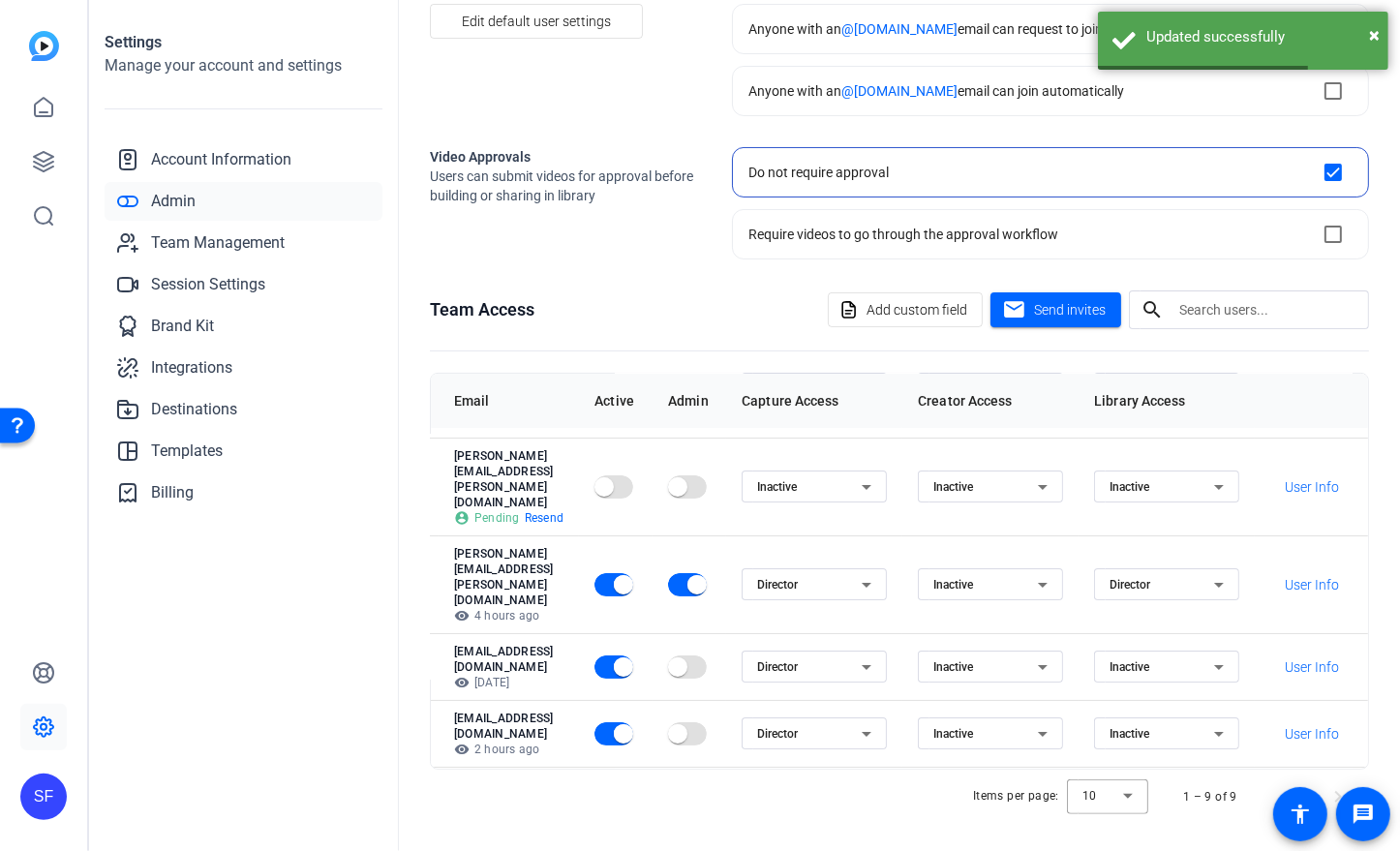click 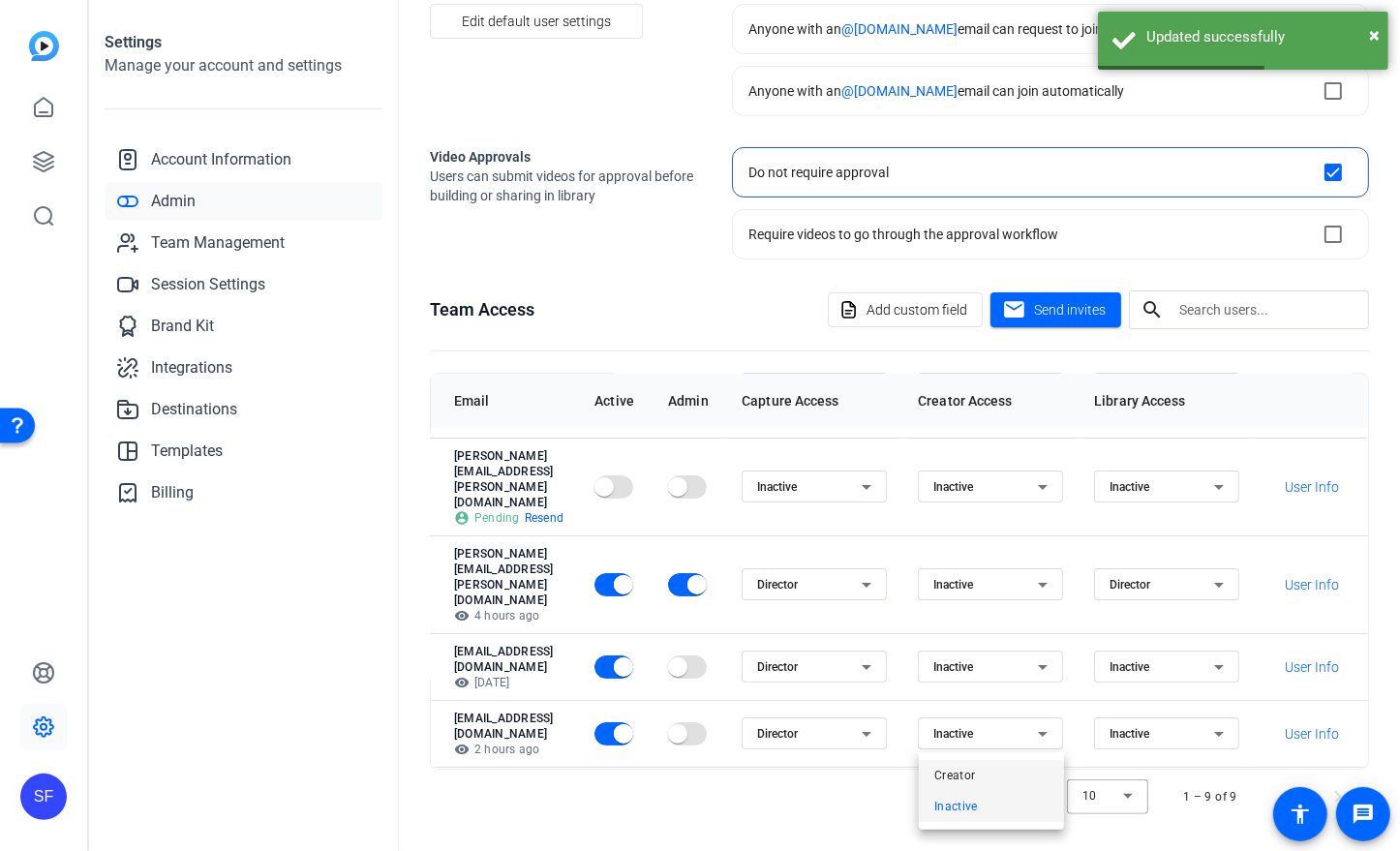 click on "Creator" at bounding box center (991, 775) 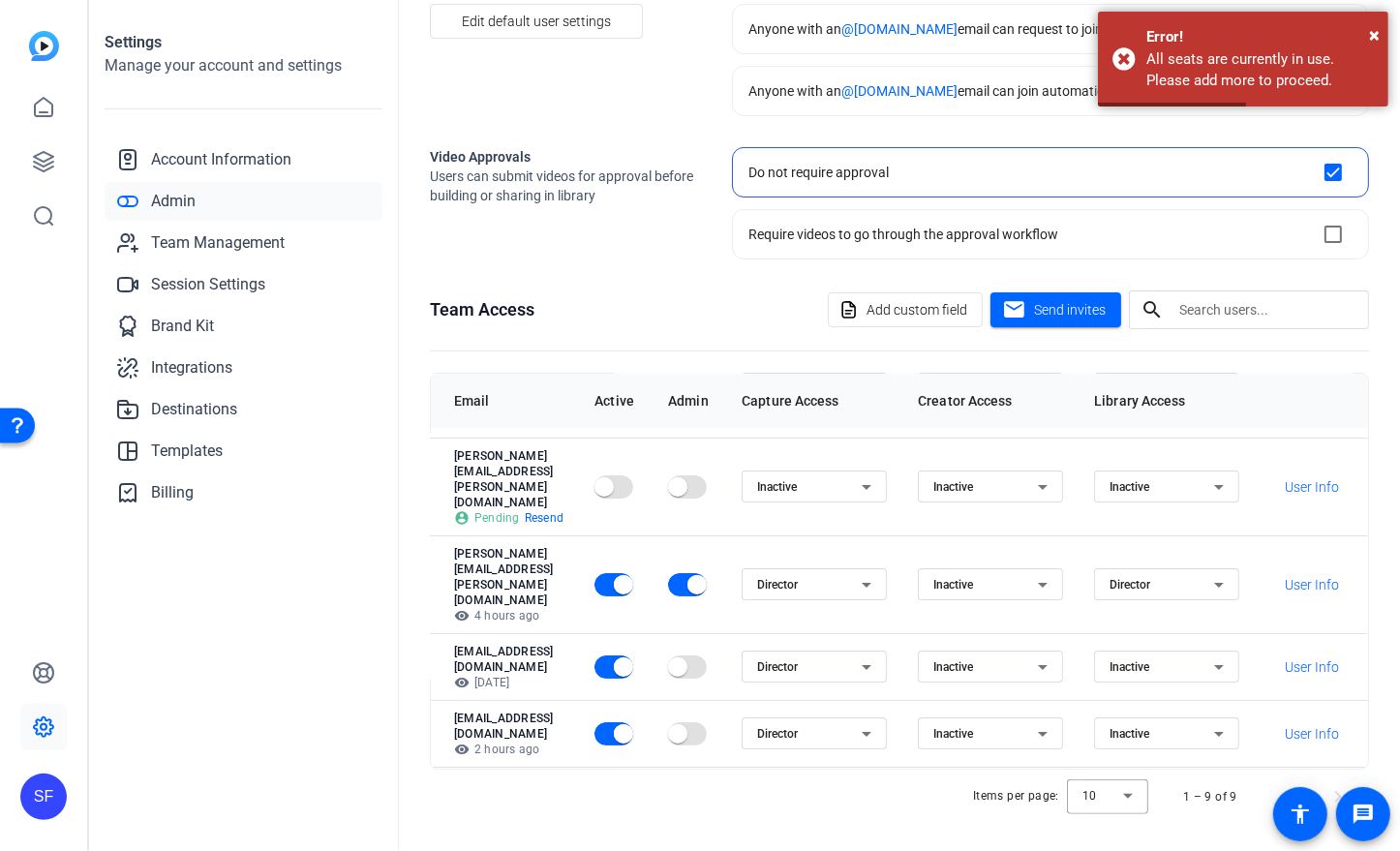 click 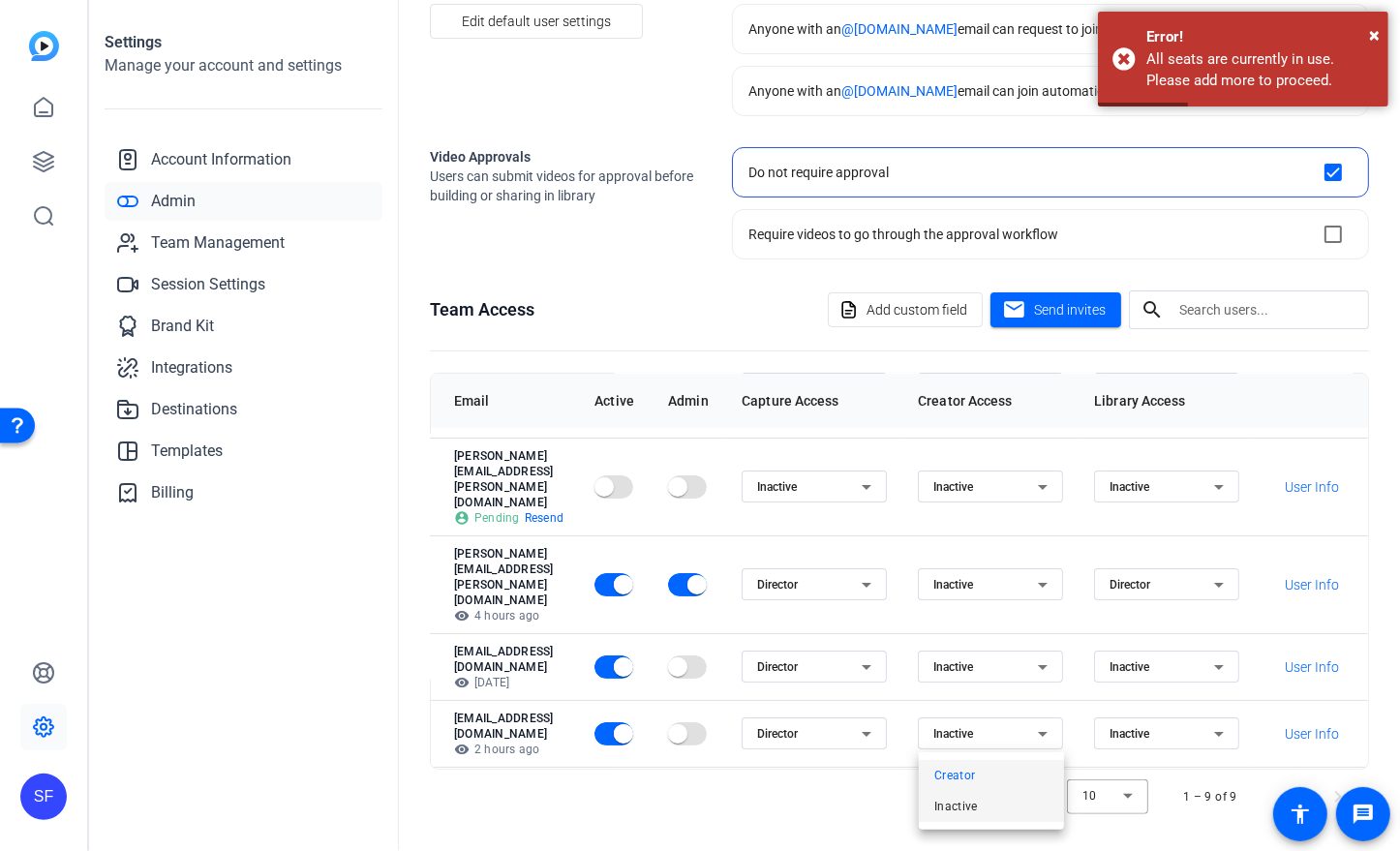 click on "Inactive" at bounding box center (991, 806) 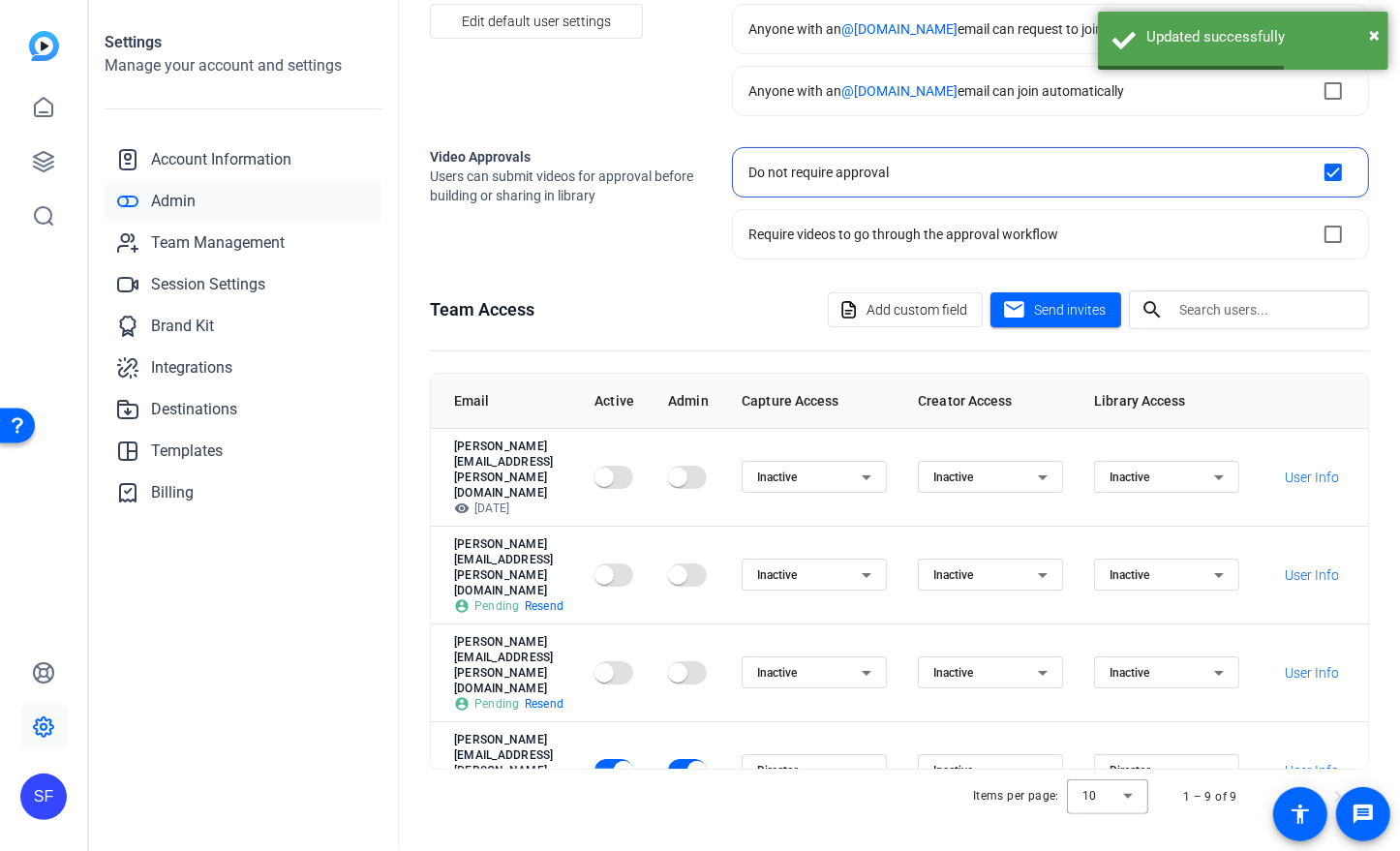 scroll, scrollTop: 186, scrollLeft: 156, axis: both 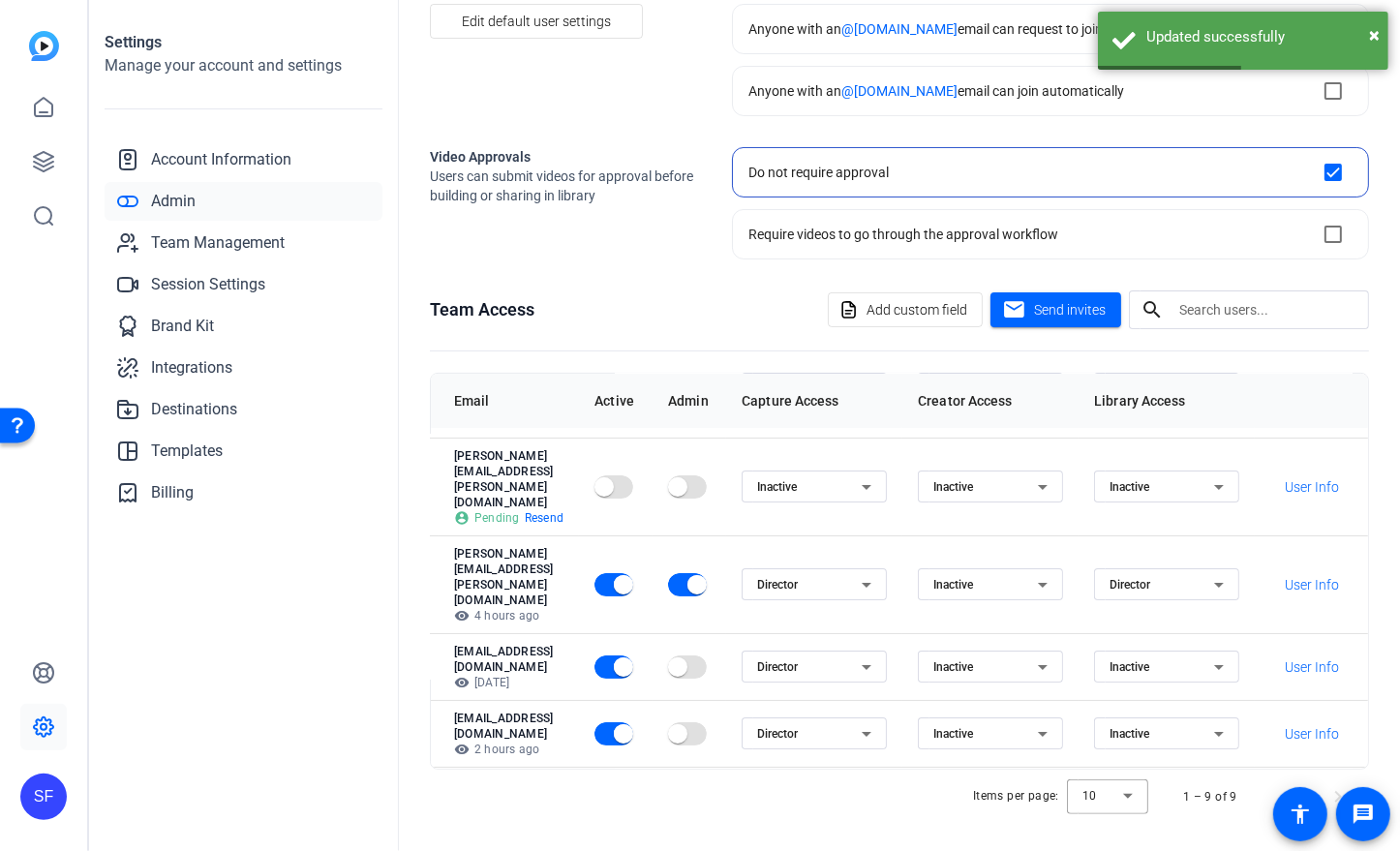 click 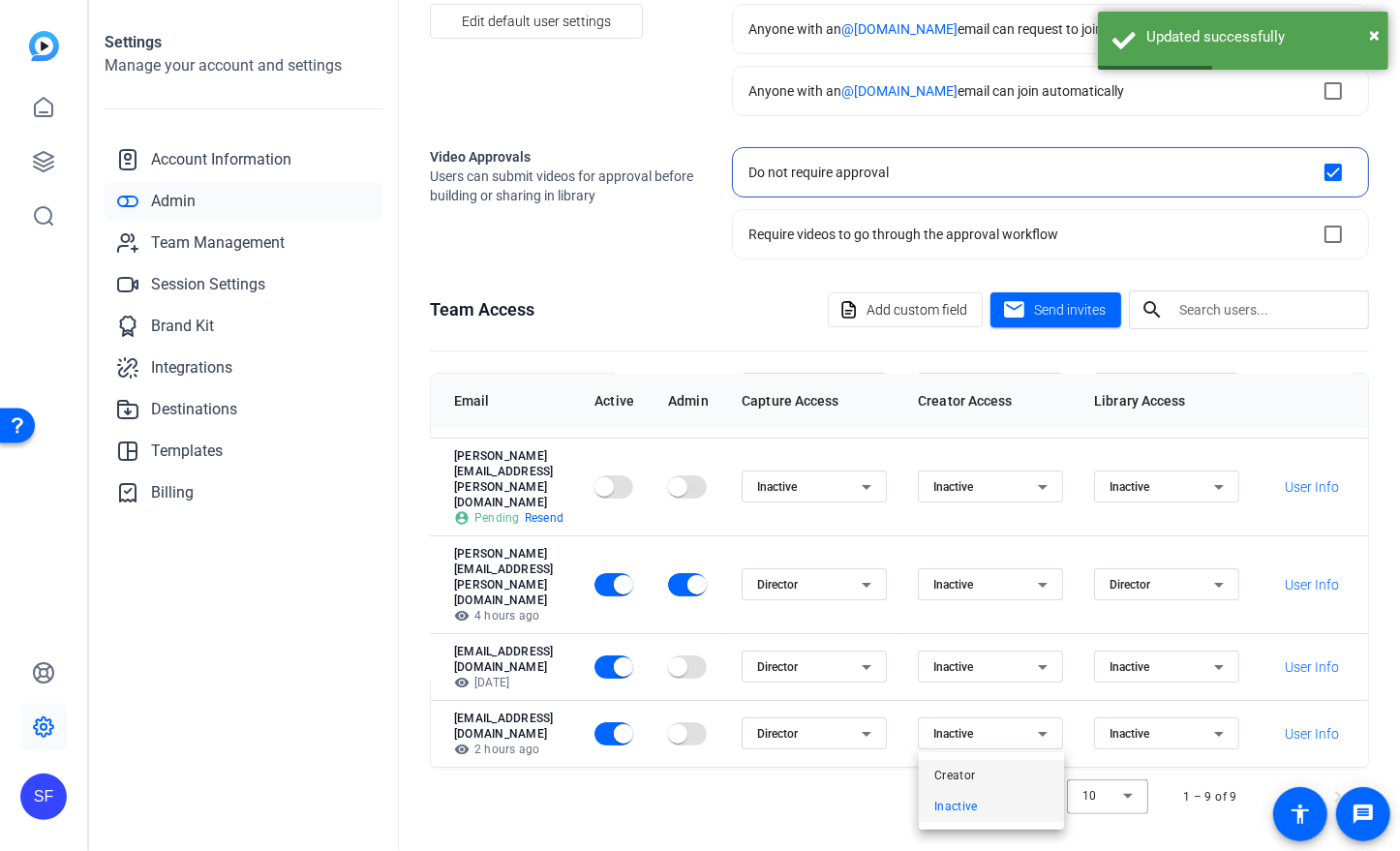 click on "Creator" at bounding box center (991, 775) 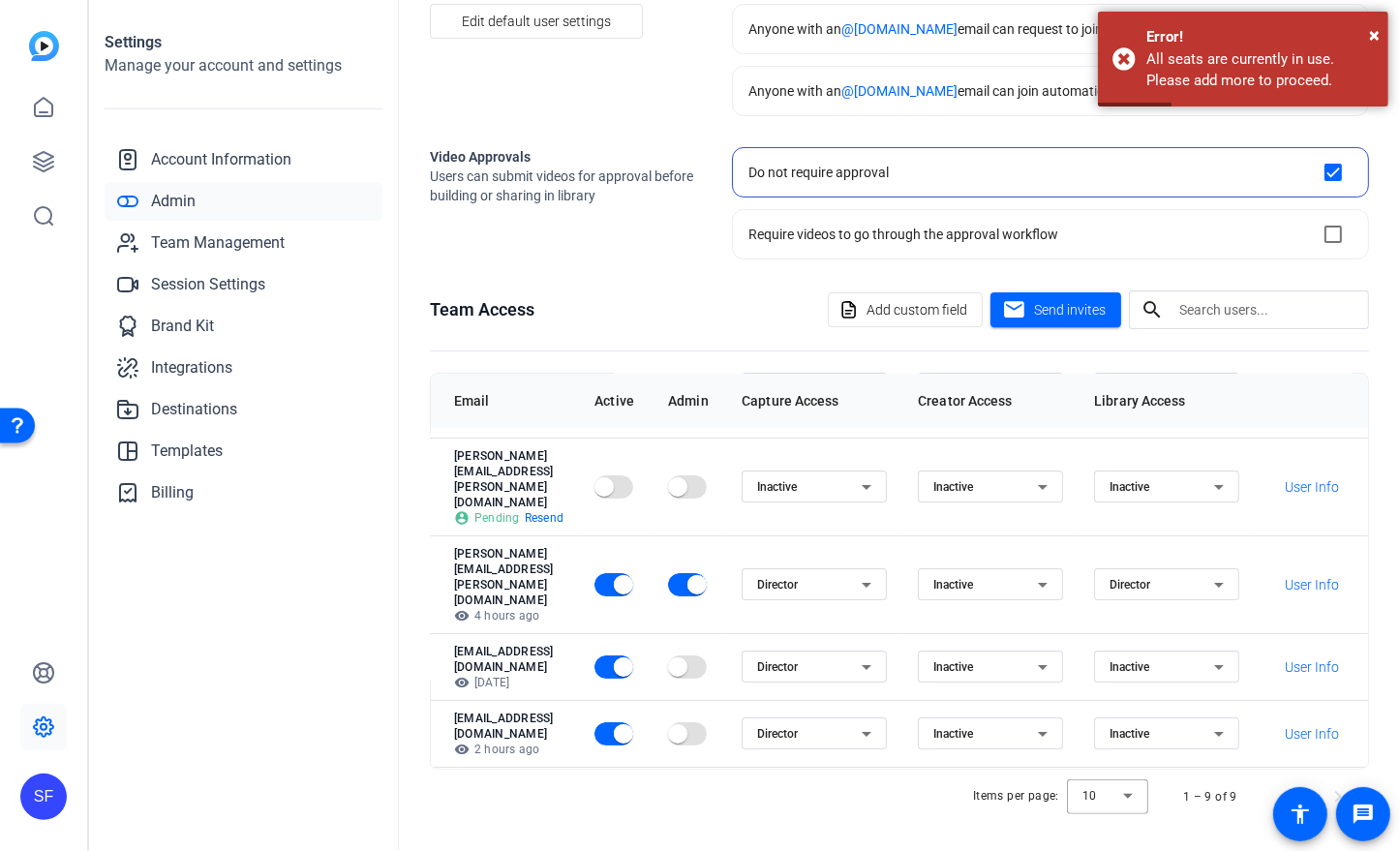 click on "Inactive" at bounding box center (1162, 965) 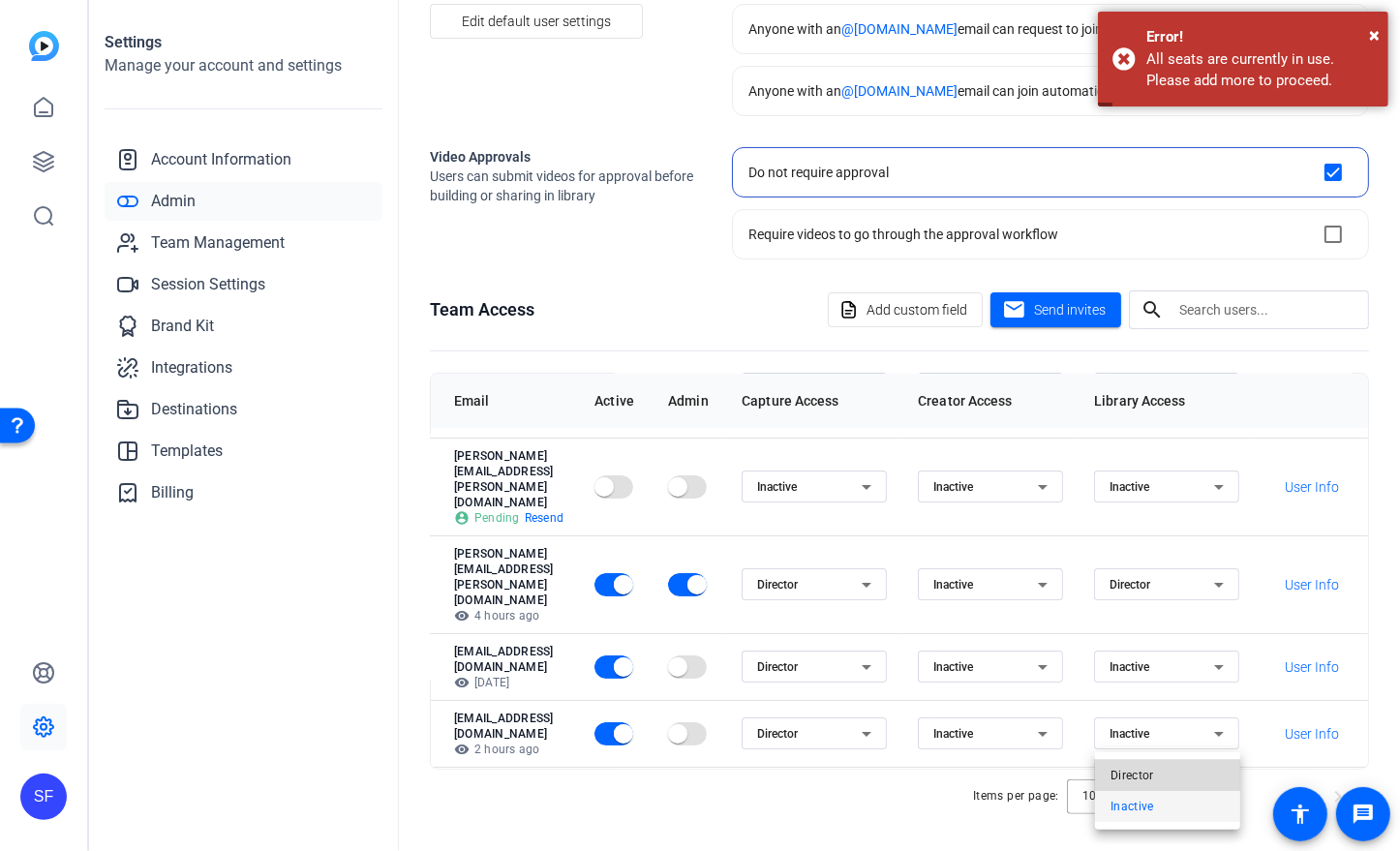 click on "Director" at bounding box center [1132, 775] 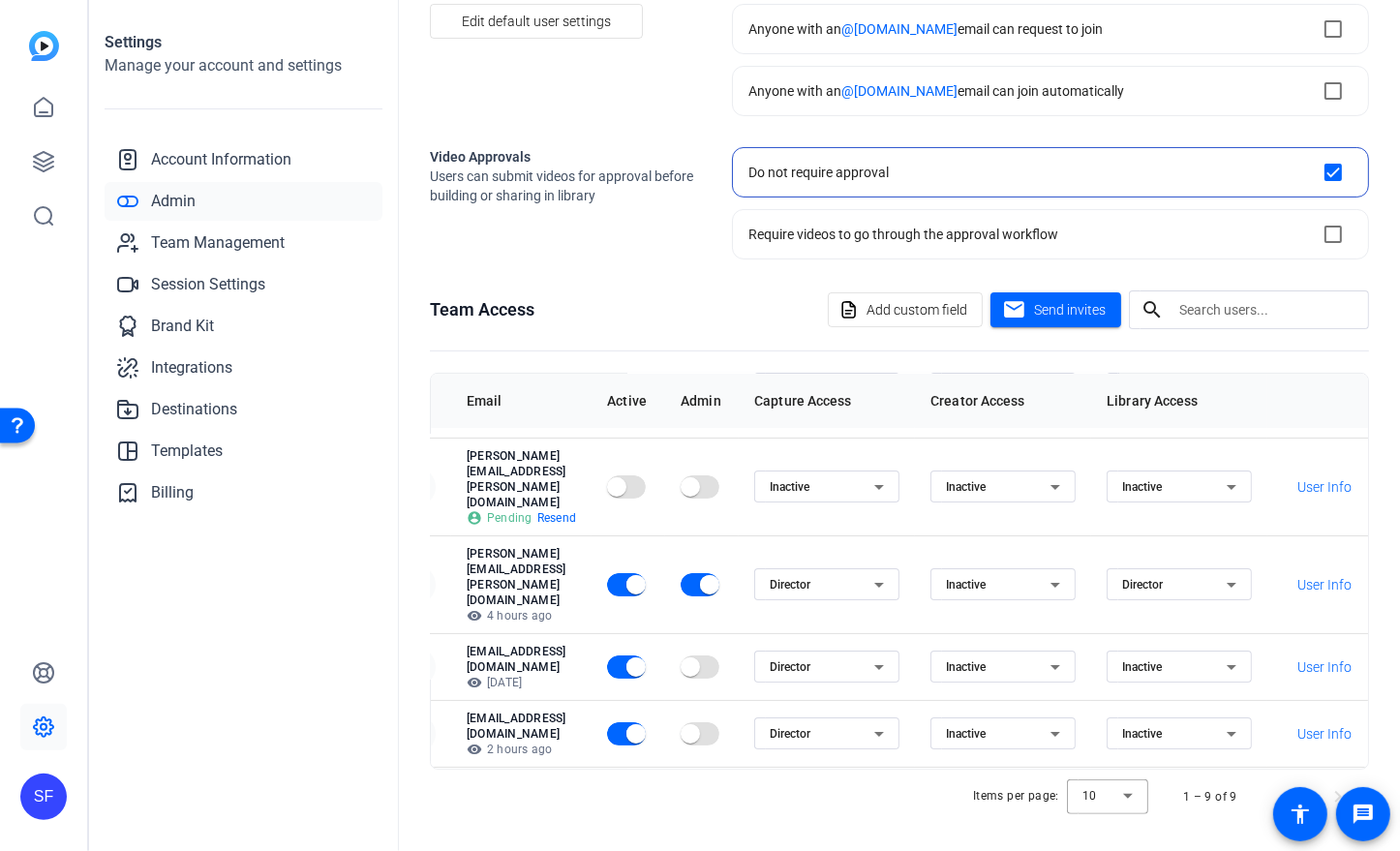 scroll, scrollTop: 186, scrollLeft: 0, axis: vertical 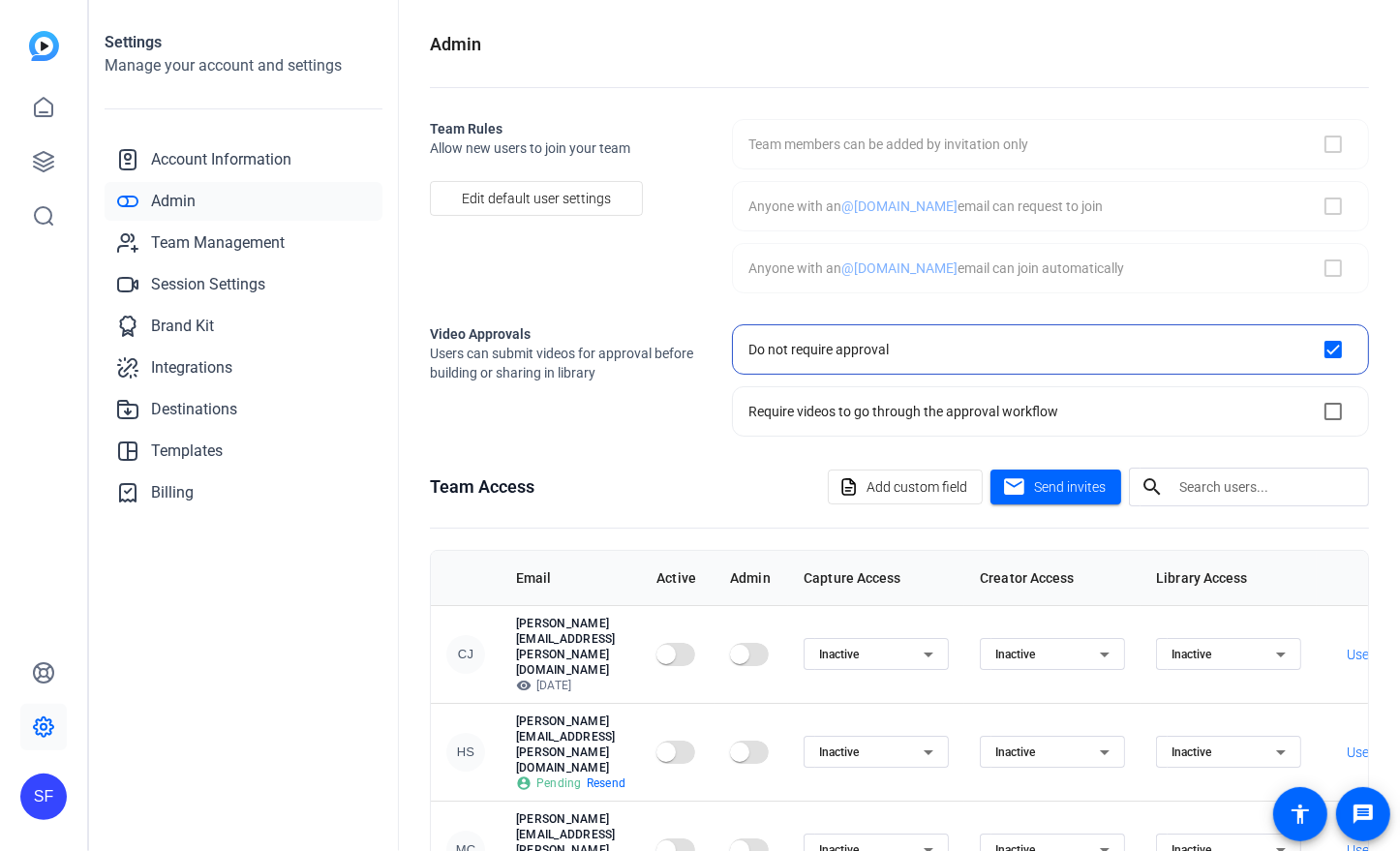 checkbox on "true" 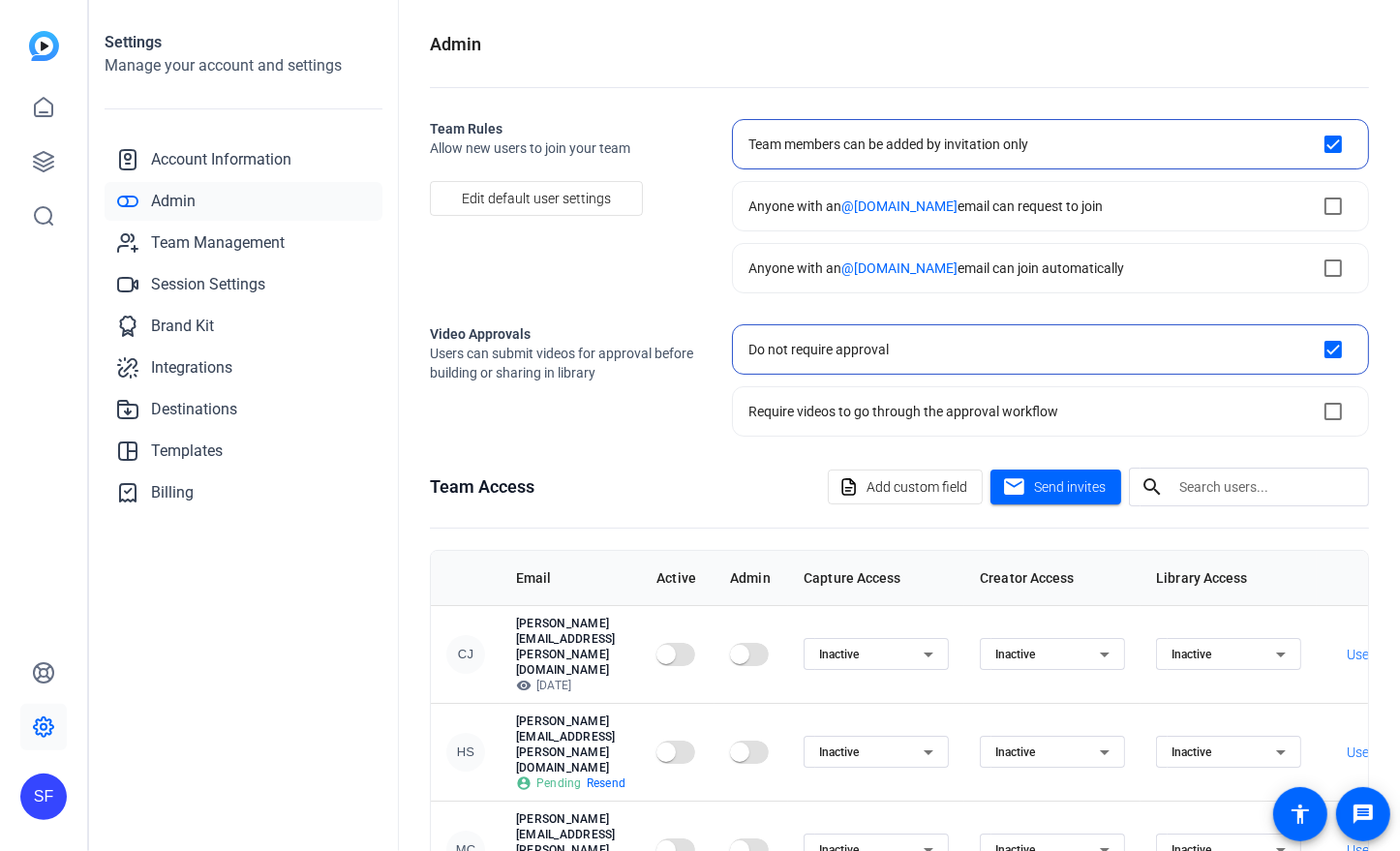 scroll, scrollTop: 0, scrollLeft: 0, axis: both 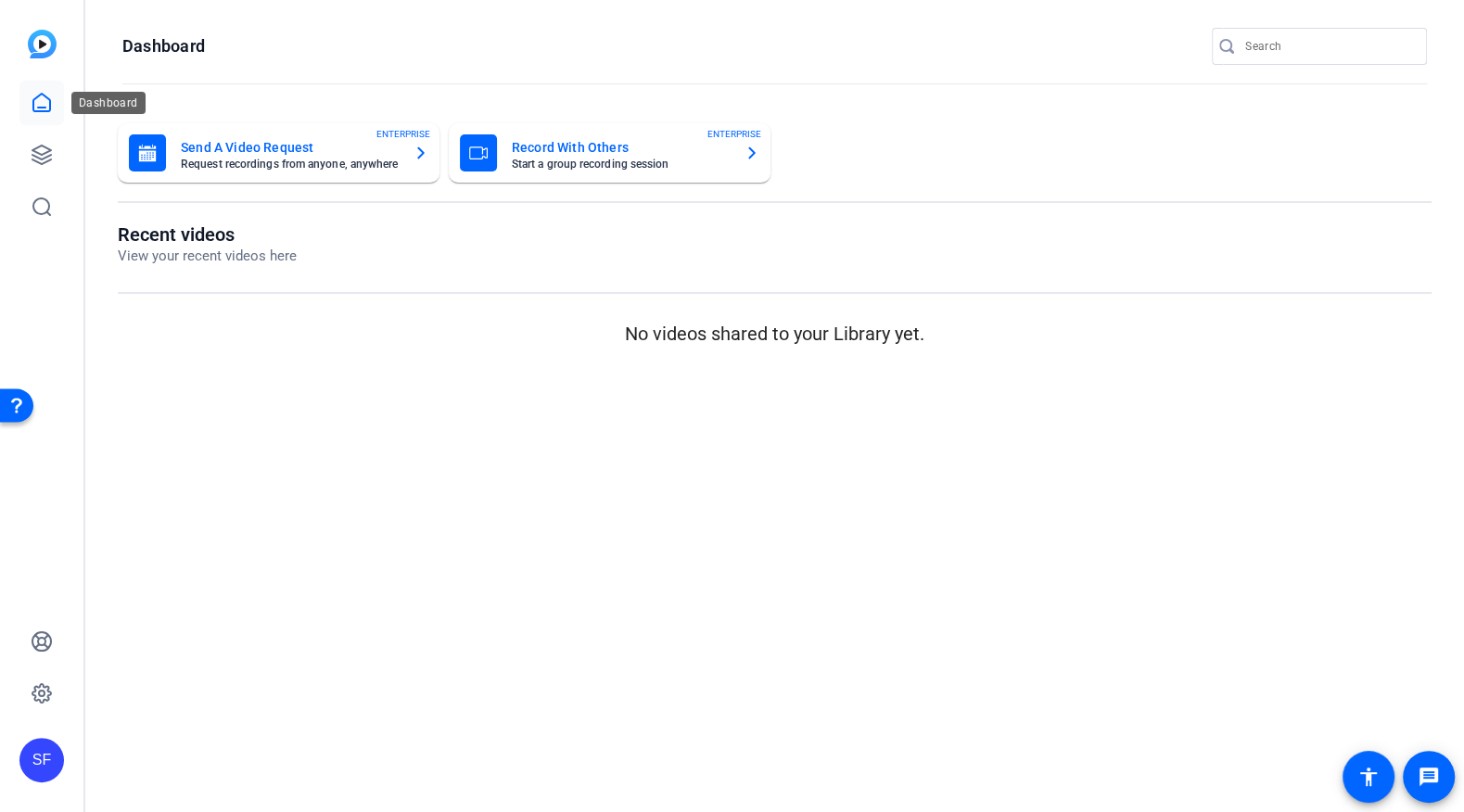 click 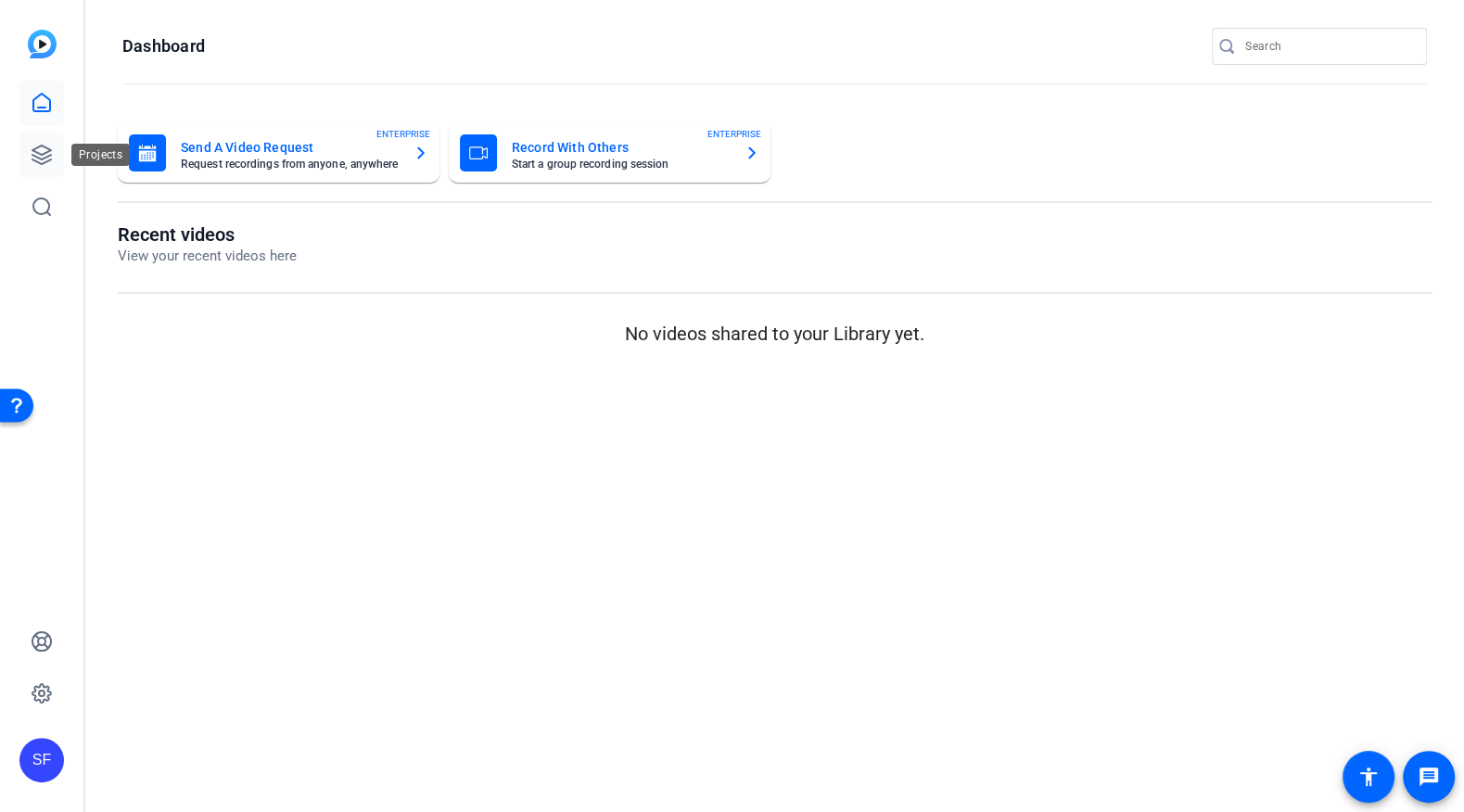 click 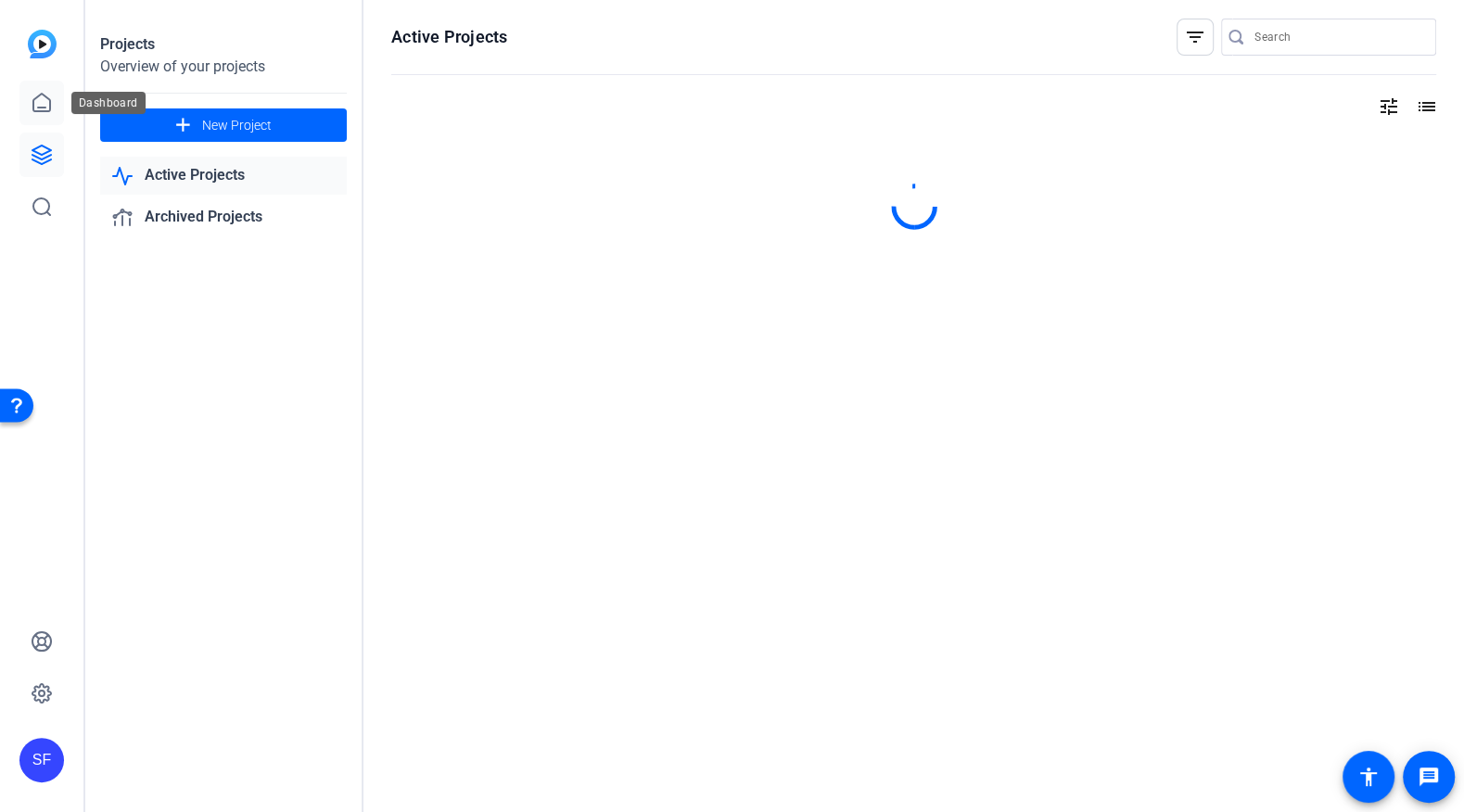 click 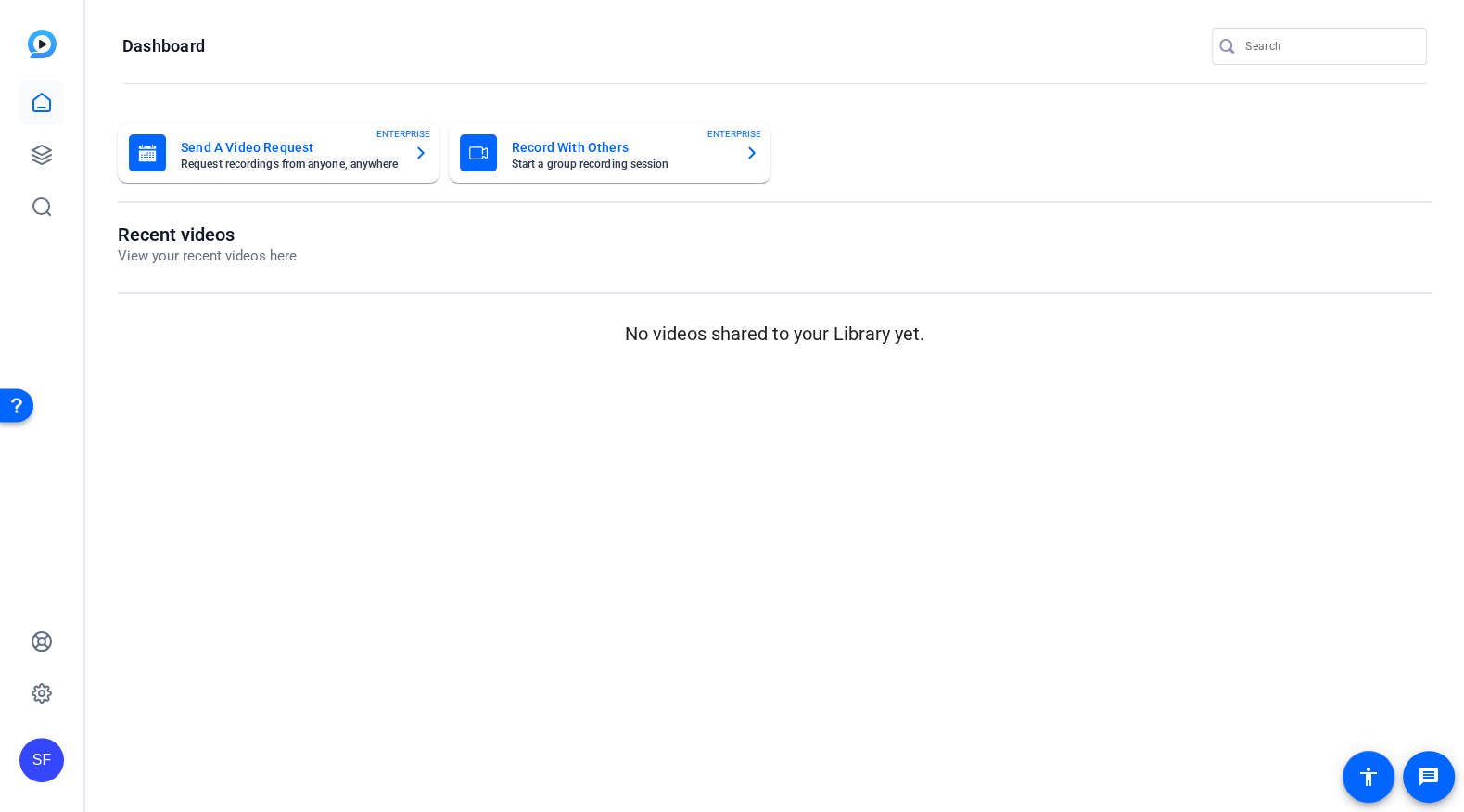 click 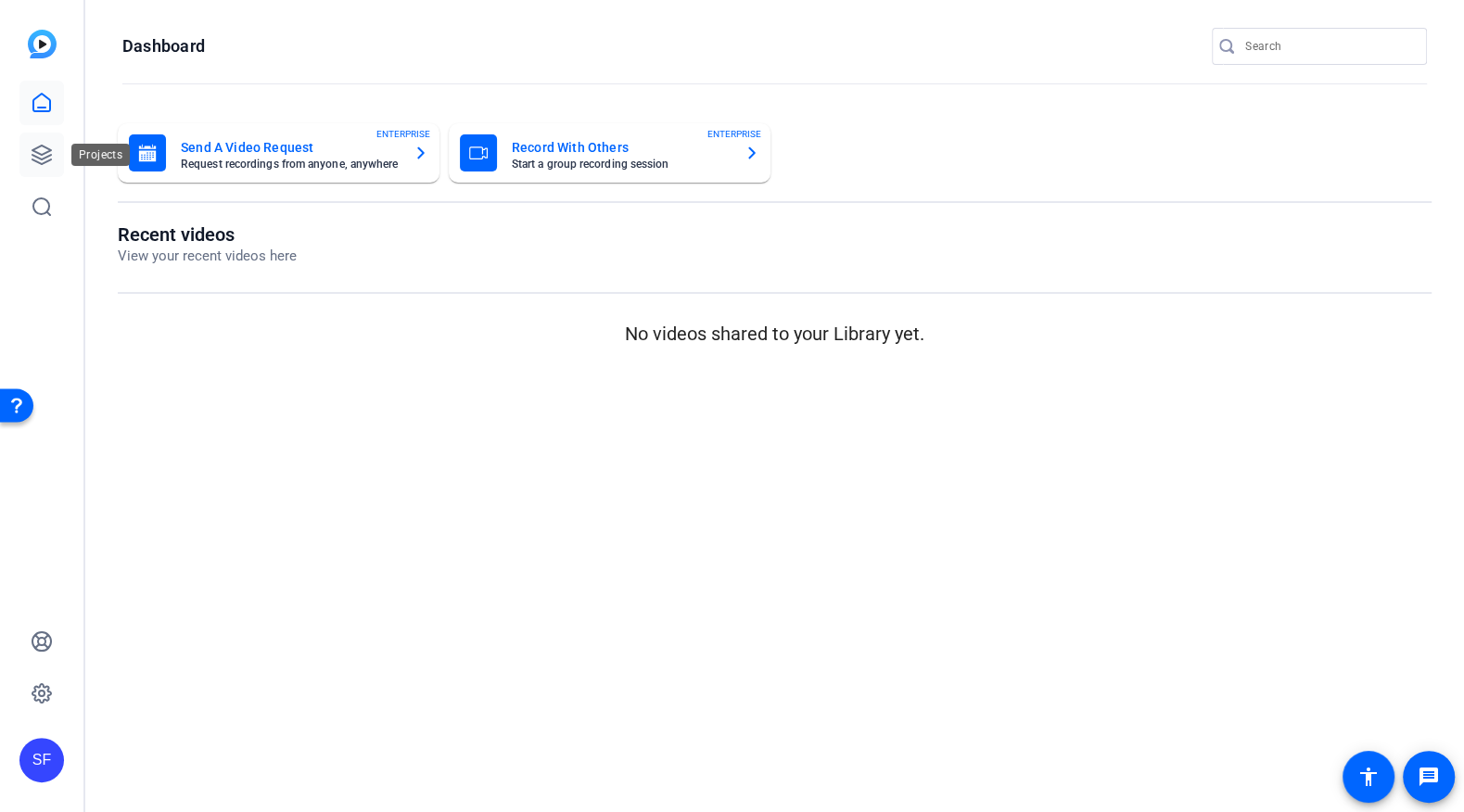 click 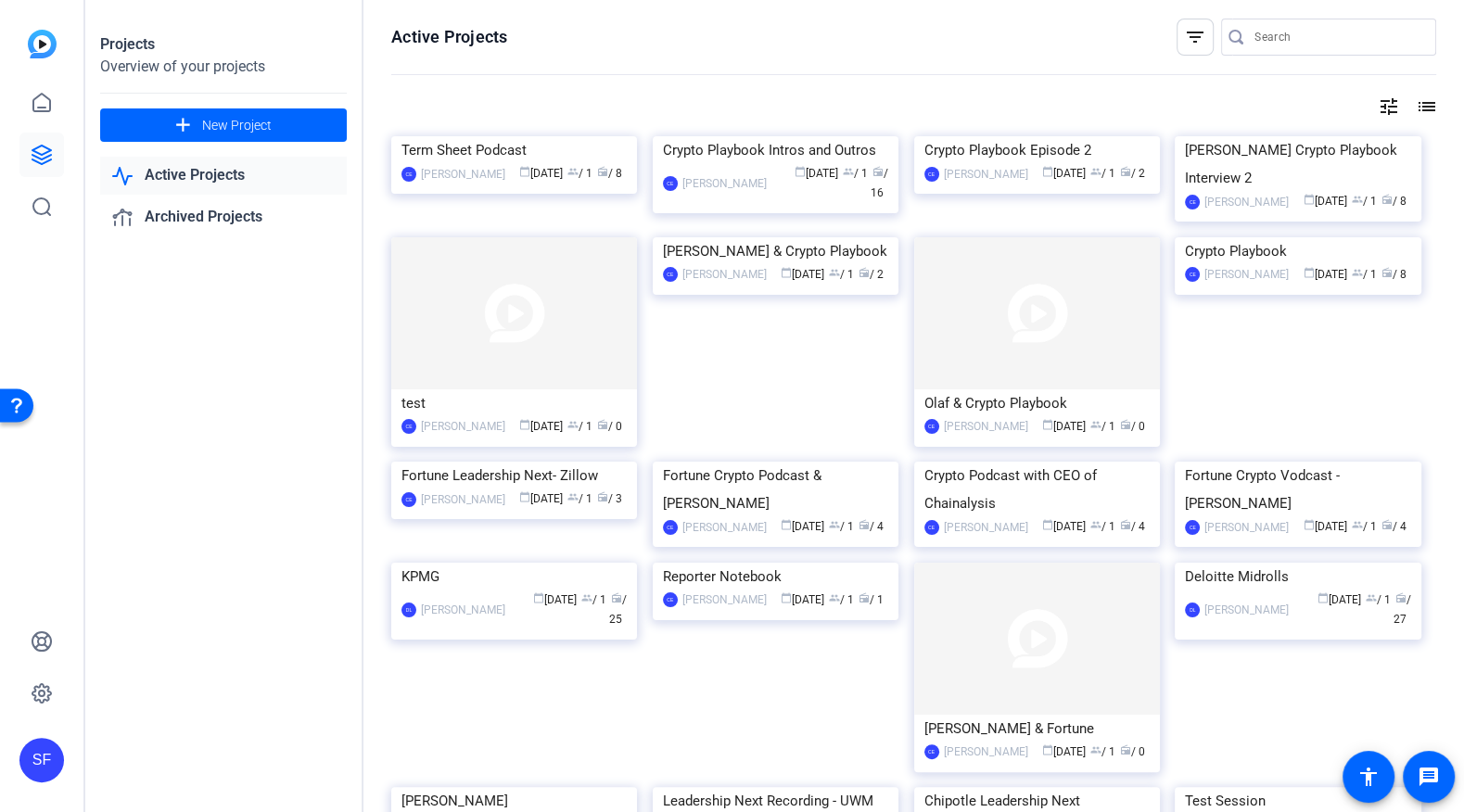 click on "Active Projects" 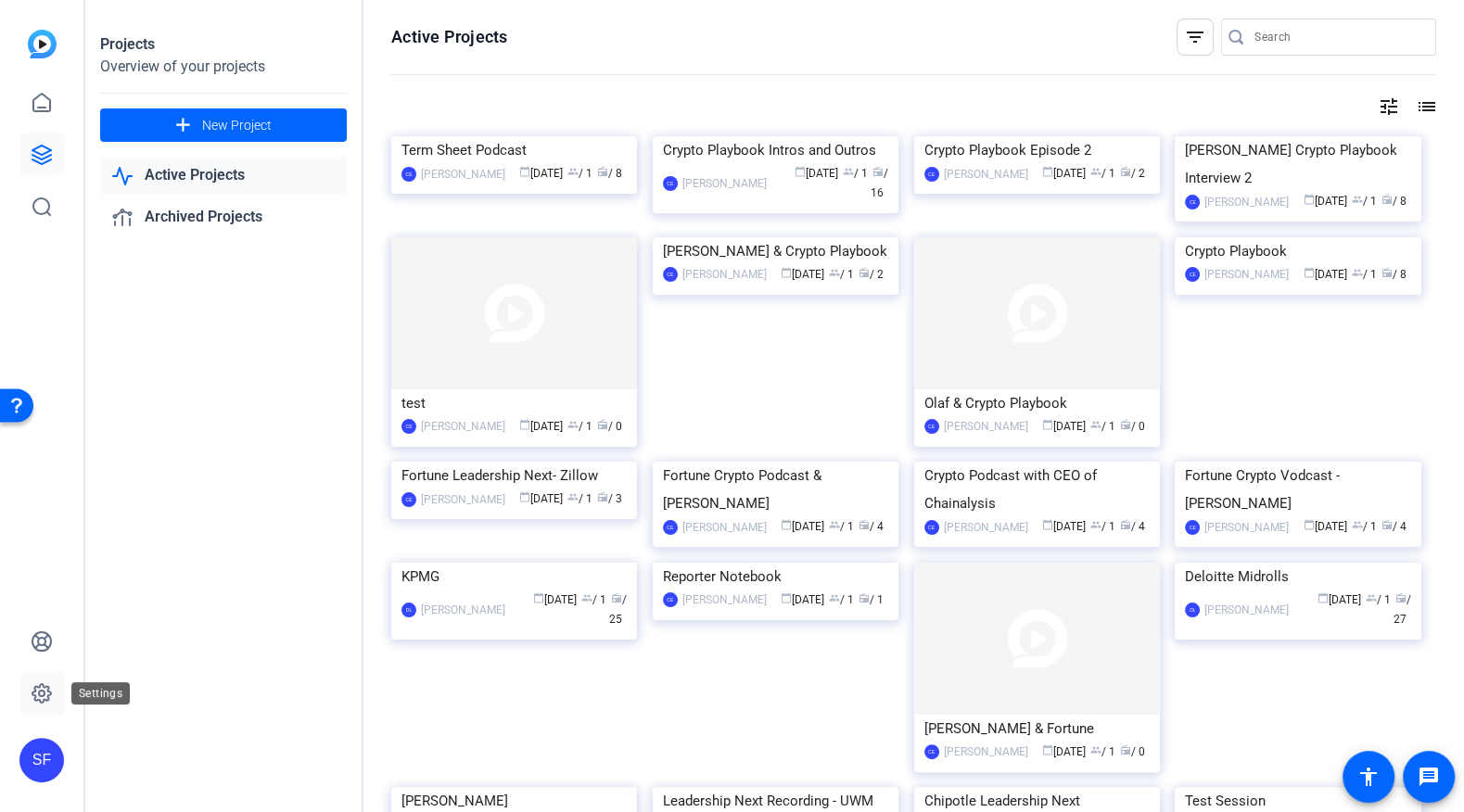 click 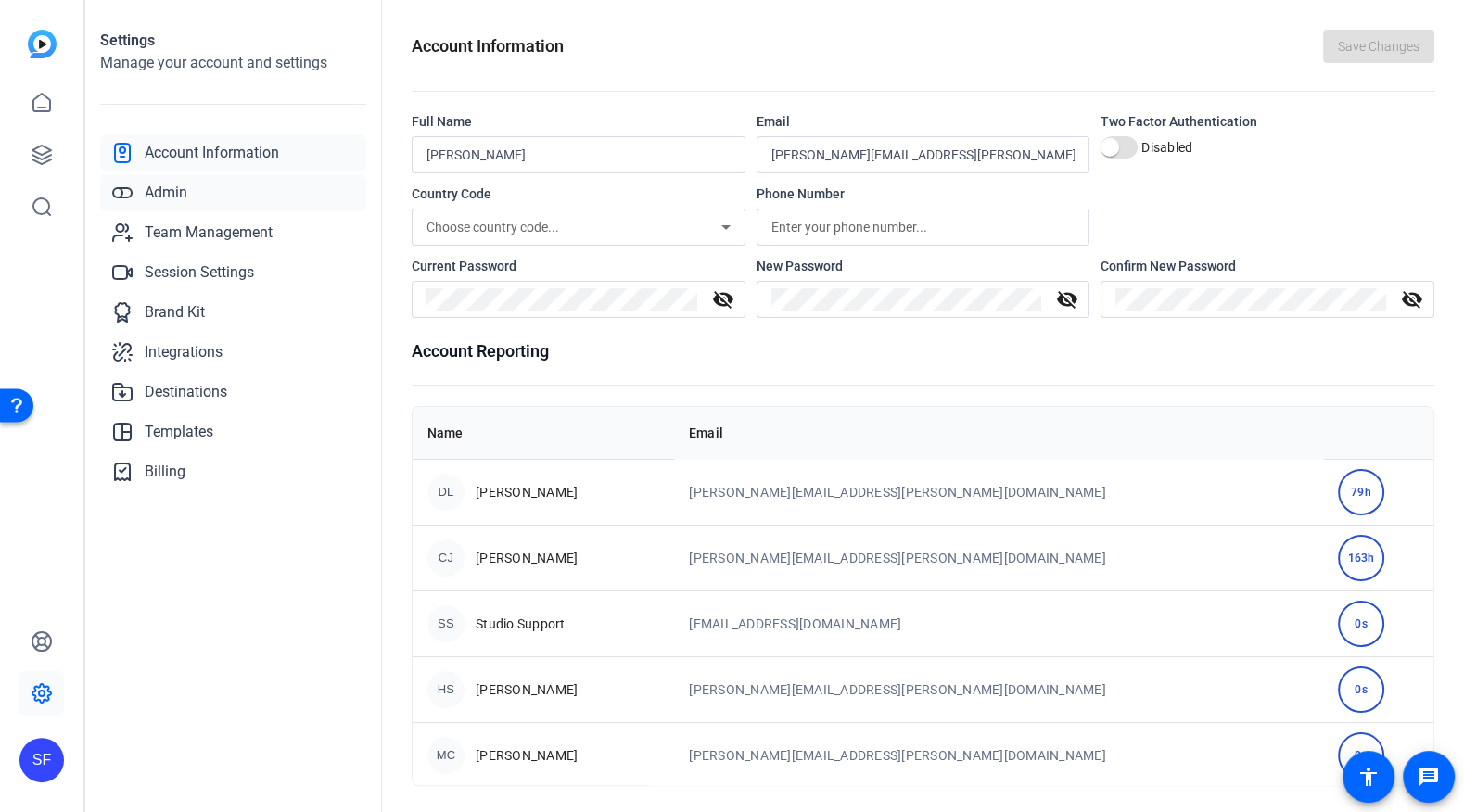 click on "Admin" 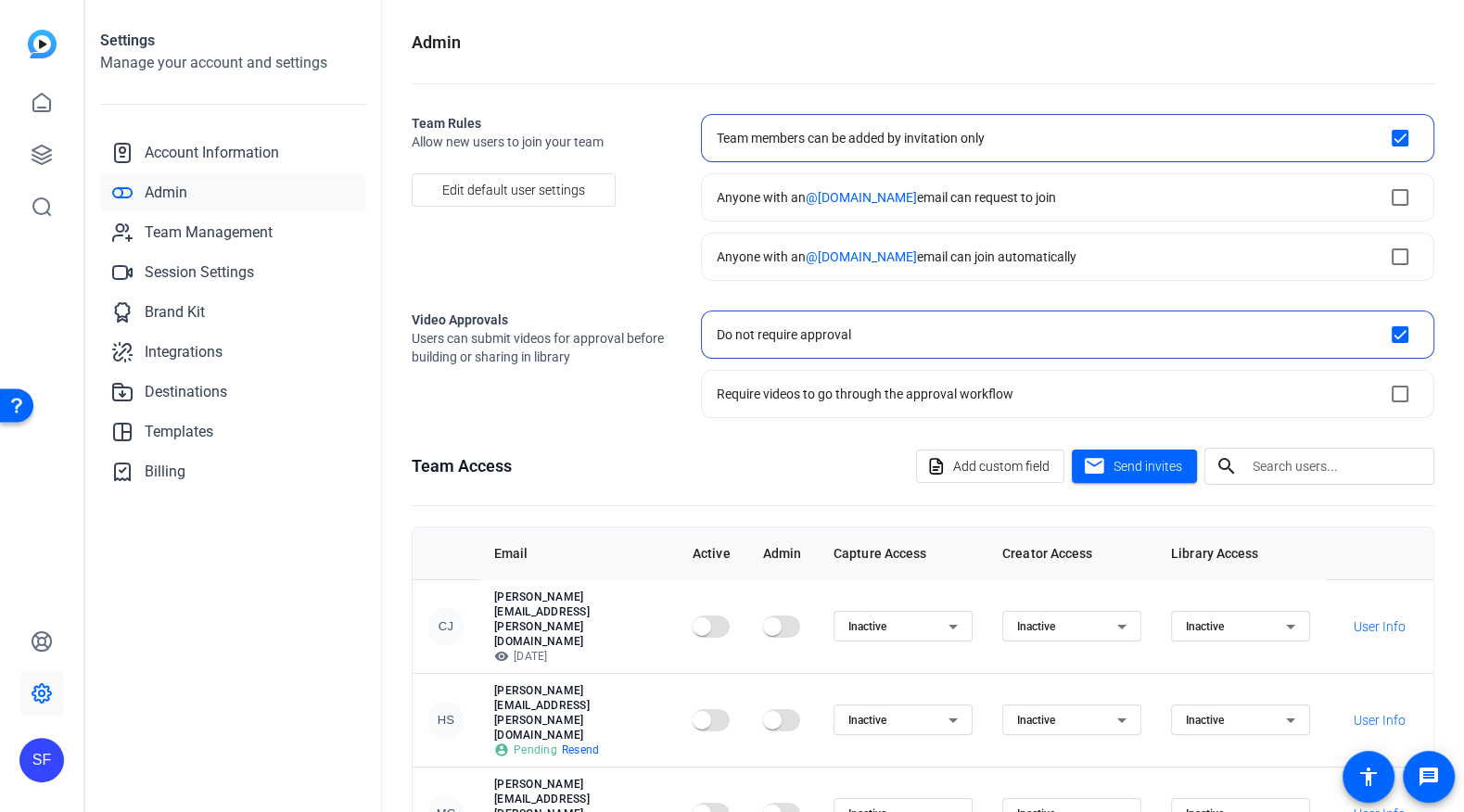 scroll, scrollTop: 171, scrollLeft: 0, axis: vertical 